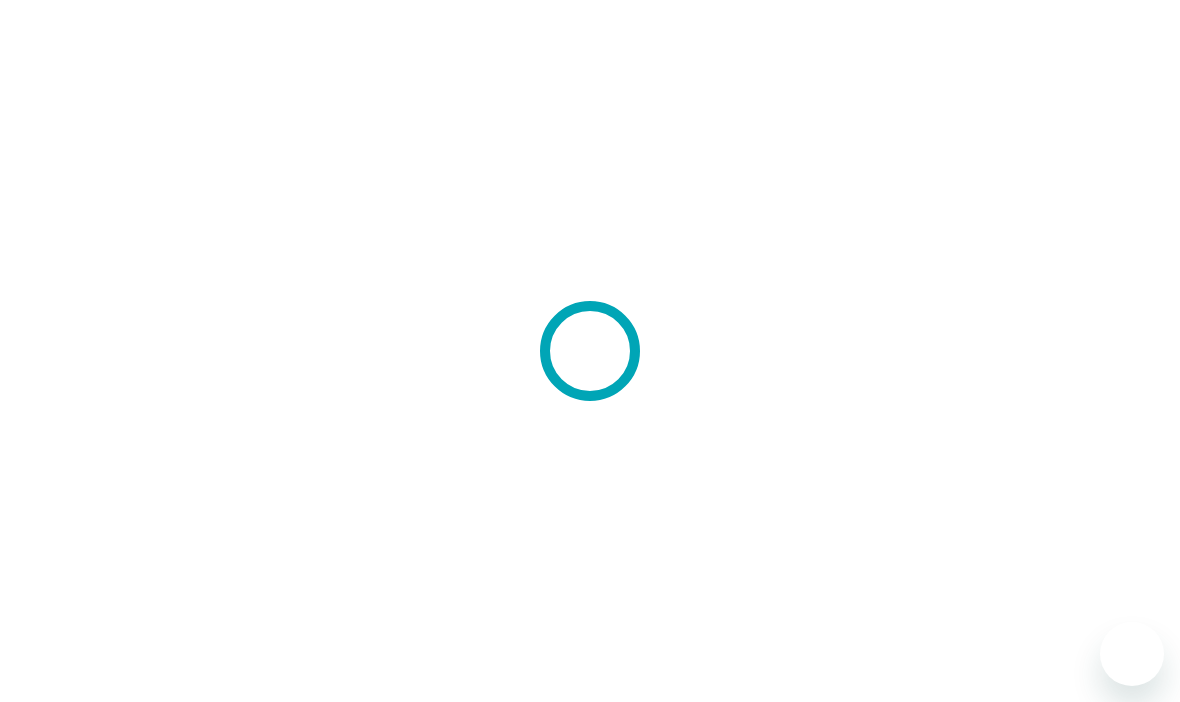 scroll, scrollTop: 0, scrollLeft: 0, axis: both 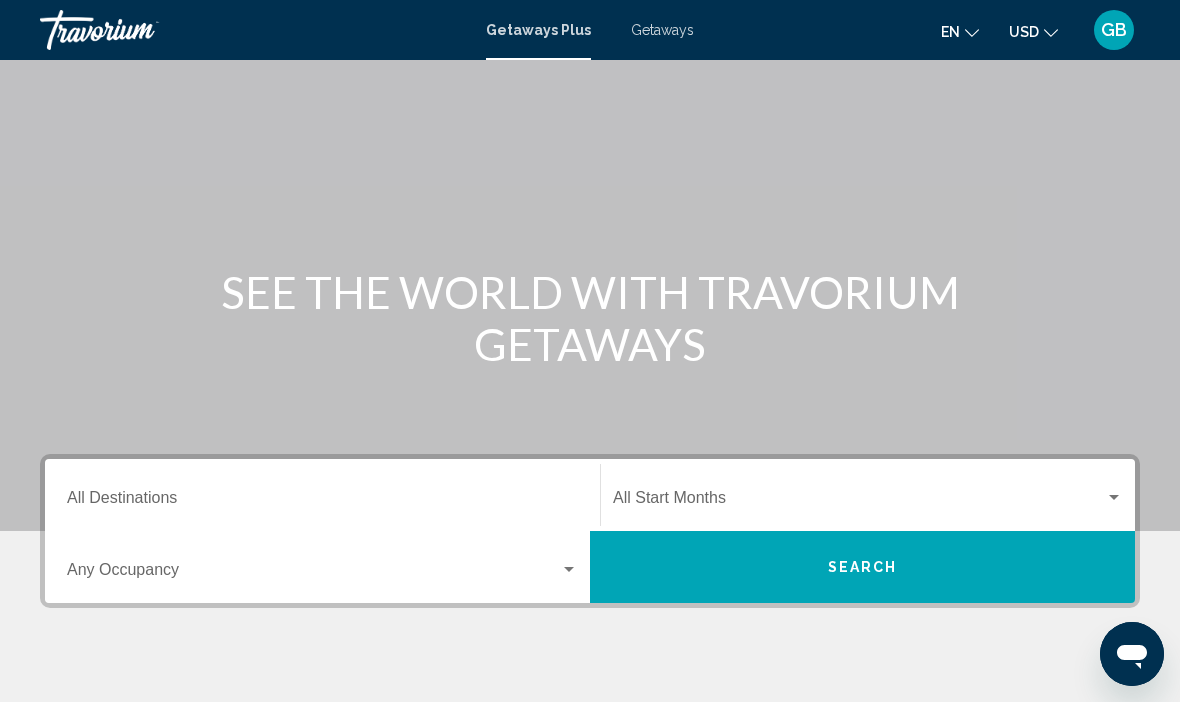 click on "Destination All Destinations" at bounding box center (322, 502) 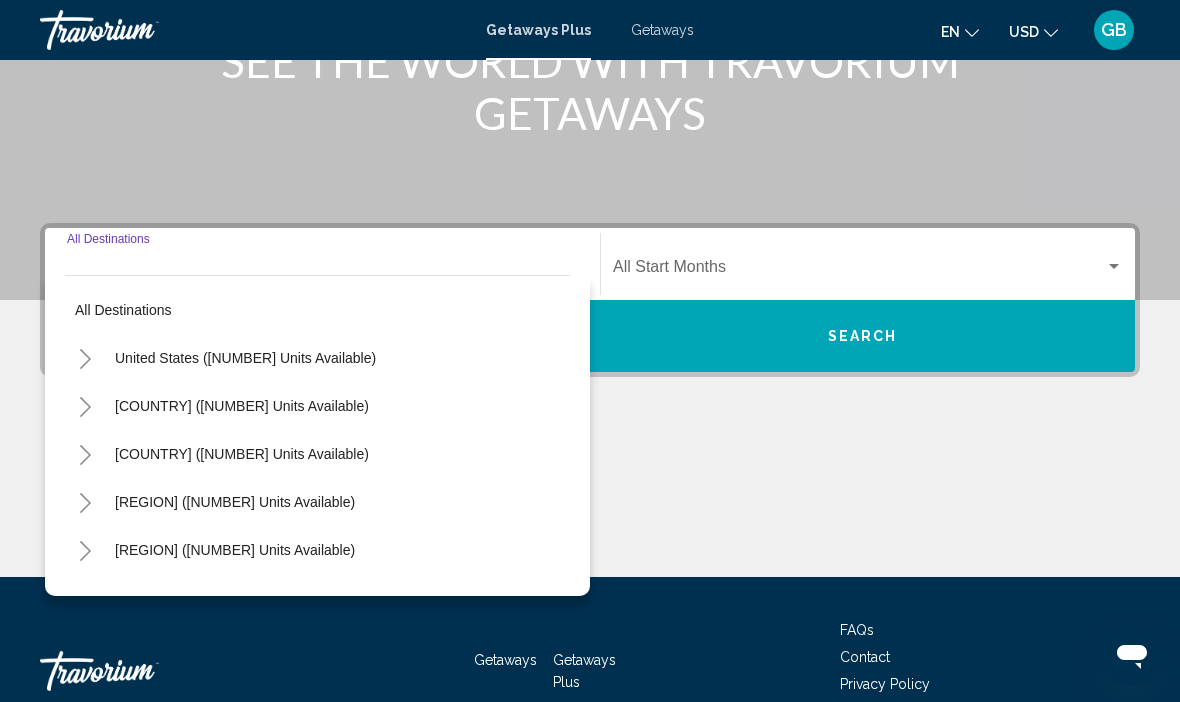 scroll, scrollTop: 351, scrollLeft: 0, axis: vertical 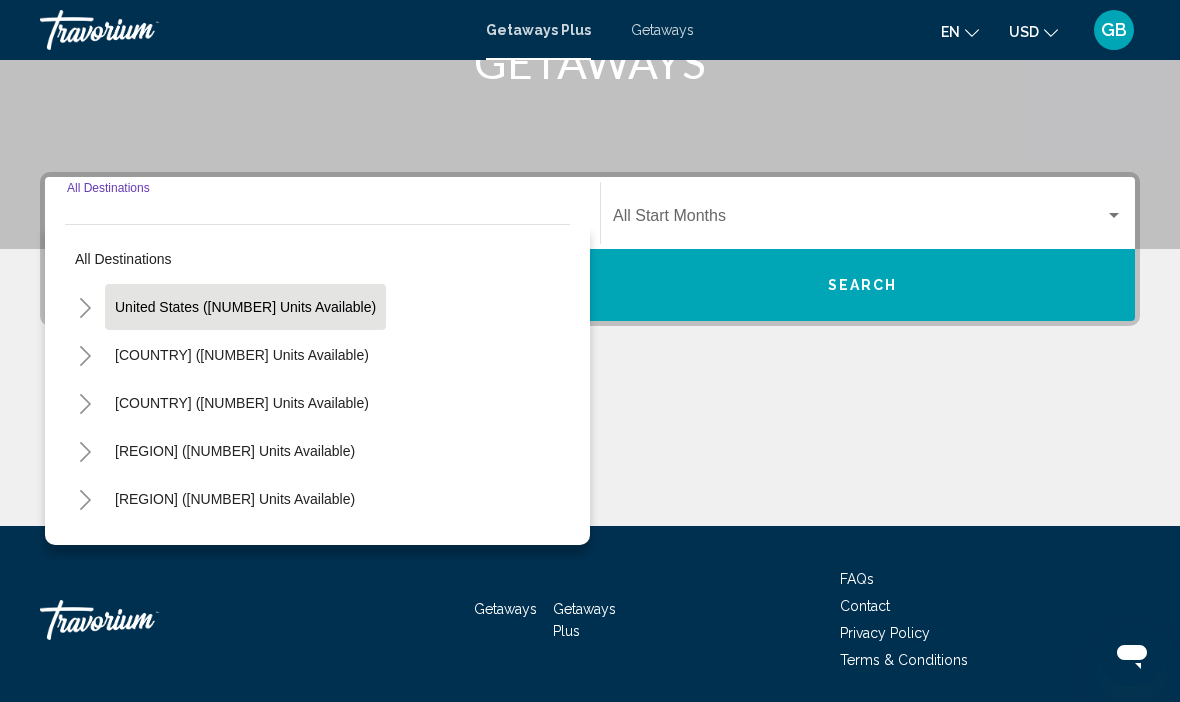 click on "United States ([NUMBER] units available)" at bounding box center (245, 307) 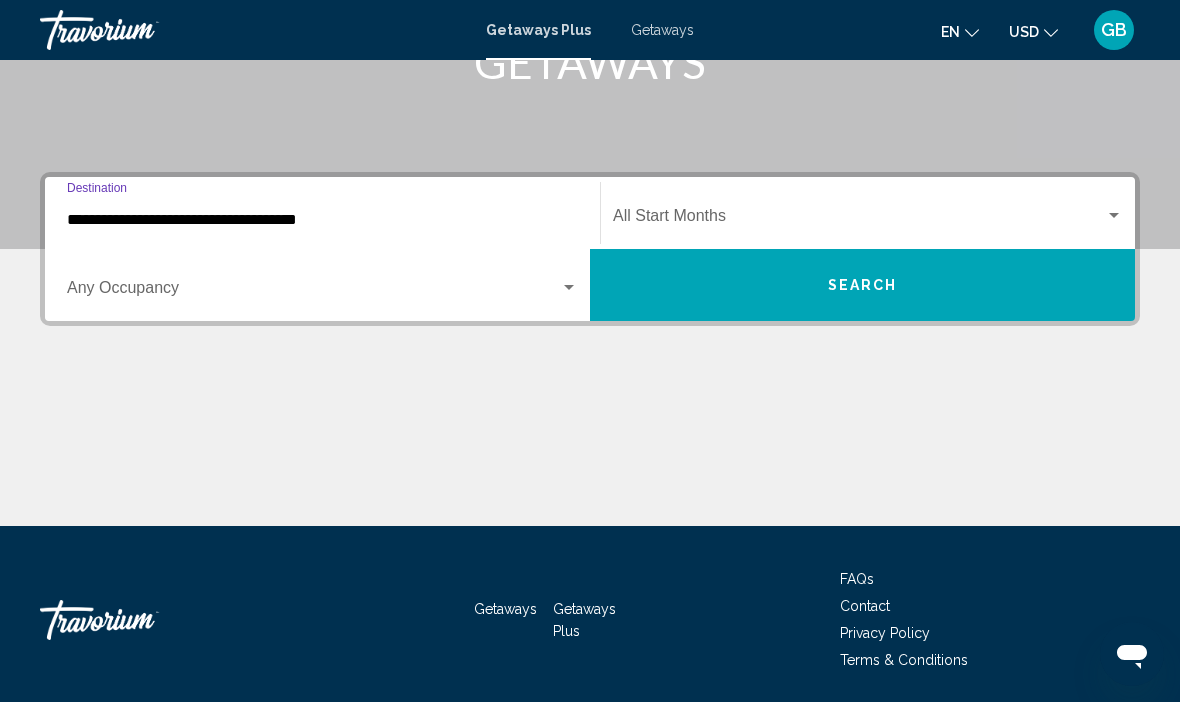 click on "**********" at bounding box center (322, 220) 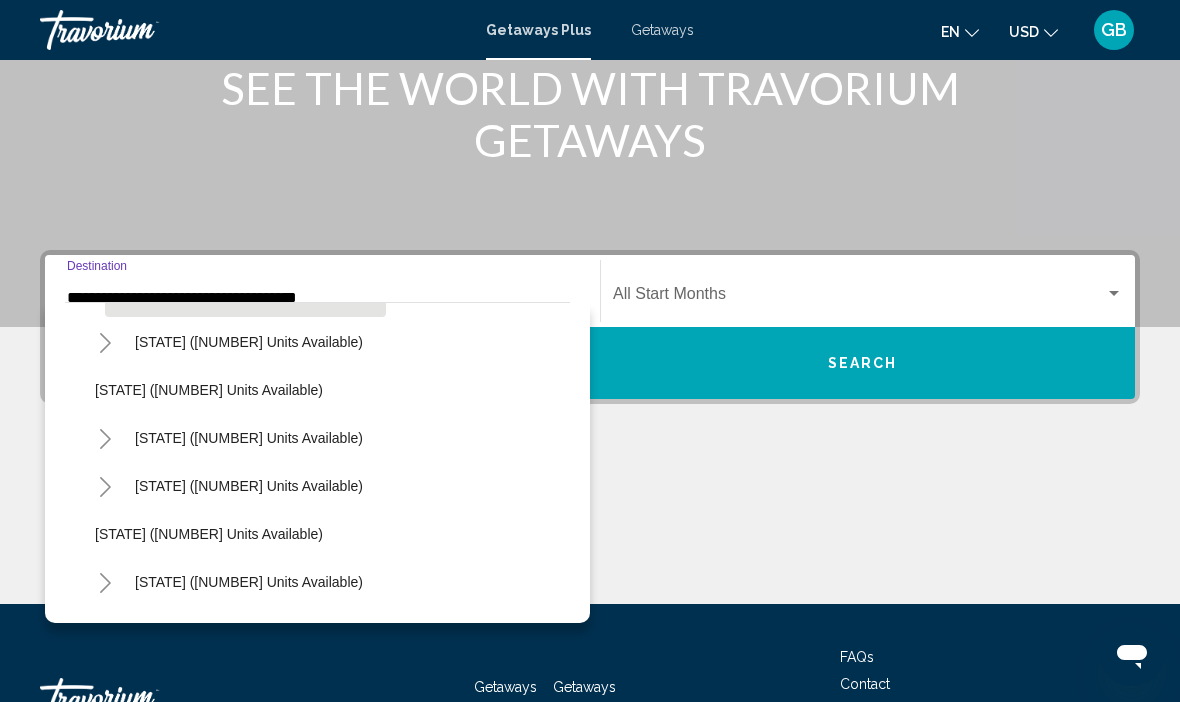 scroll, scrollTop: 90, scrollLeft: 0, axis: vertical 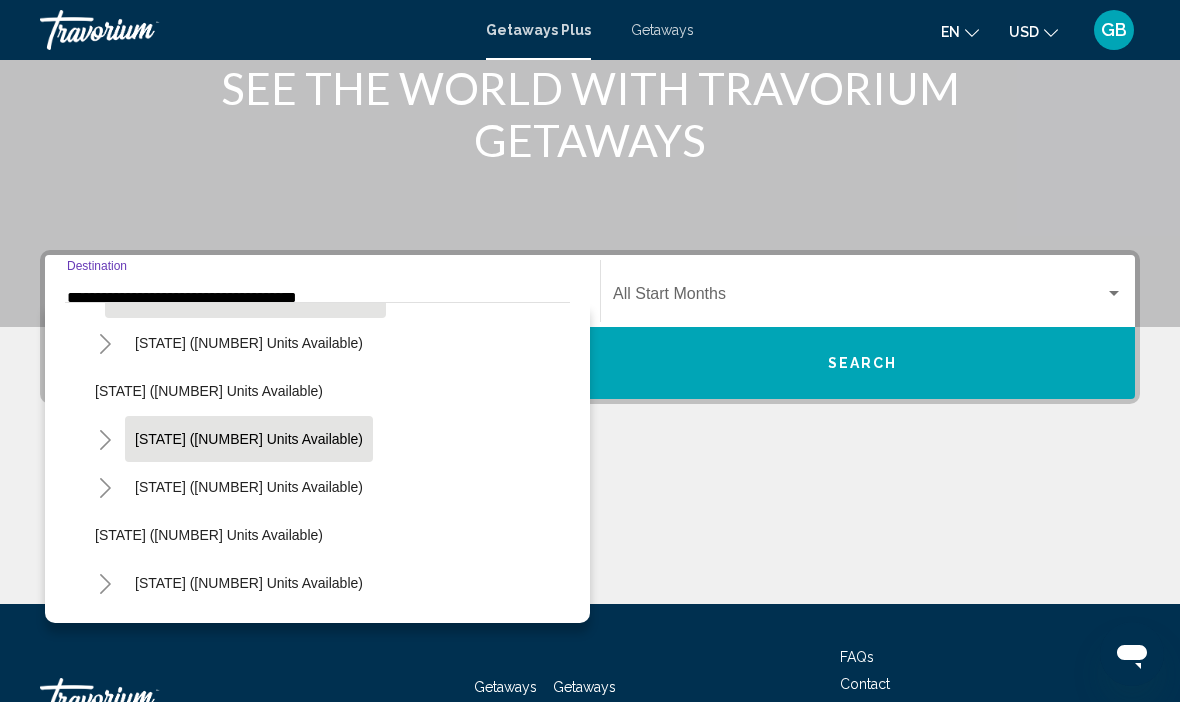 click on "California (1,256 units available)" at bounding box center [249, 343] 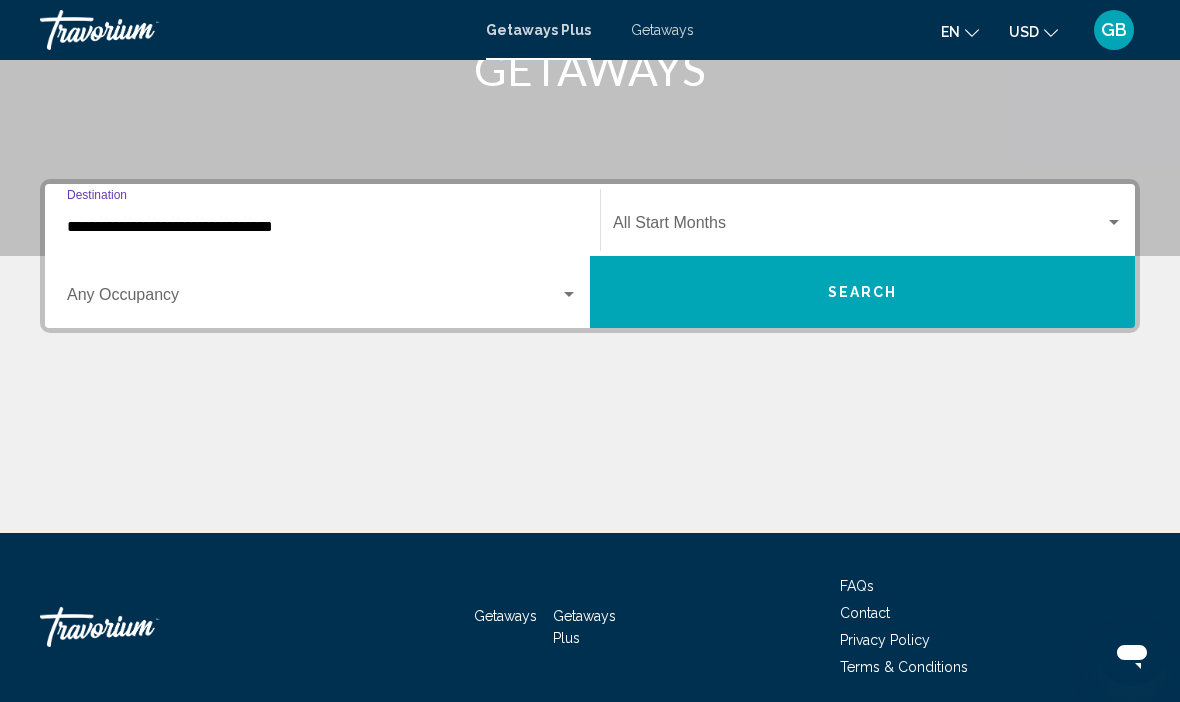 scroll, scrollTop: 351, scrollLeft: 0, axis: vertical 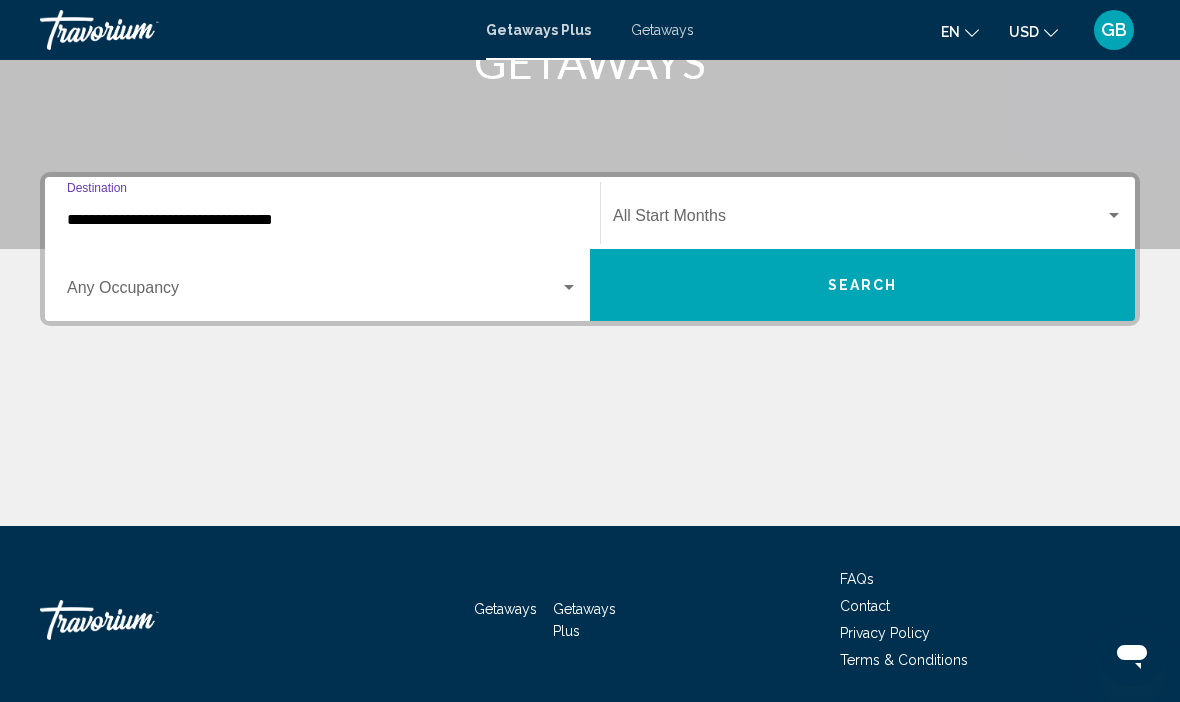 click at bounding box center (313, 292) 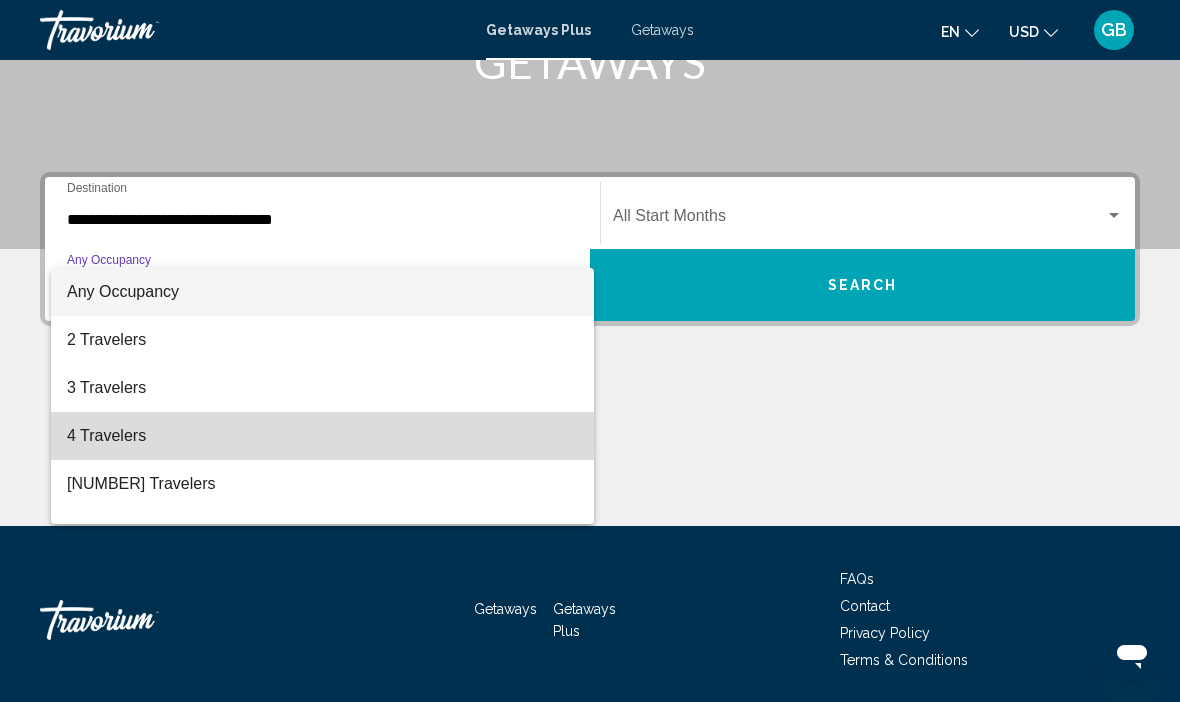 click on "4 Travelers" at bounding box center (322, 436) 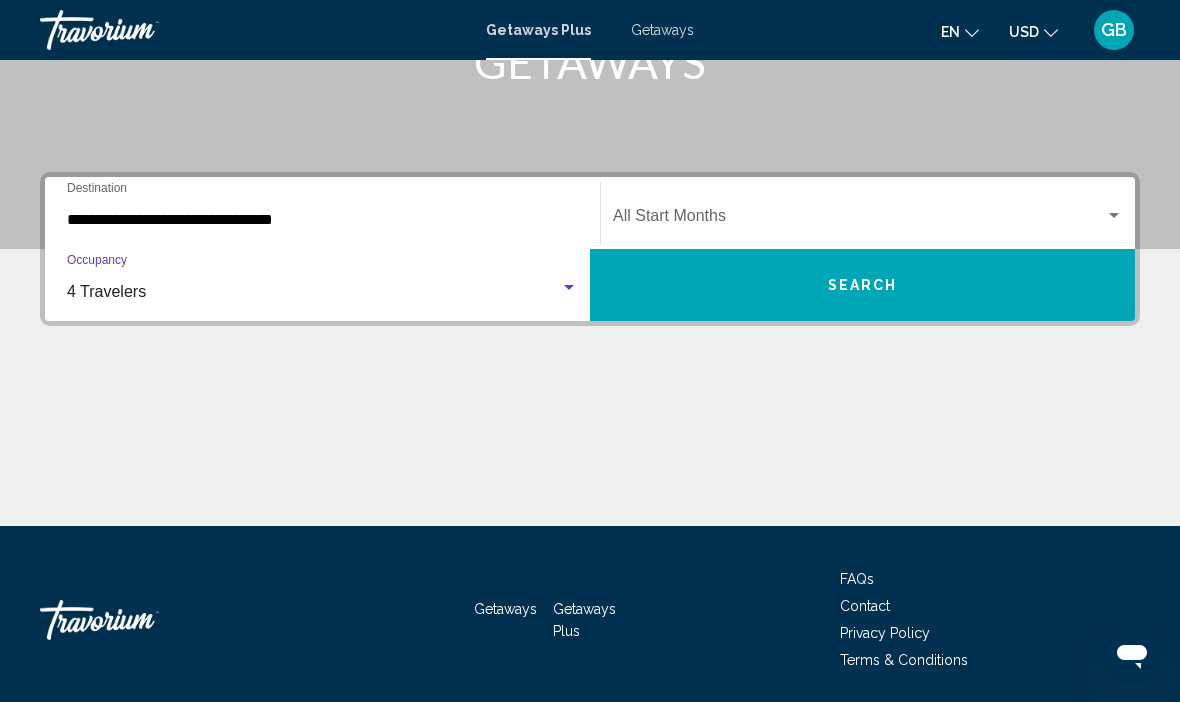 click at bounding box center (859, 220) 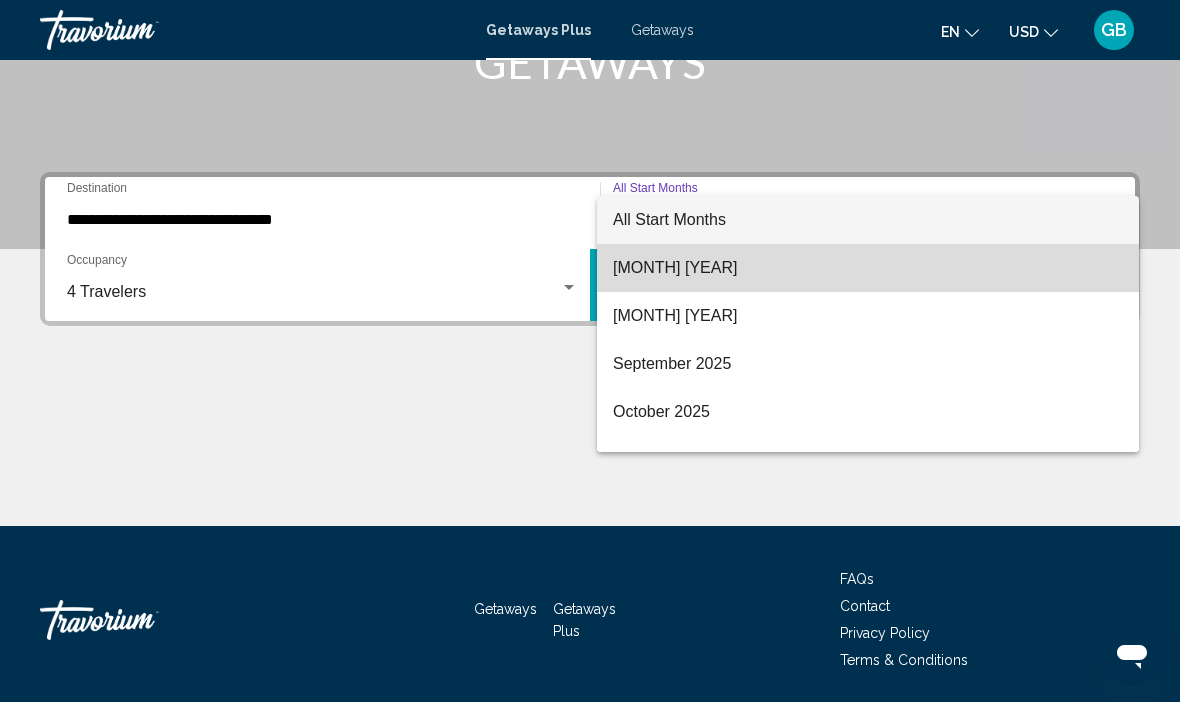 click on "July 2025" at bounding box center (868, 268) 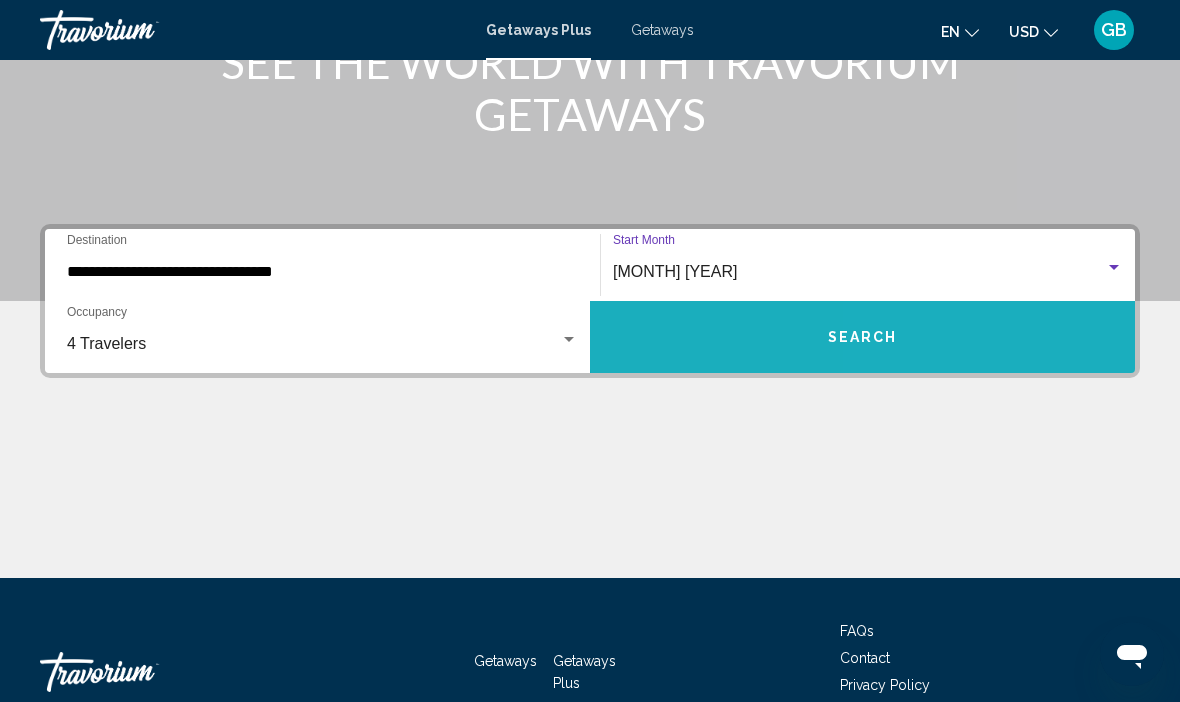 scroll, scrollTop: 298, scrollLeft: 0, axis: vertical 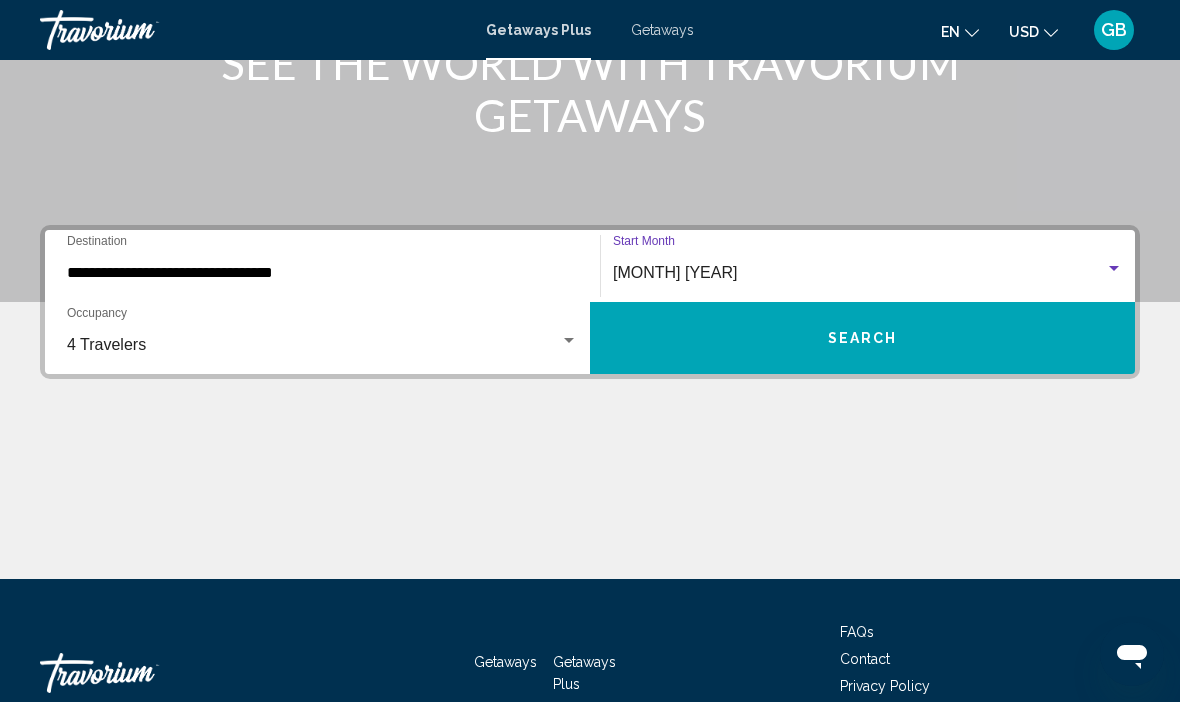 click on "Search" at bounding box center (863, 339) 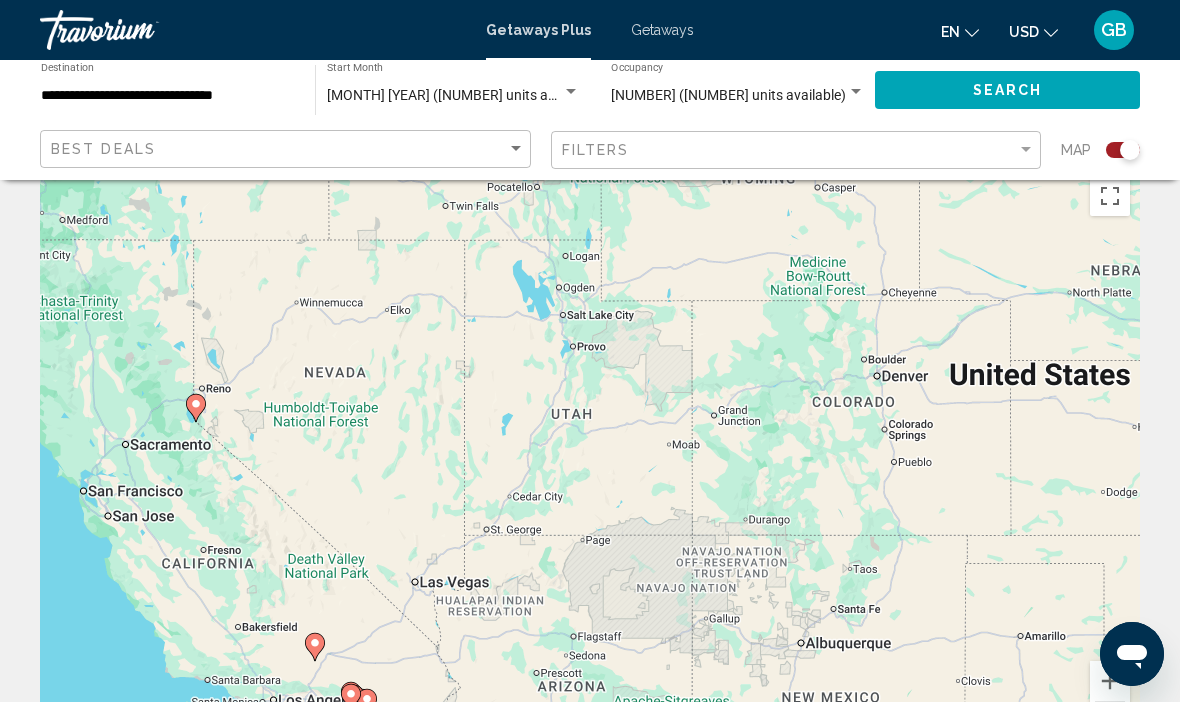scroll, scrollTop: 36, scrollLeft: 0, axis: vertical 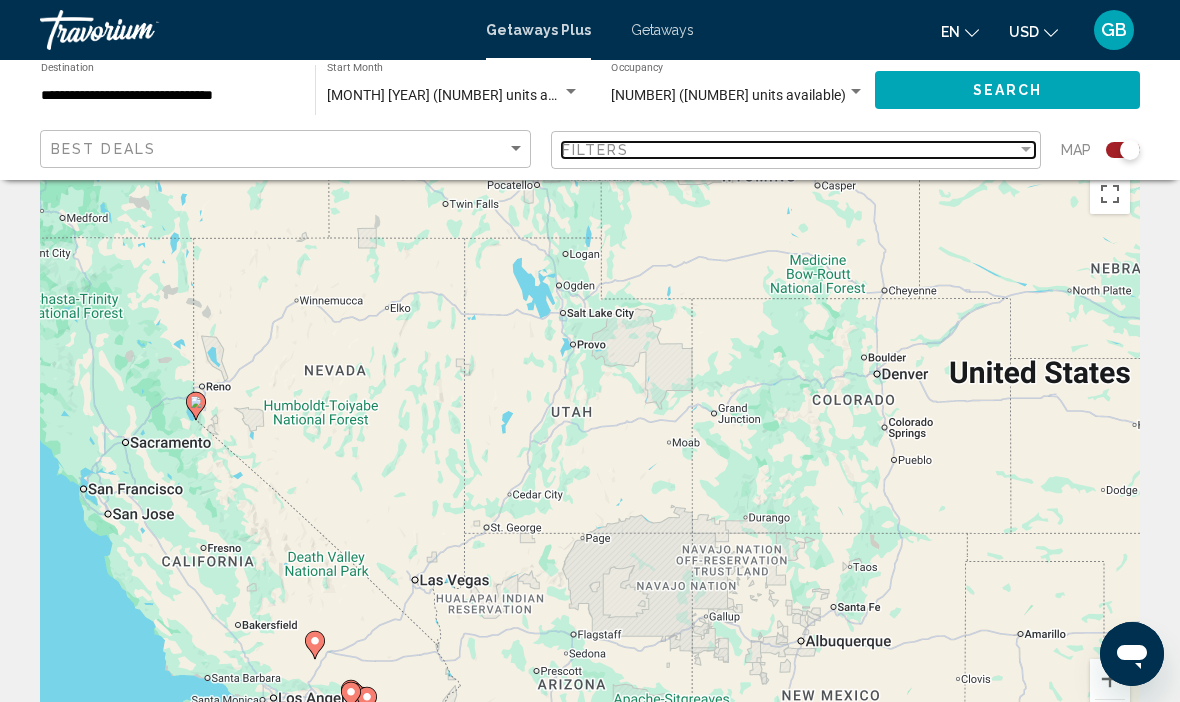 click on "Filters" at bounding box center [790, 150] 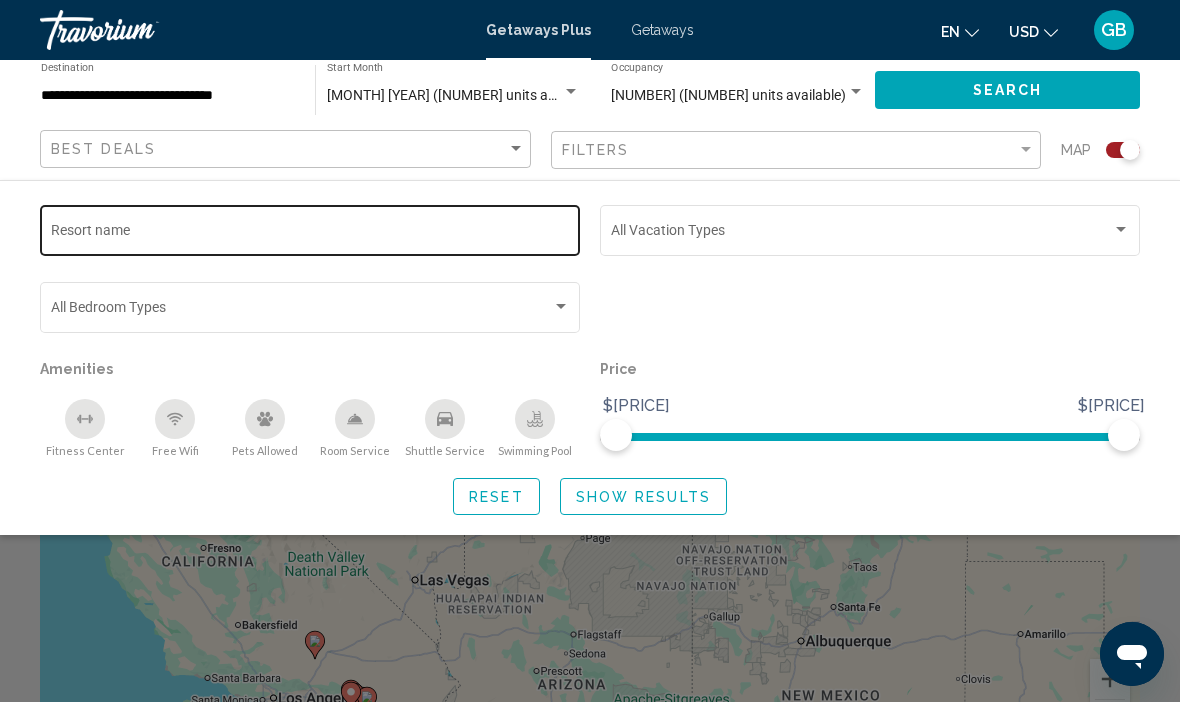 click on "Resort name" at bounding box center (310, 234) 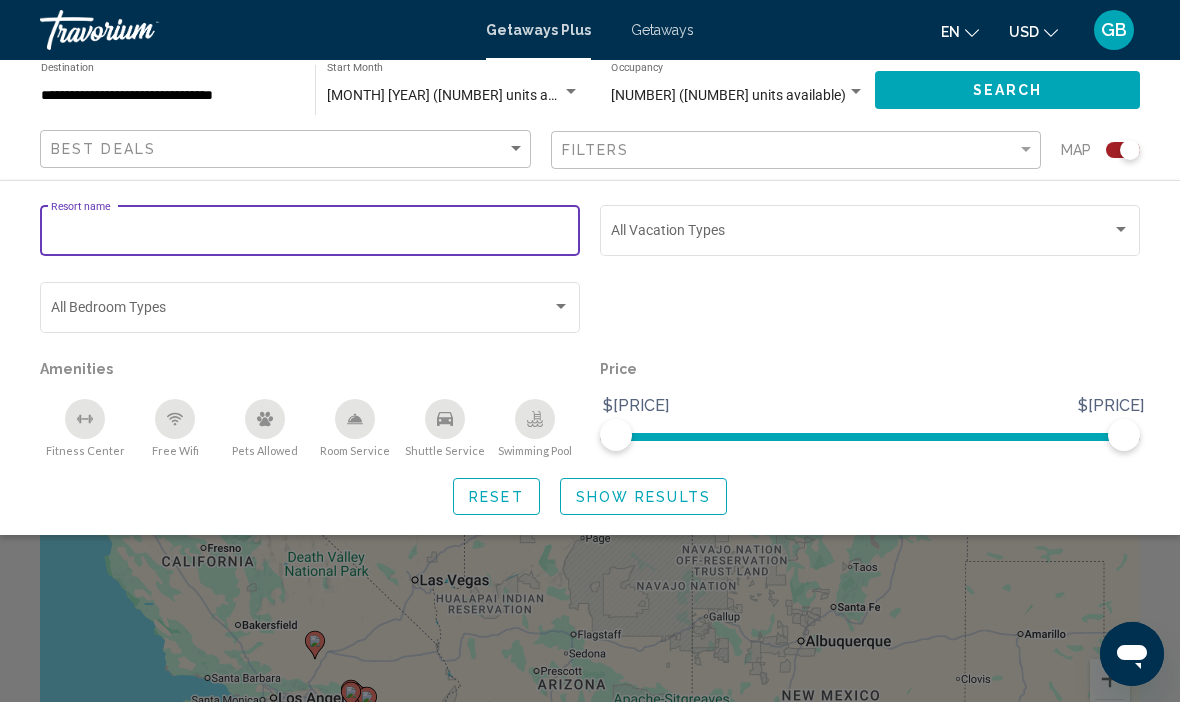 scroll, scrollTop: 35, scrollLeft: 0, axis: vertical 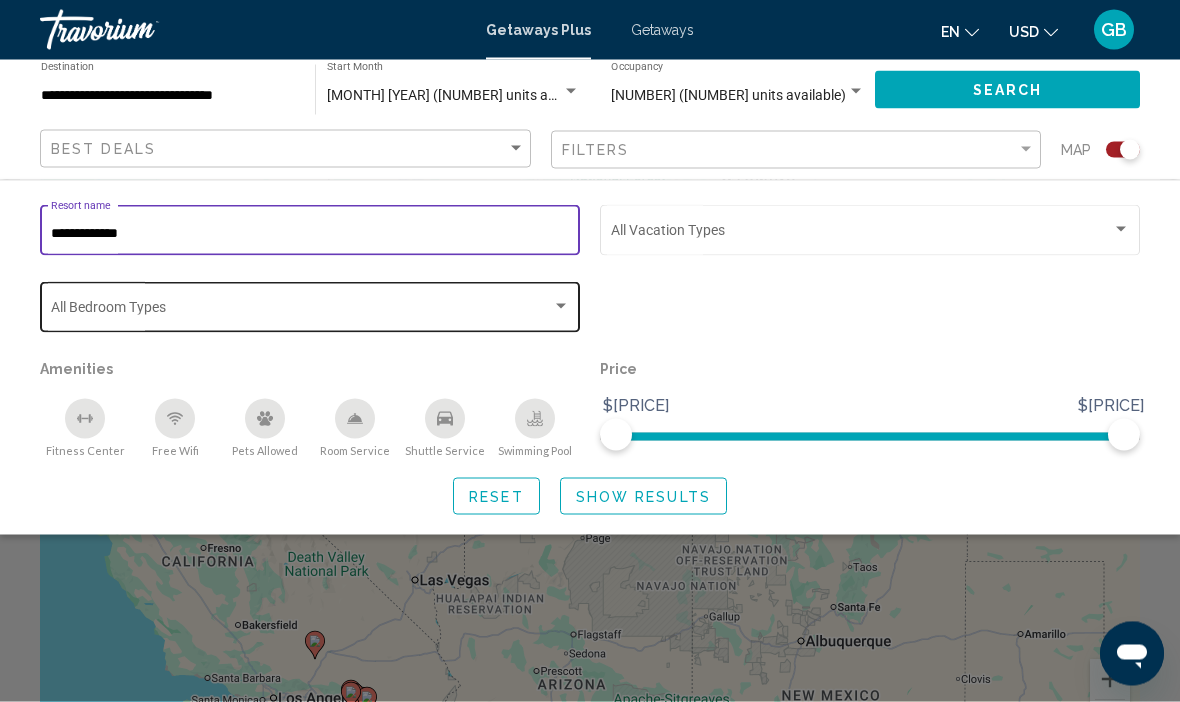 type on "**********" 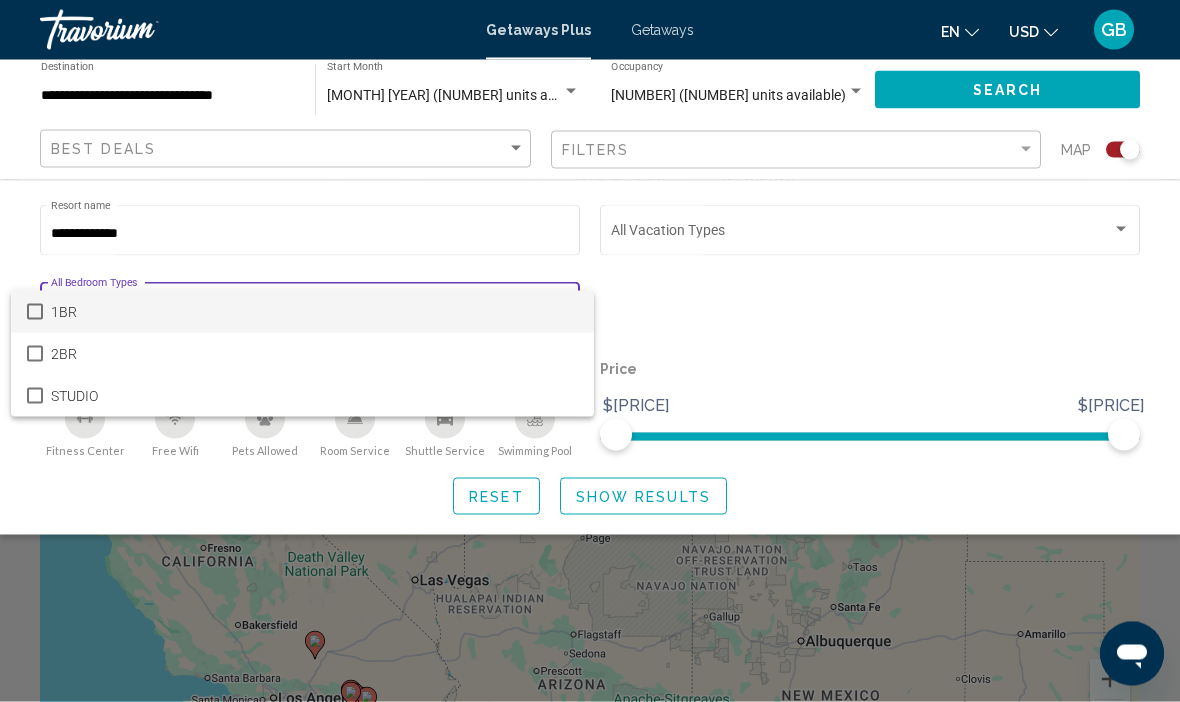 scroll, scrollTop: 36, scrollLeft: 0, axis: vertical 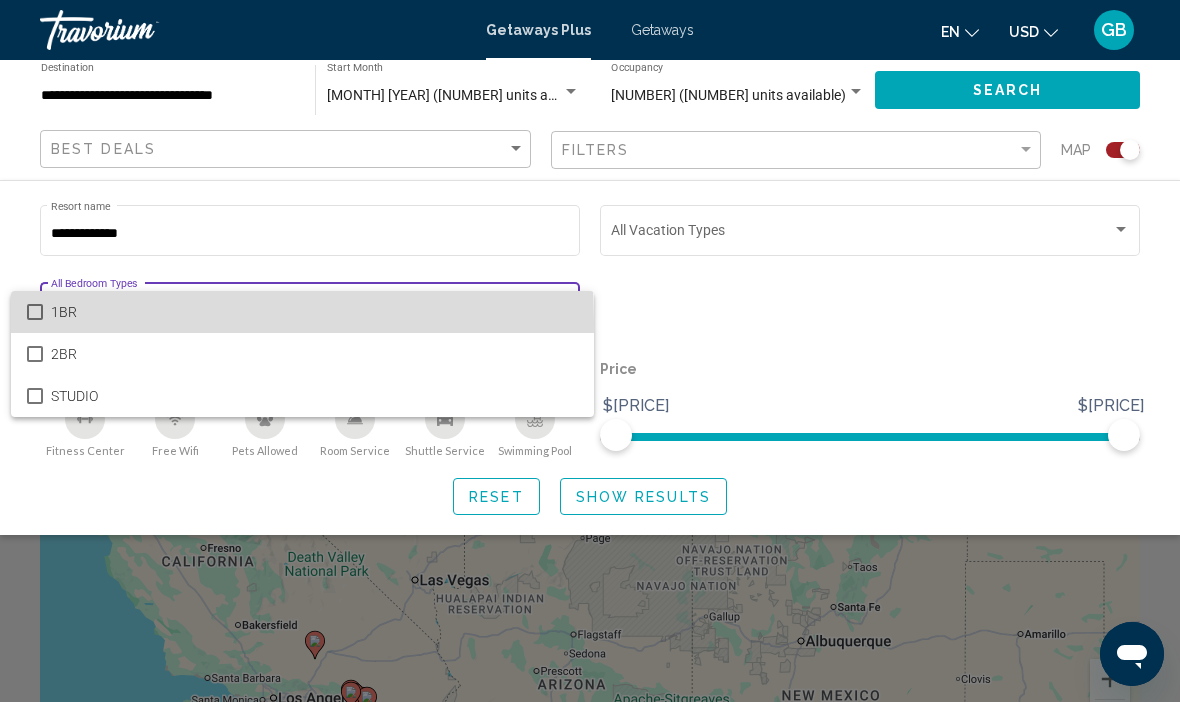 click on "1BR" at bounding box center (314, 312) 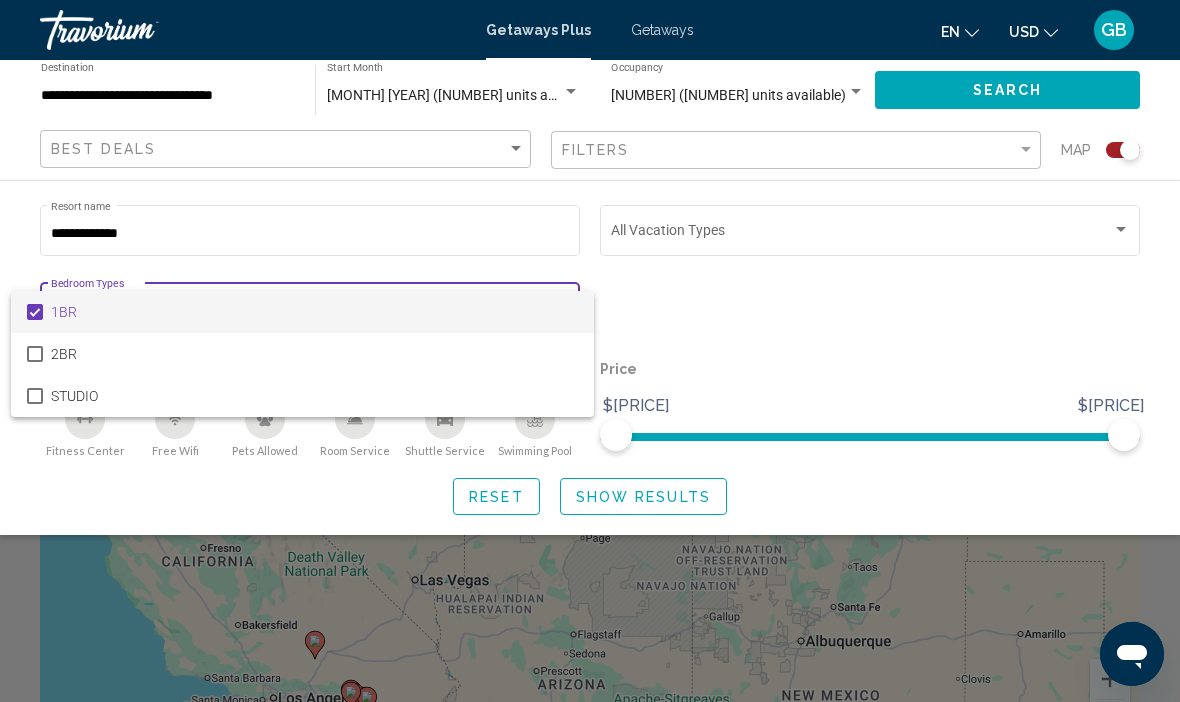 click at bounding box center [590, 351] 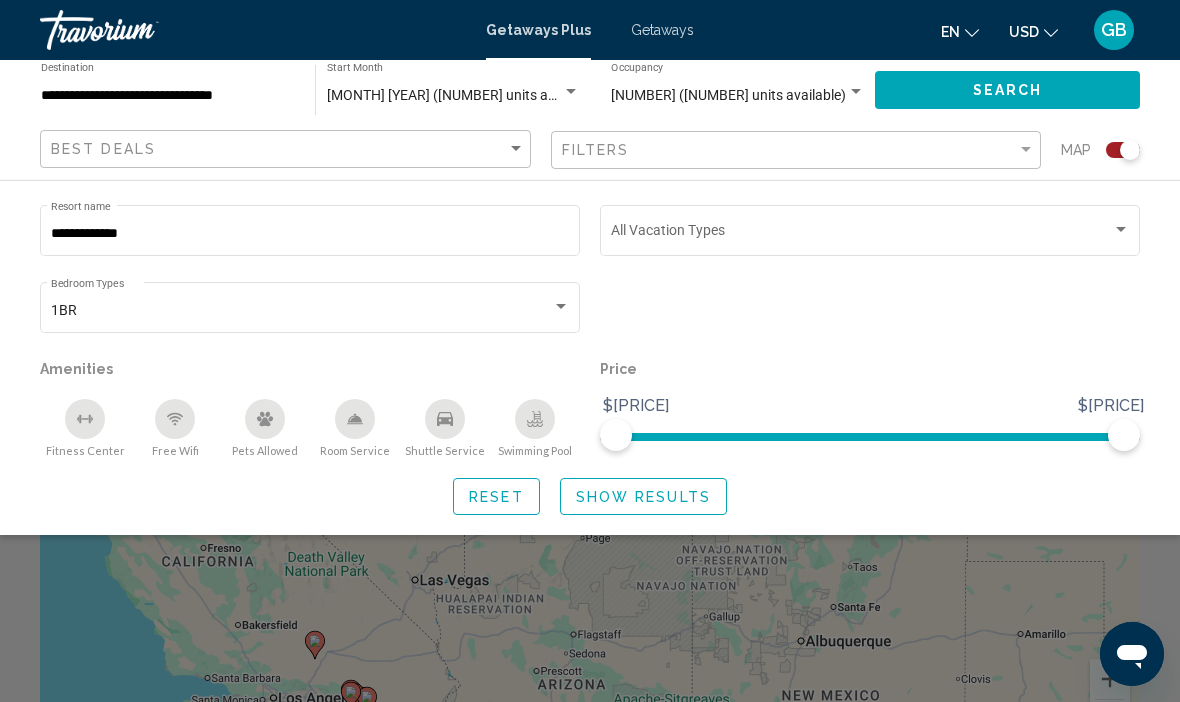 click at bounding box center (590, 501) 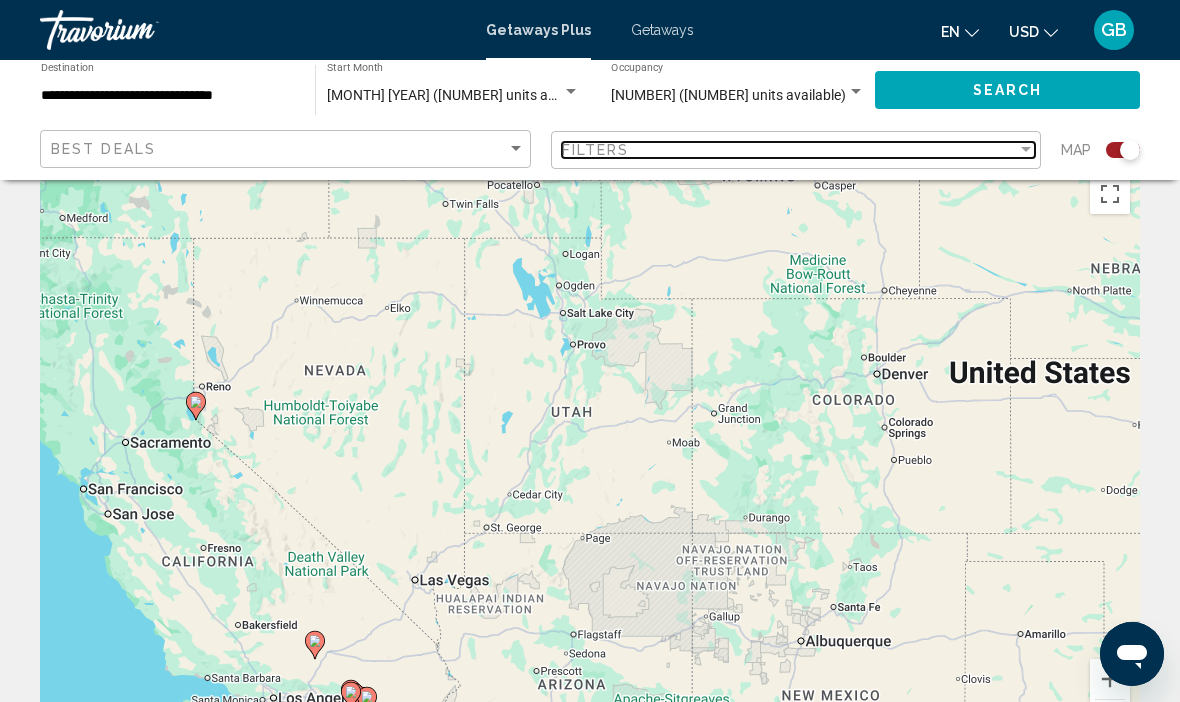 click at bounding box center [1026, 150] 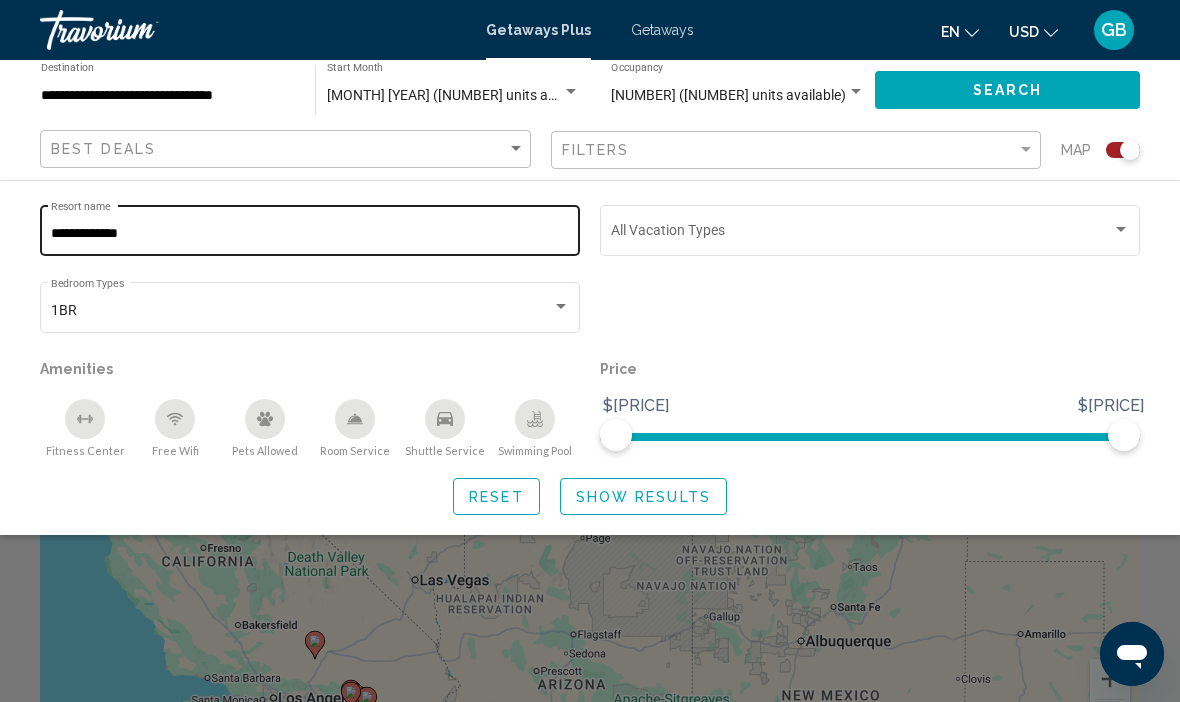 click on "**********" at bounding box center [310, 234] 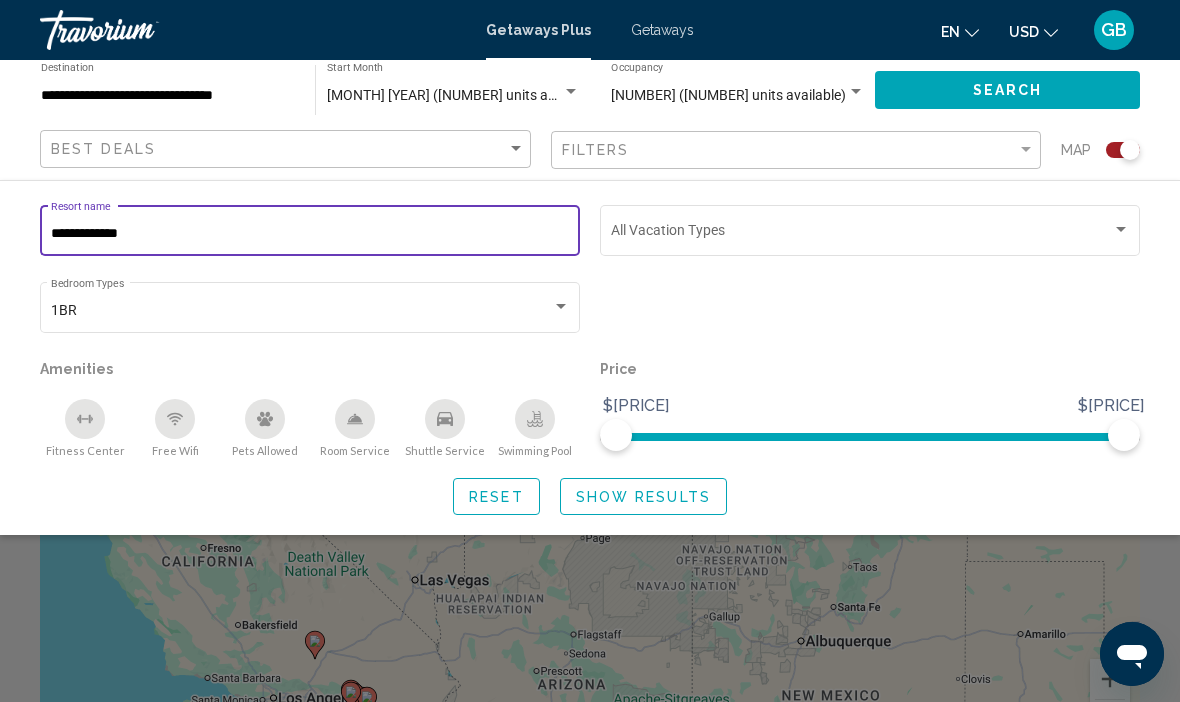 scroll, scrollTop: 35, scrollLeft: 0, axis: vertical 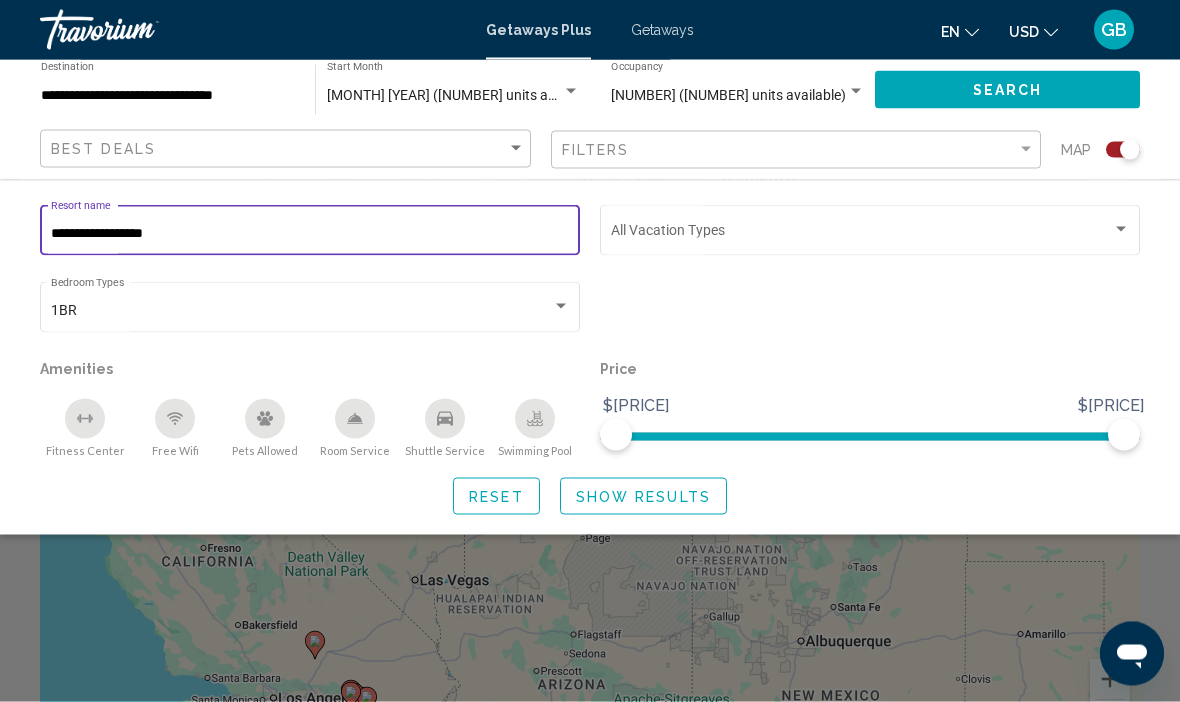 click on "**********" at bounding box center (310, 234) 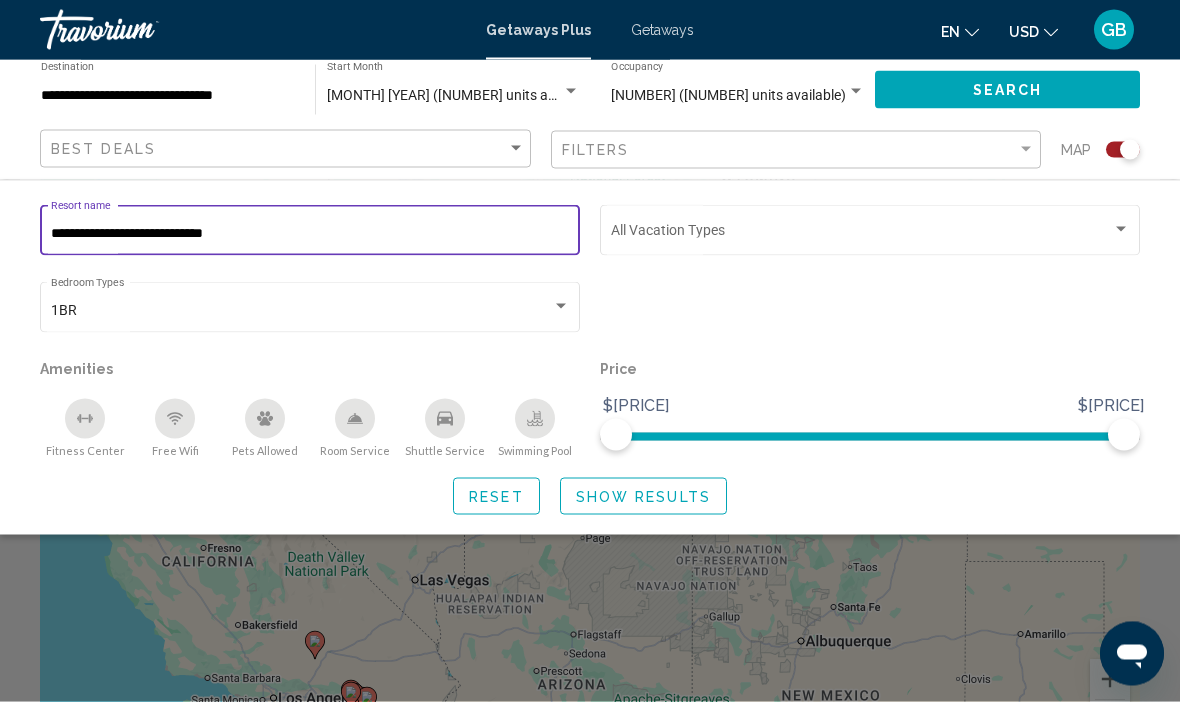 type on "**********" 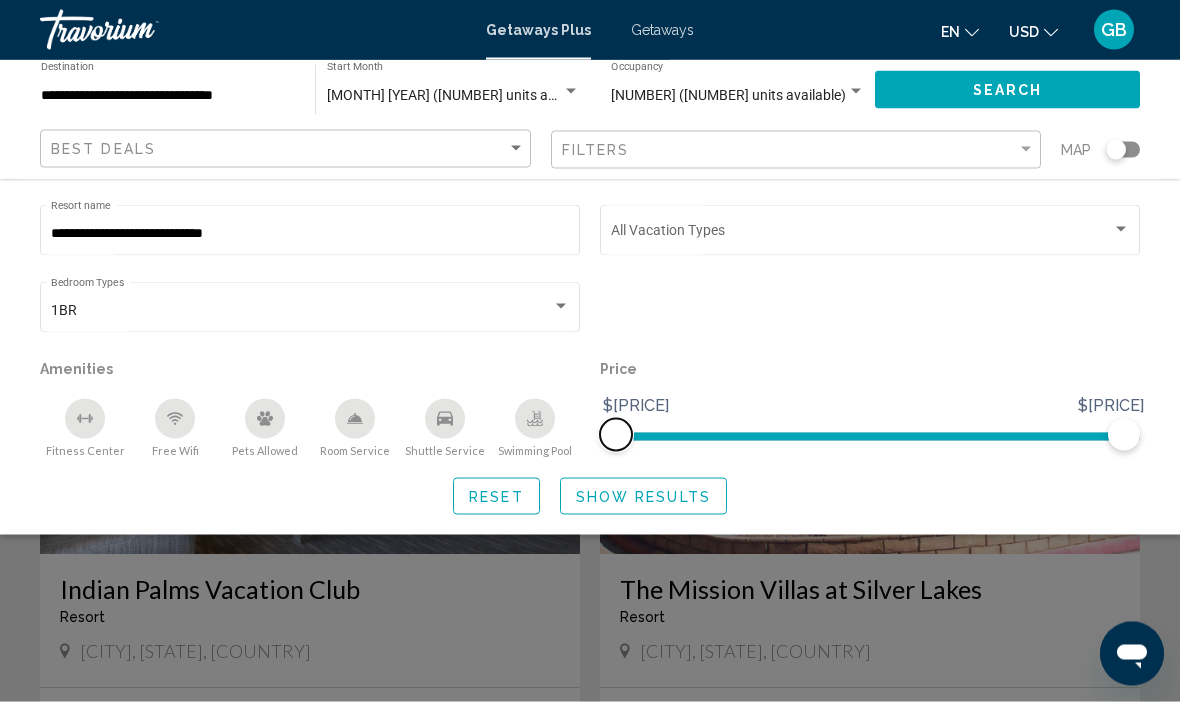 scroll, scrollTop: 36, scrollLeft: 0, axis: vertical 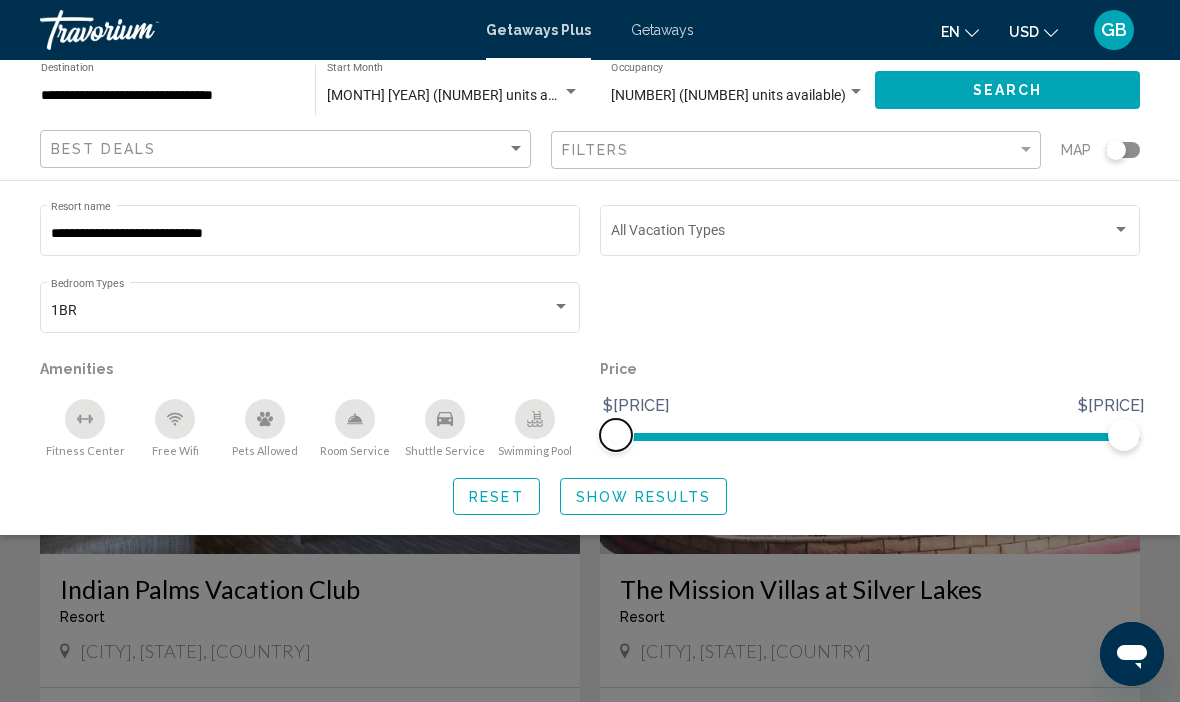 click at bounding box center [616, 435] 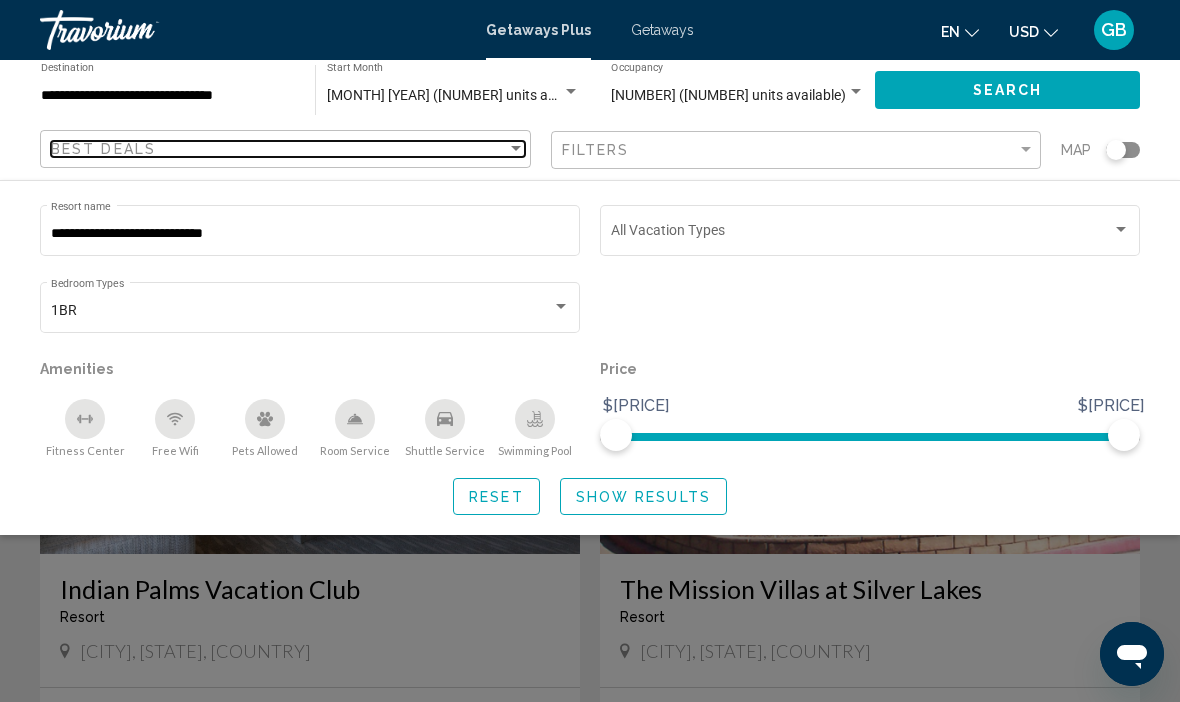 click at bounding box center [516, 149] 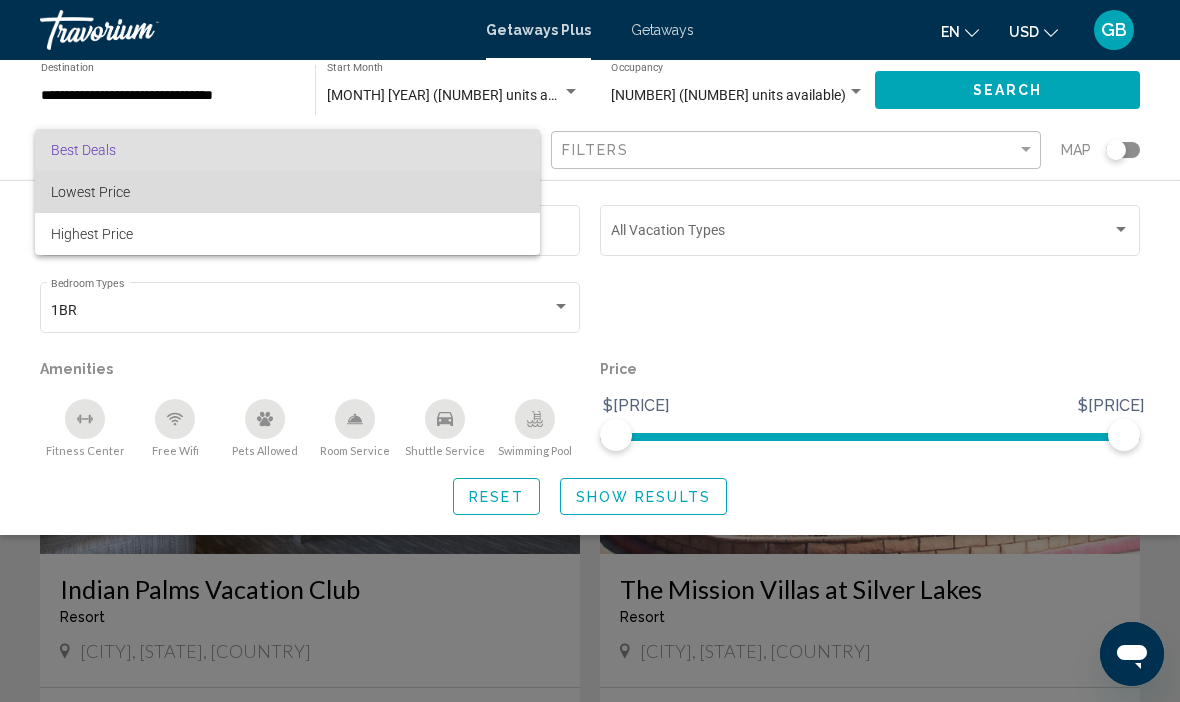 click on "Lowest Price" at bounding box center (287, 192) 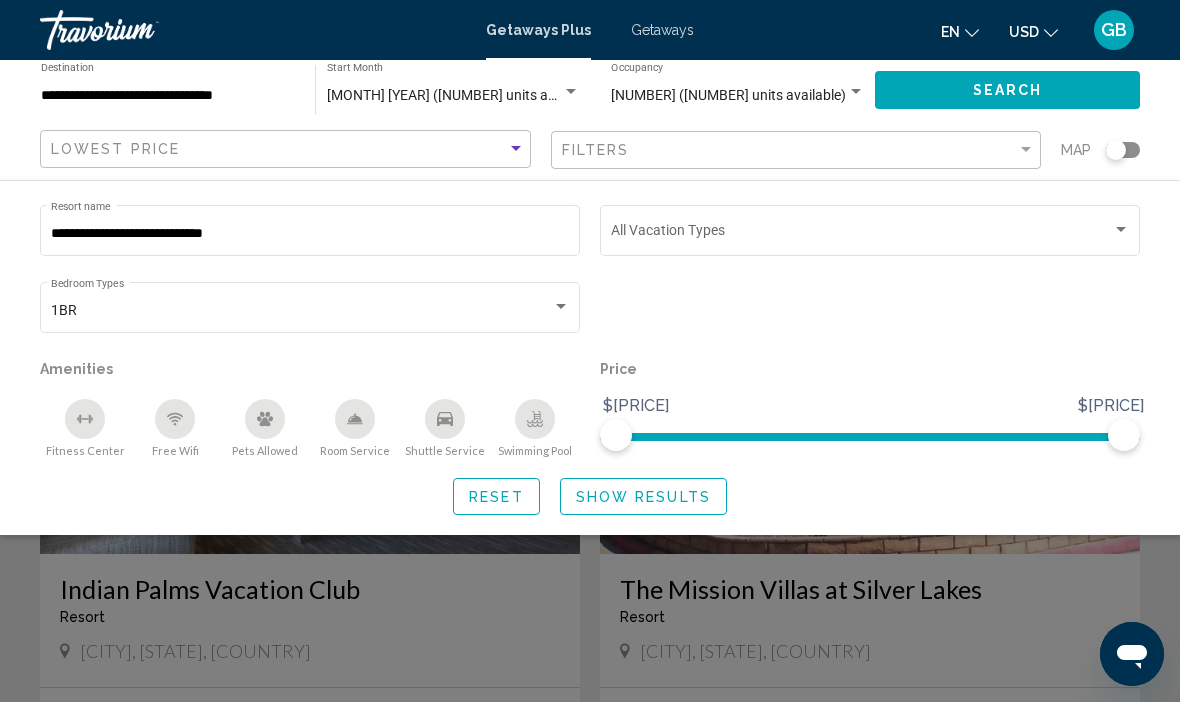 click on "Show Results" at bounding box center (643, 496) 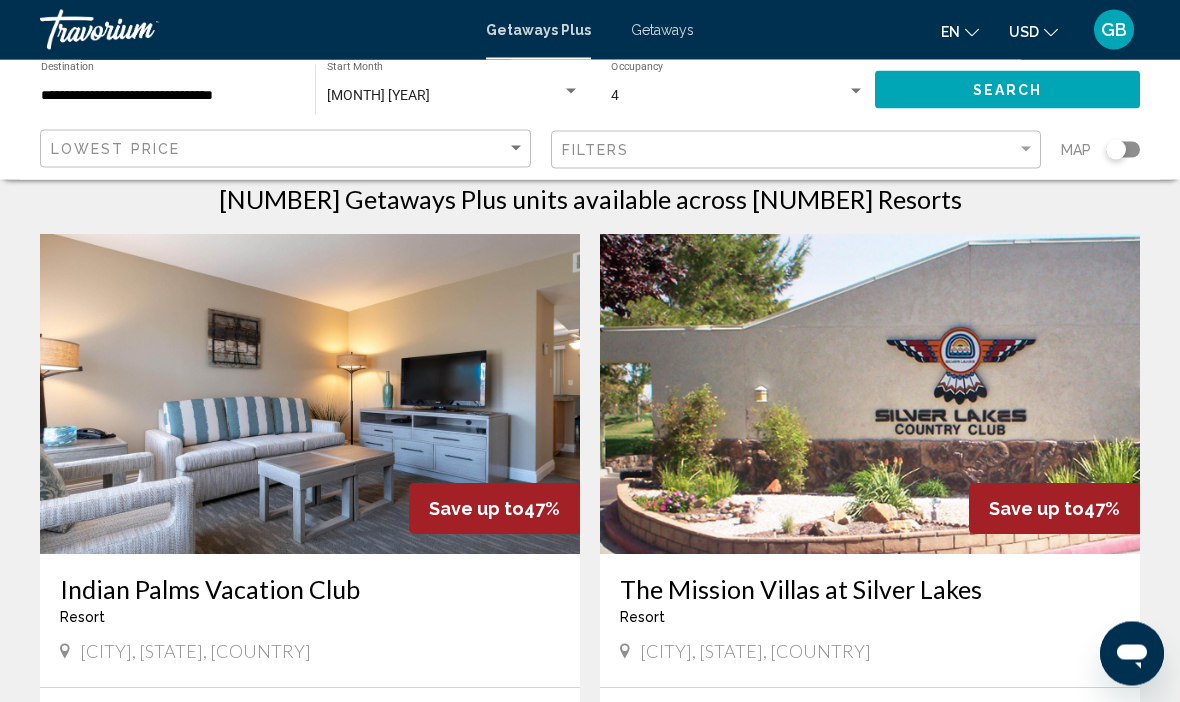 scroll, scrollTop: 0, scrollLeft: 0, axis: both 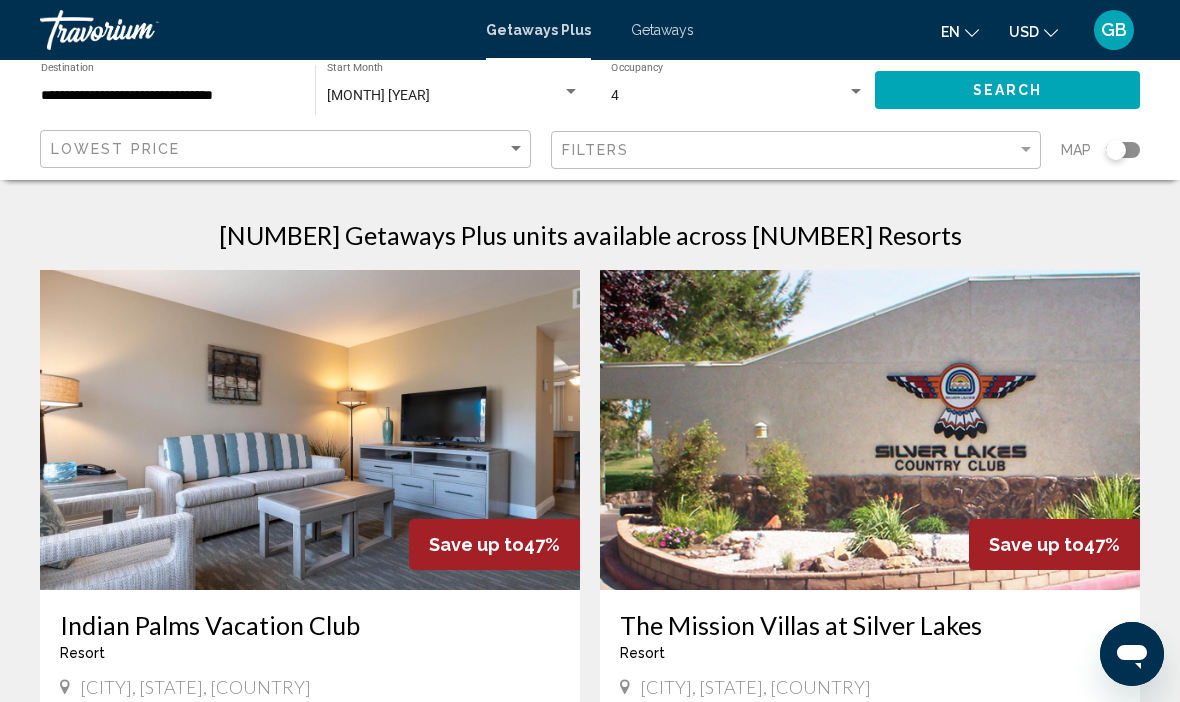 click on "July 2025" at bounding box center [453, 96] 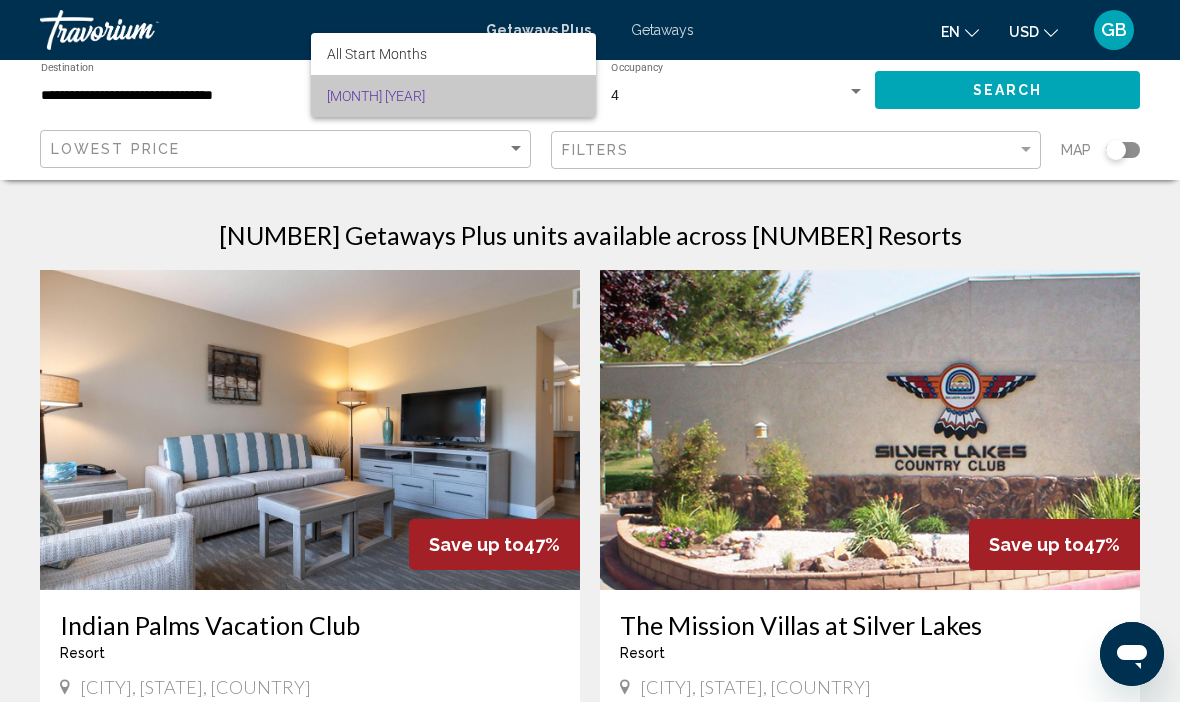 click on "July 2025" at bounding box center [453, 96] 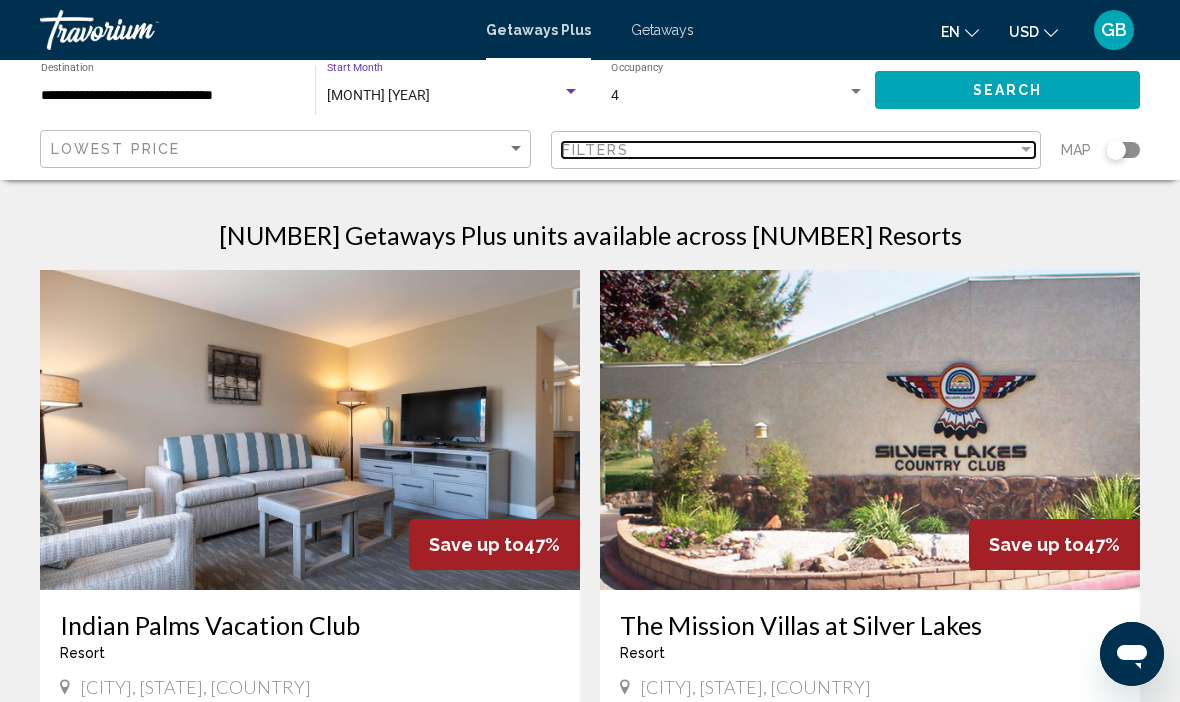 click at bounding box center (1026, 150) 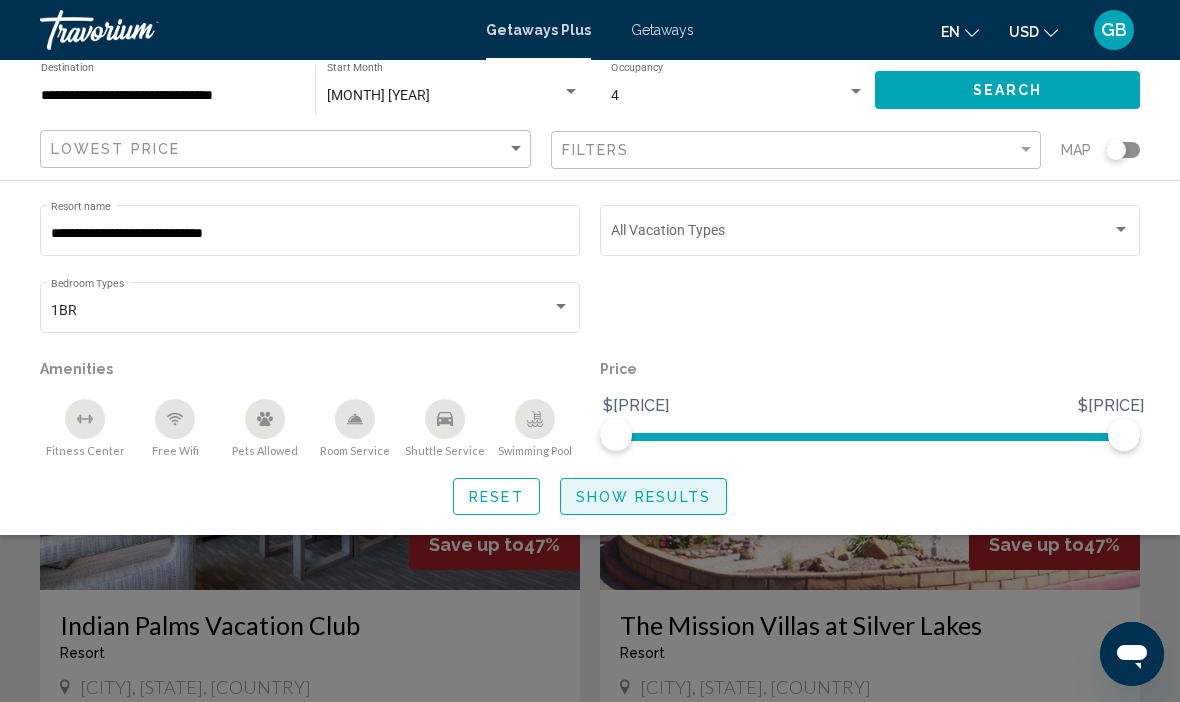 click on "Show Results" at bounding box center (643, 497) 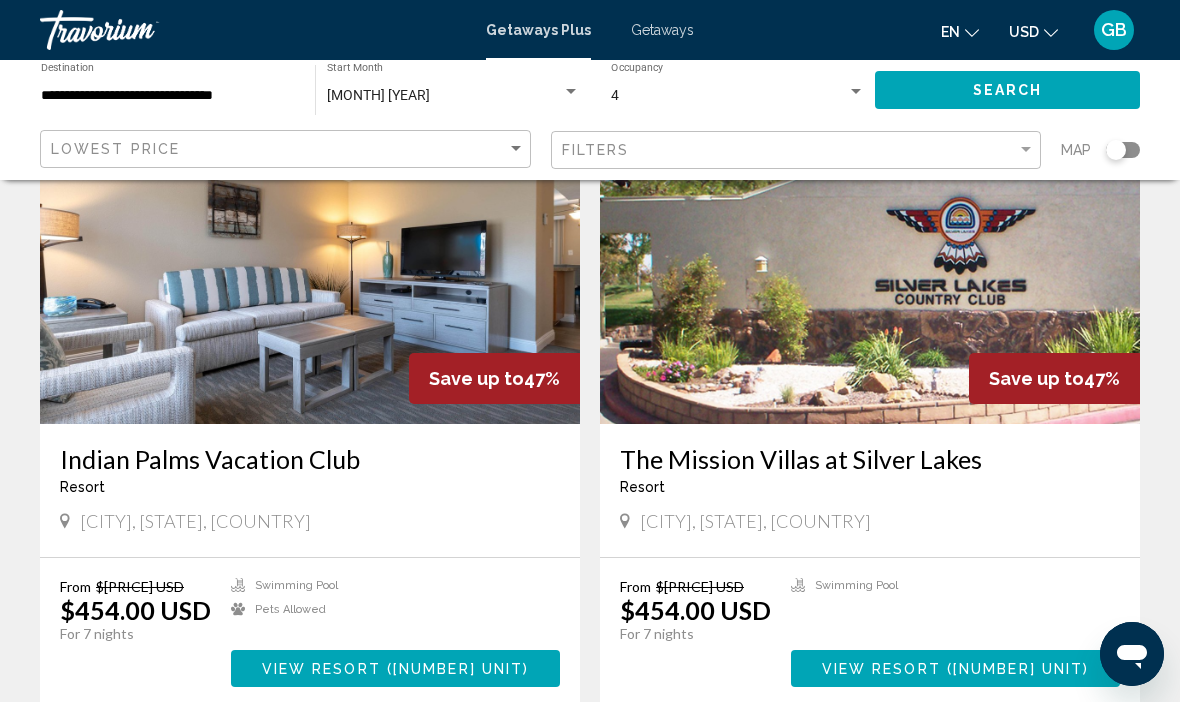 scroll, scrollTop: 0, scrollLeft: 0, axis: both 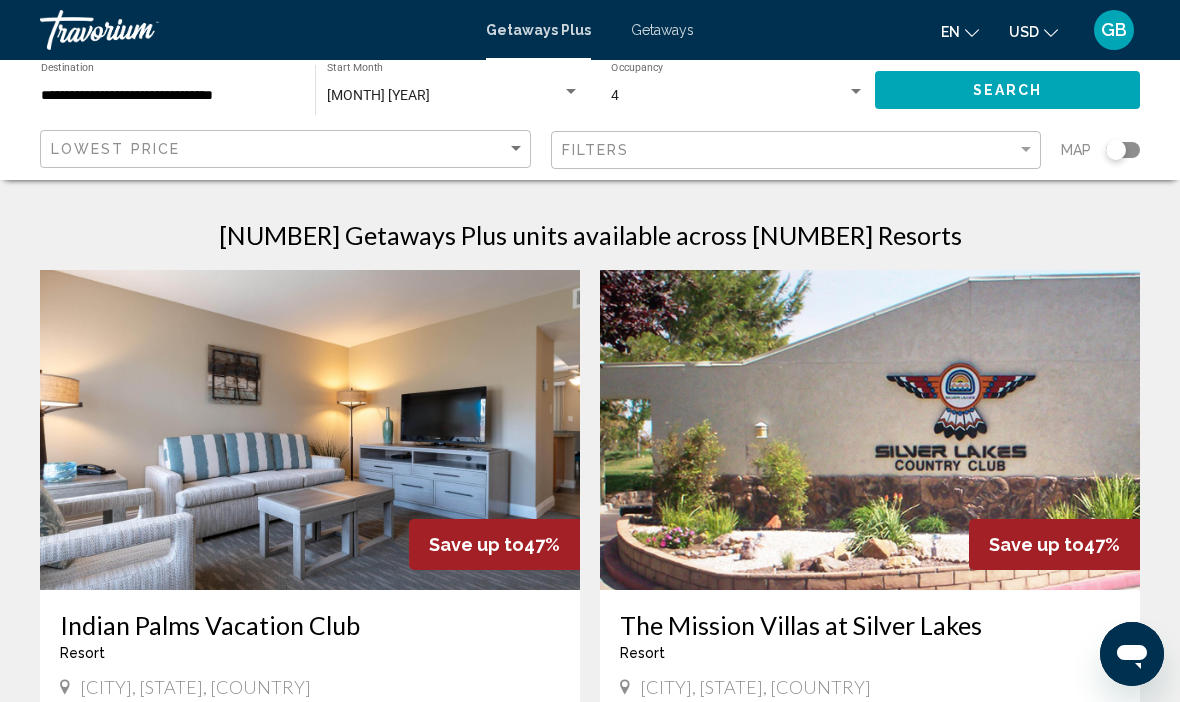 click at bounding box center (1123, 150) 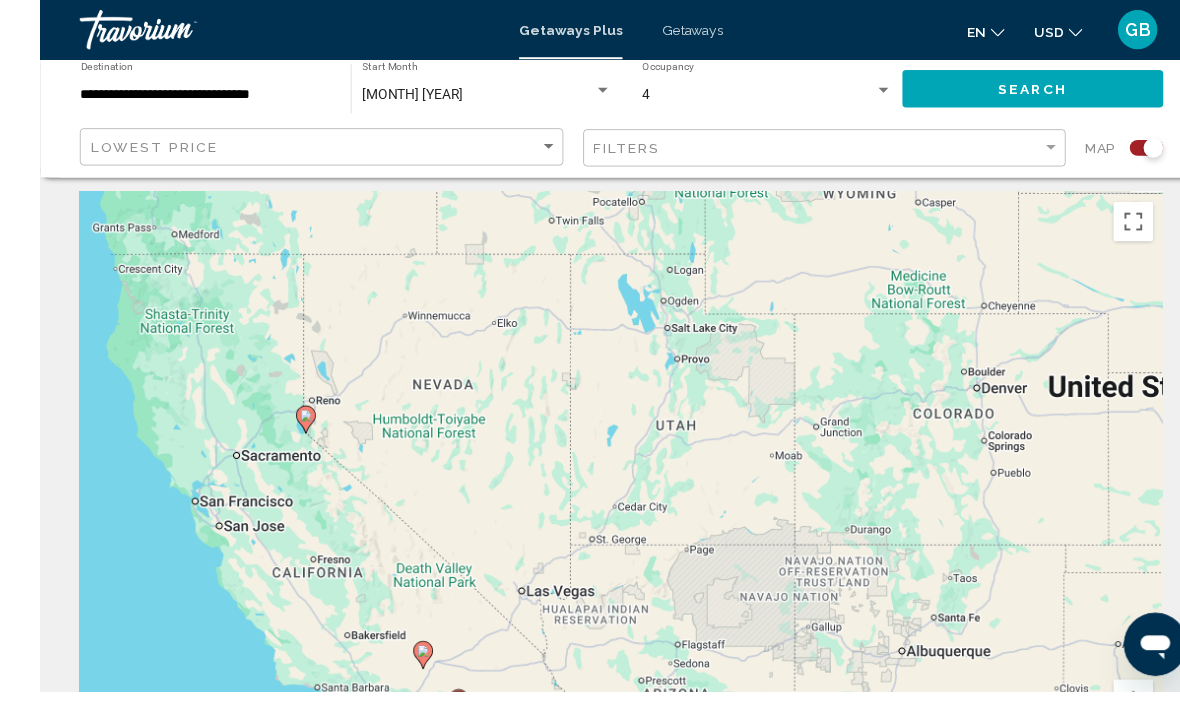 scroll, scrollTop: 0, scrollLeft: 0, axis: both 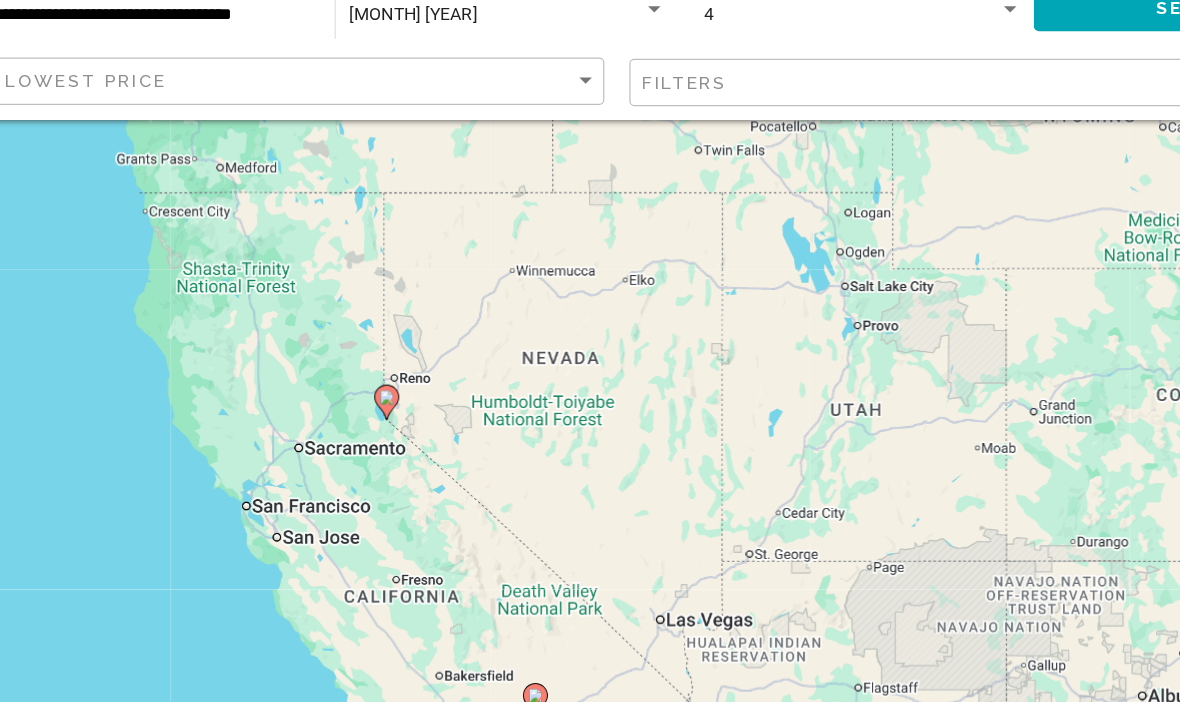 click at bounding box center [357, 406] 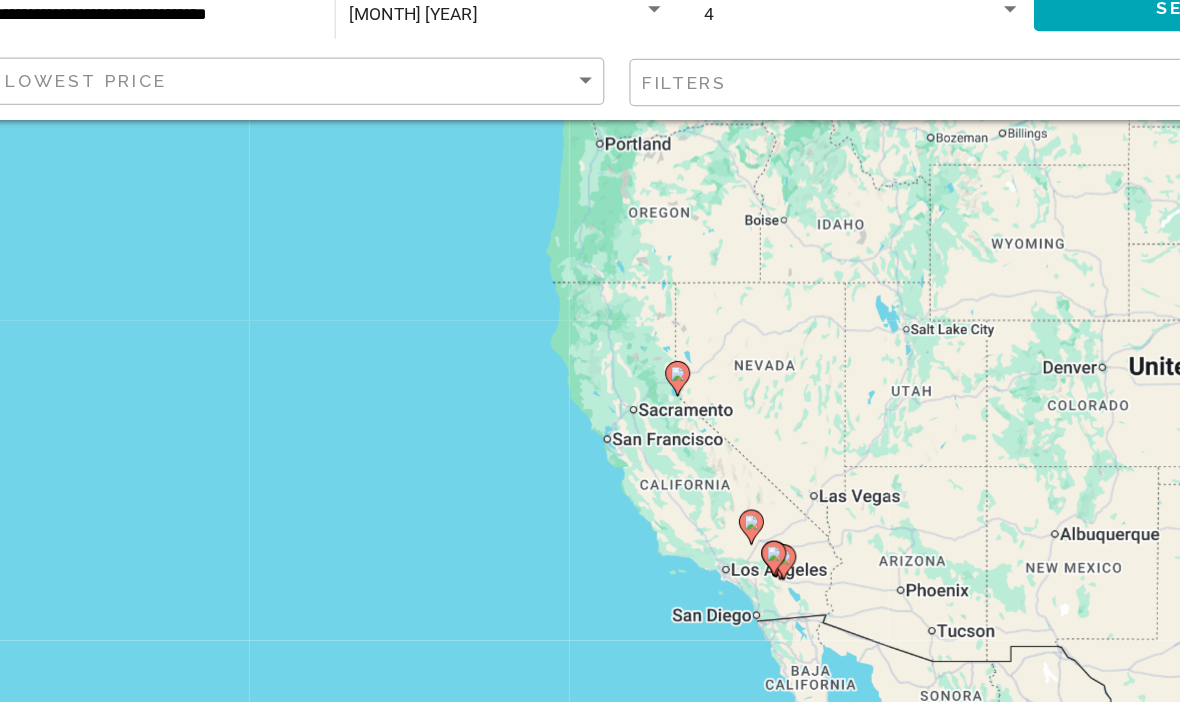 click at bounding box center (669, 532) 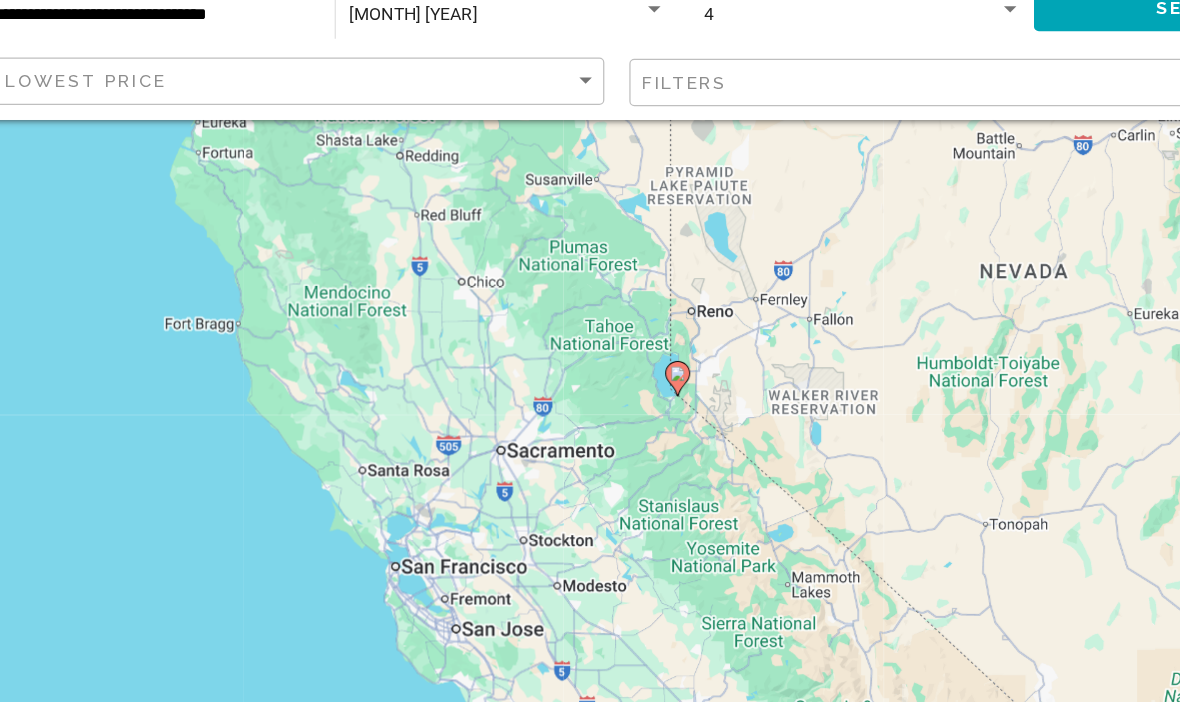scroll, scrollTop: 97, scrollLeft: 0, axis: vertical 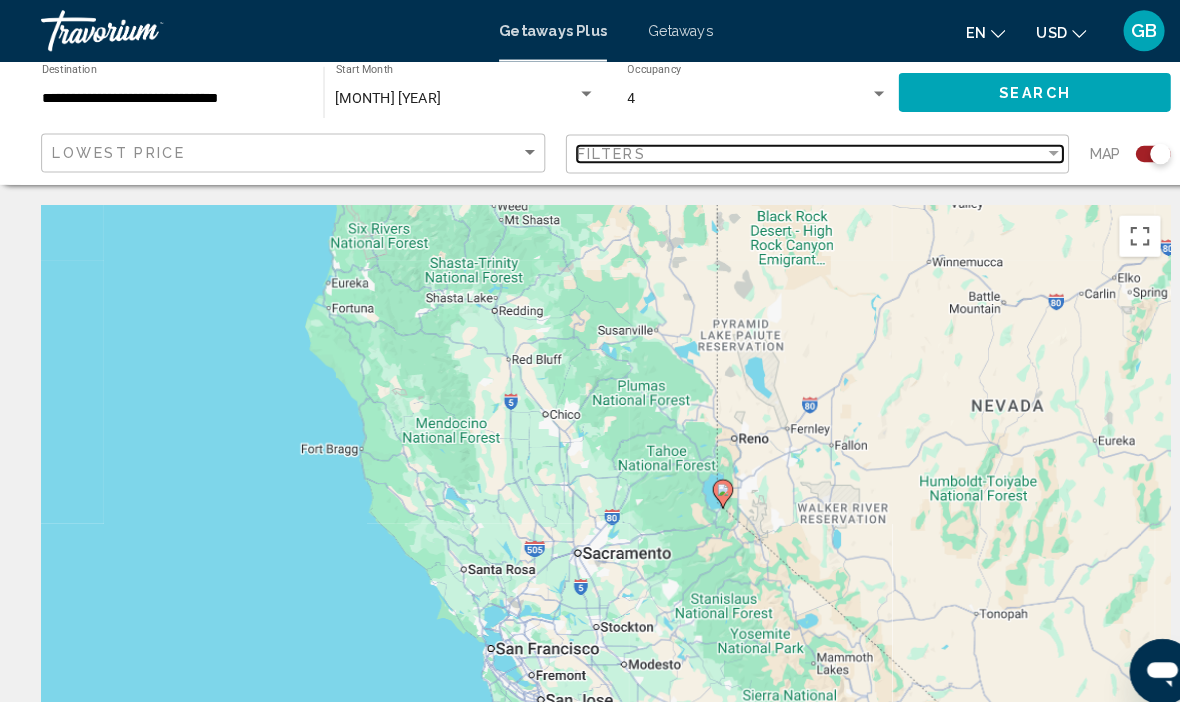 click at bounding box center [1026, 150] 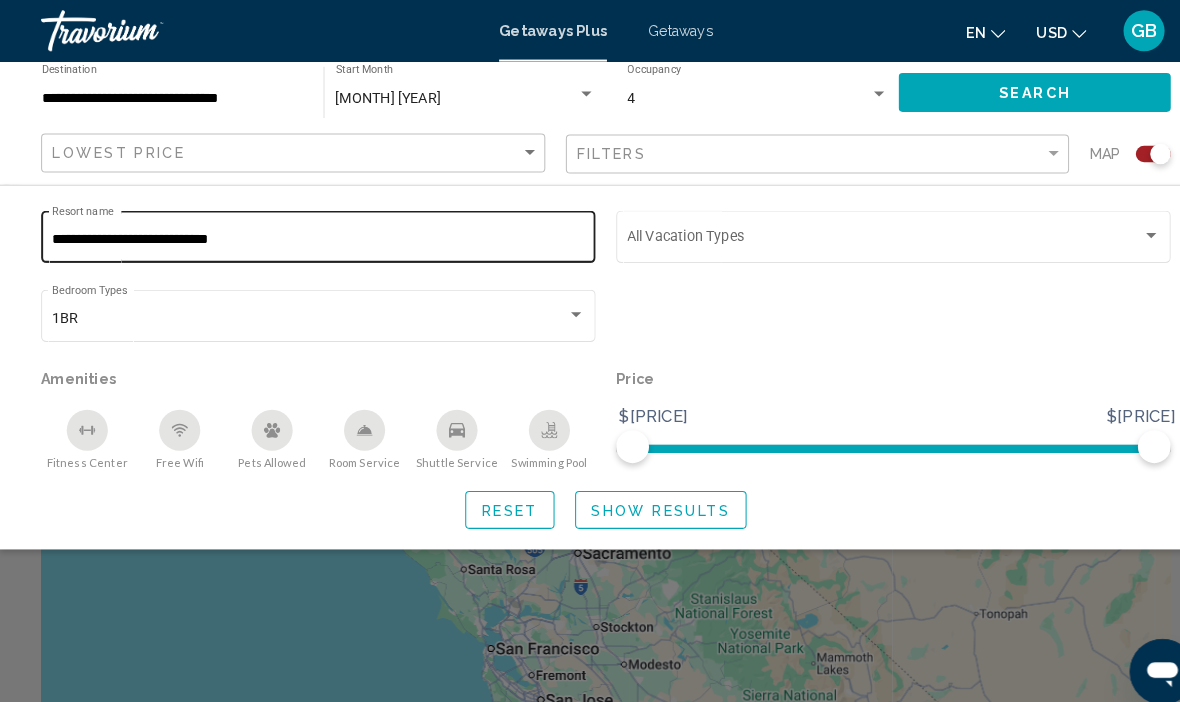 click on "**********" at bounding box center (310, 234) 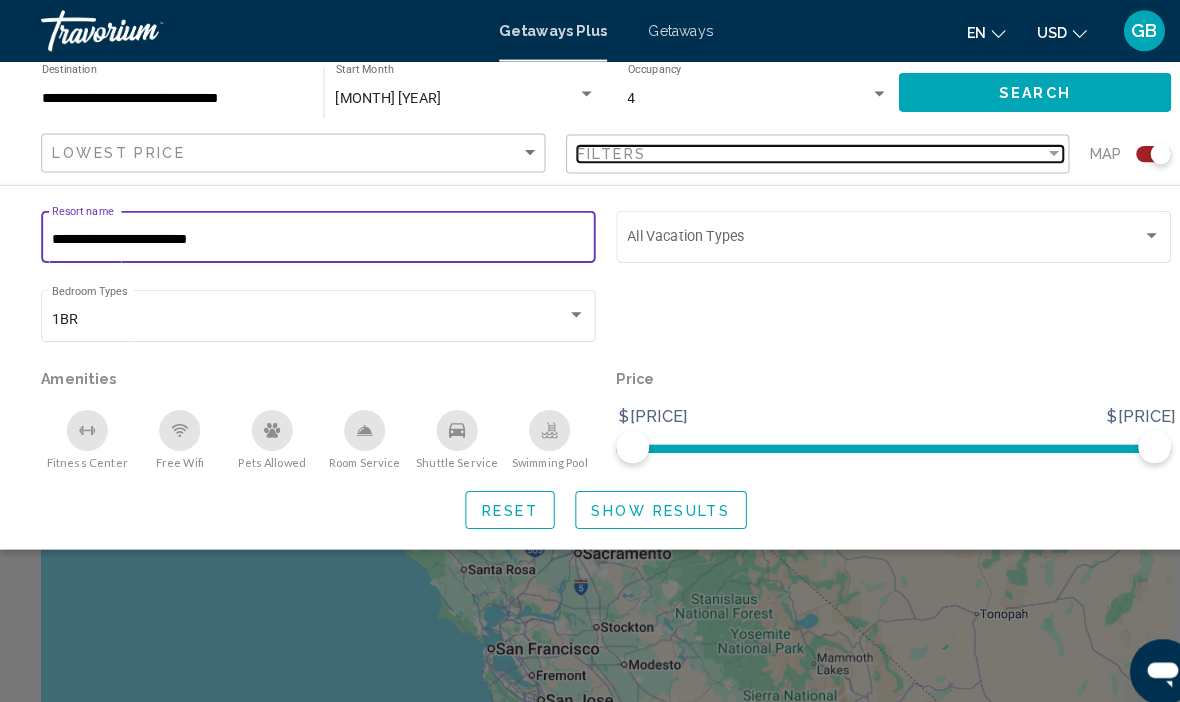 click on "Filters" at bounding box center (790, 150) 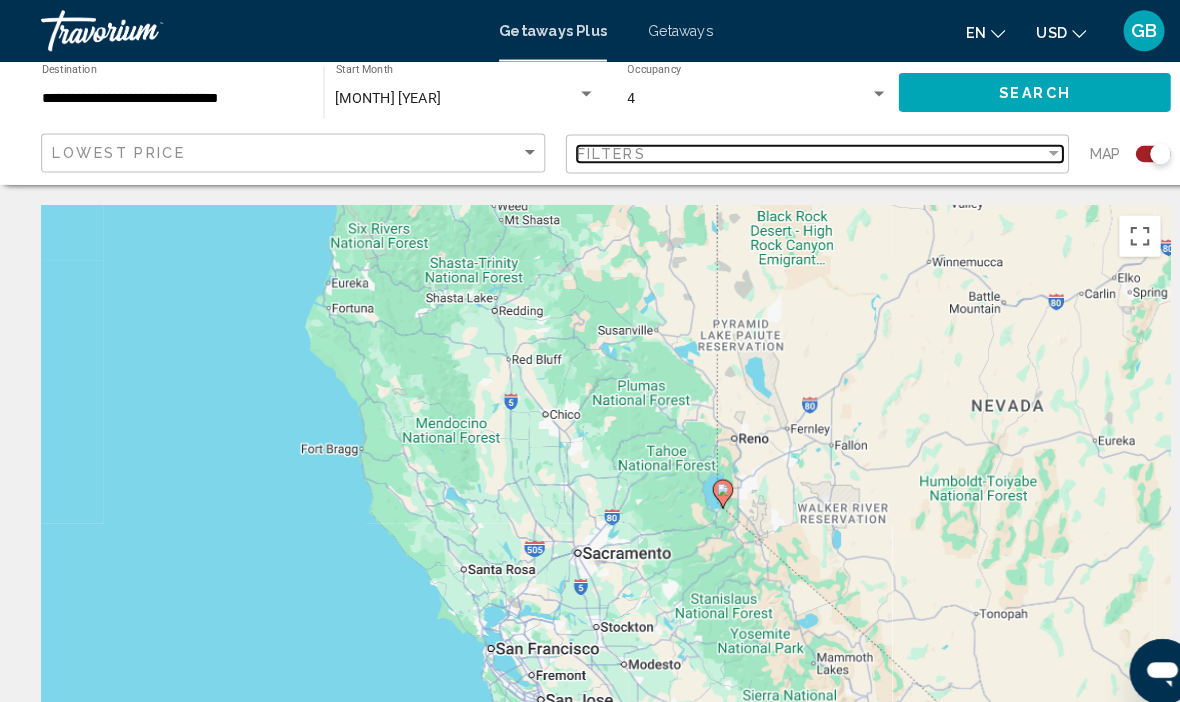 click at bounding box center (1026, 150) 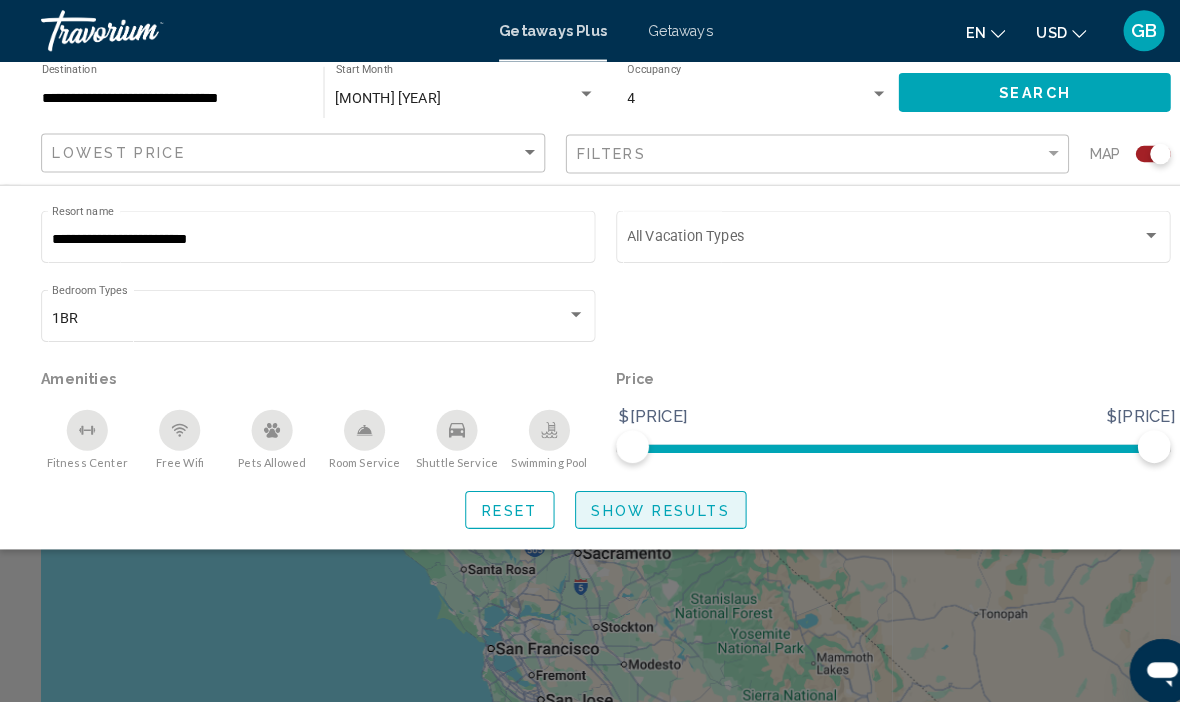 click on "Show Results" at bounding box center (643, 497) 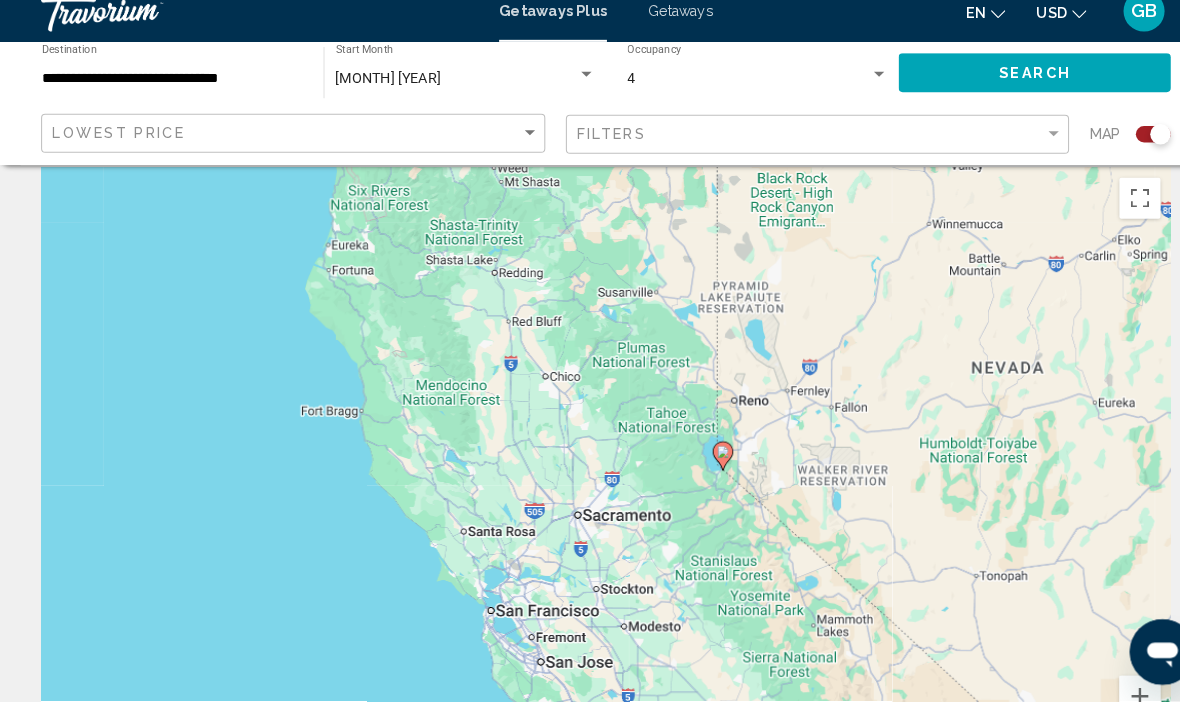 scroll, scrollTop: 19, scrollLeft: 0, axis: vertical 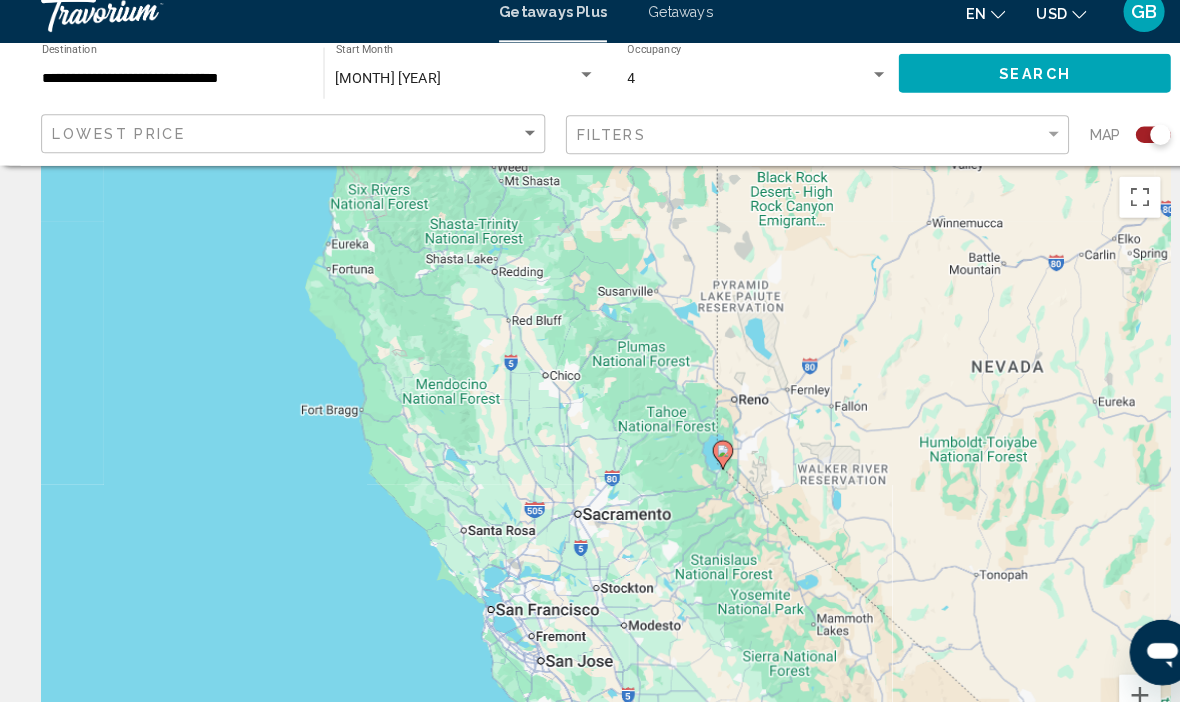 click at bounding box center (1123, 150) 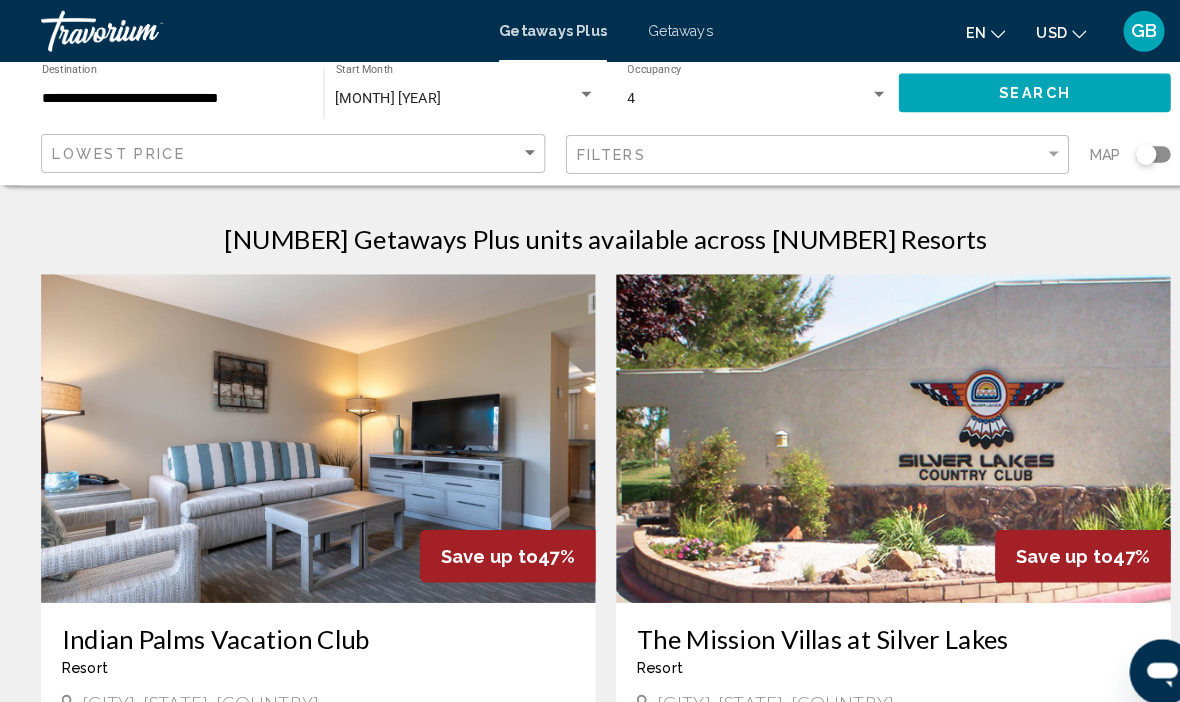 scroll, scrollTop: 0, scrollLeft: 0, axis: both 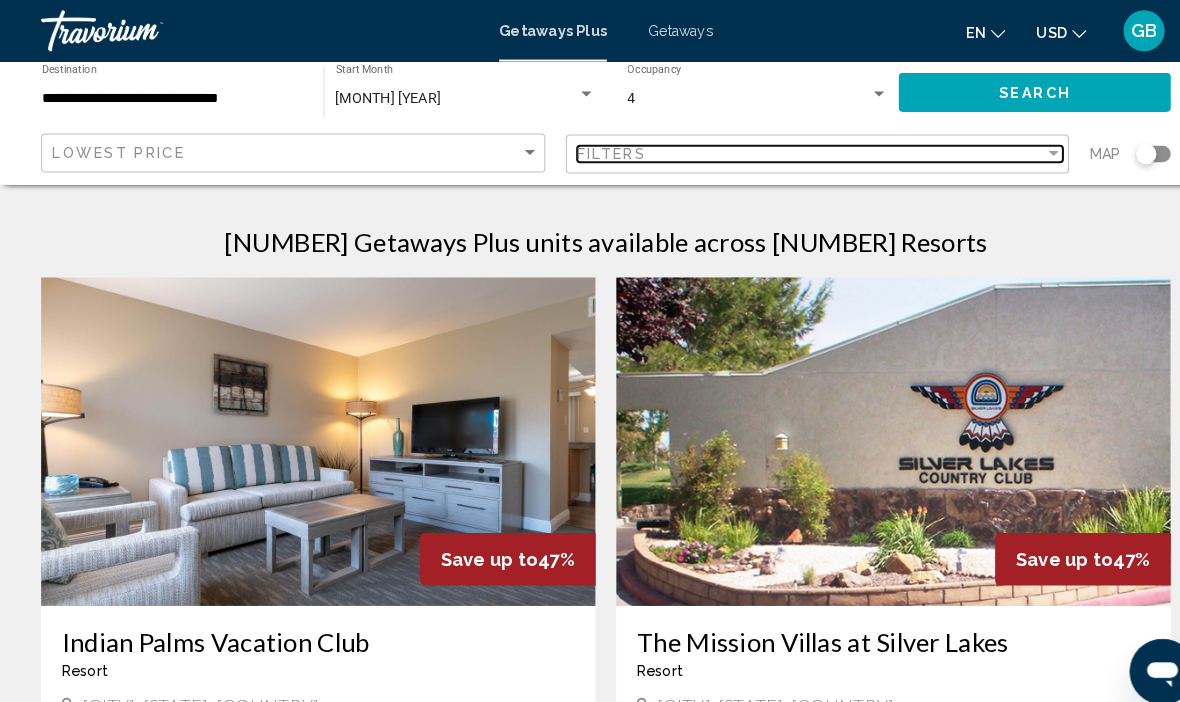 click on "Filters" at bounding box center (790, 150) 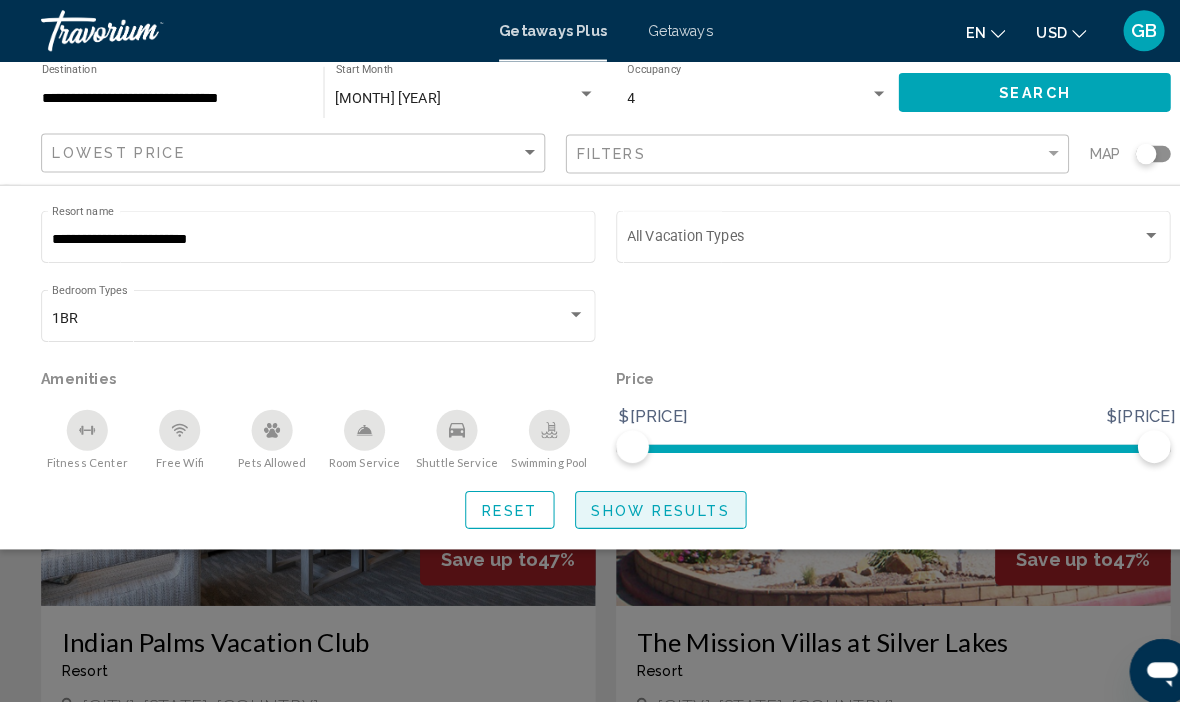 click on "Show Results" at bounding box center (643, 497) 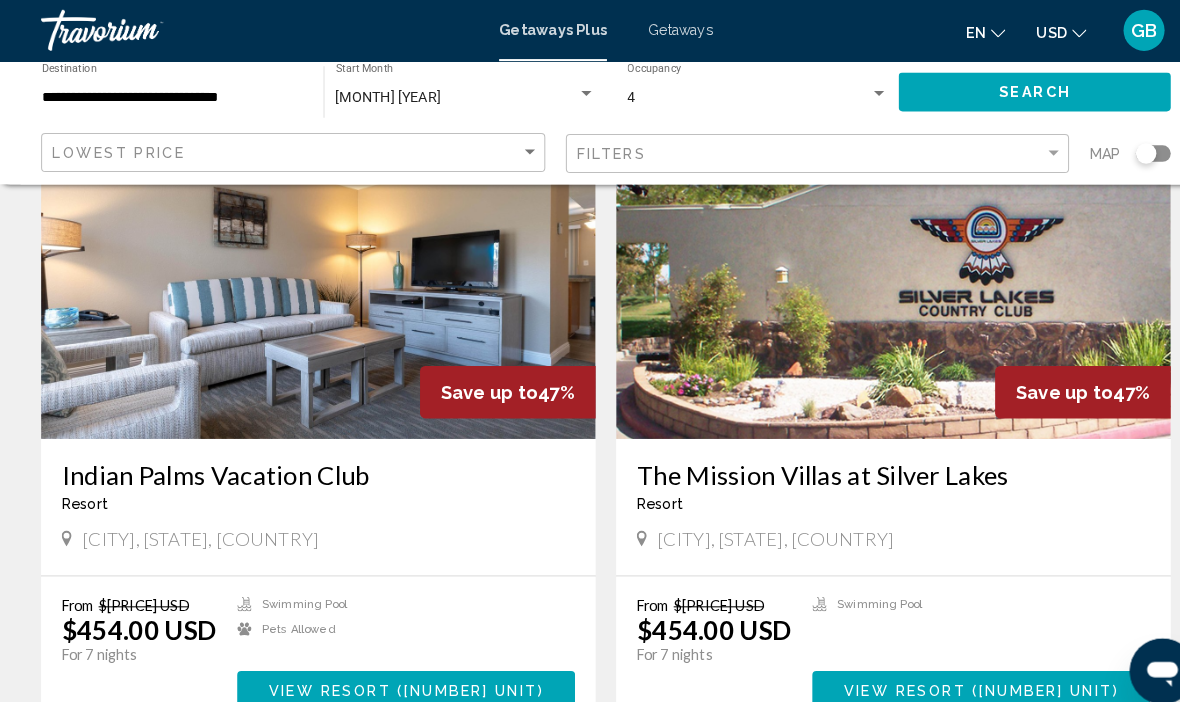 scroll, scrollTop: 0, scrollLeft: 0, axis: both 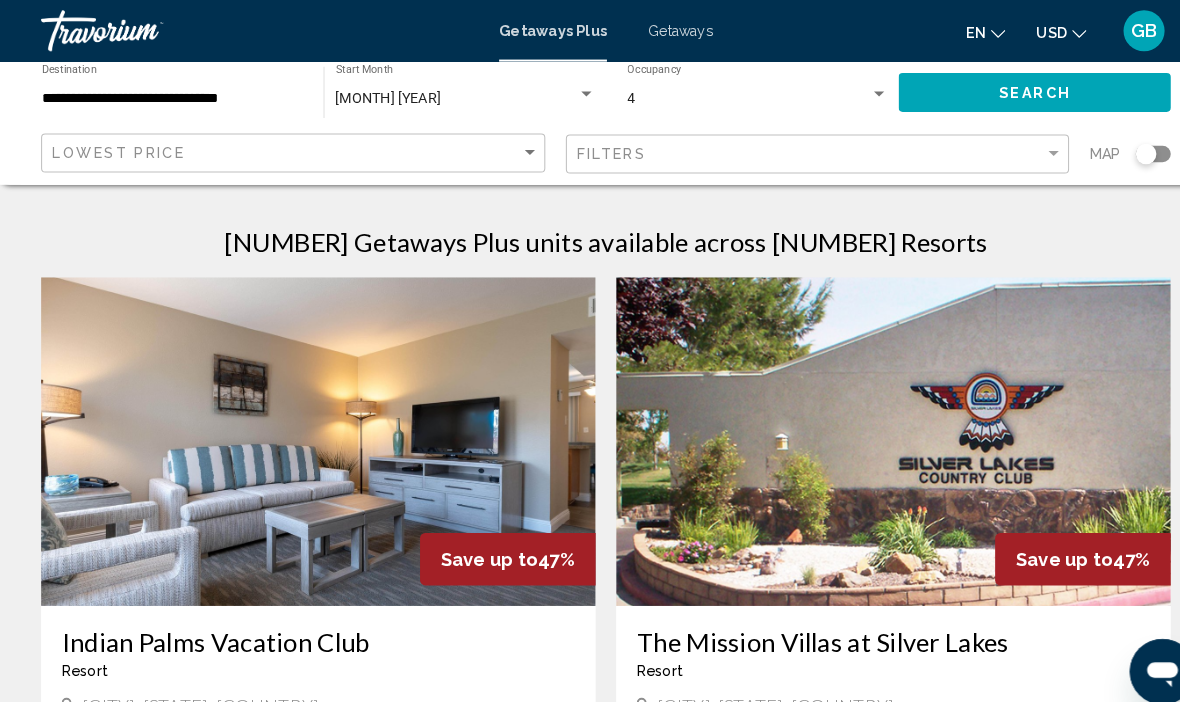 click on "Getaways" at bounding box center [662, 30] 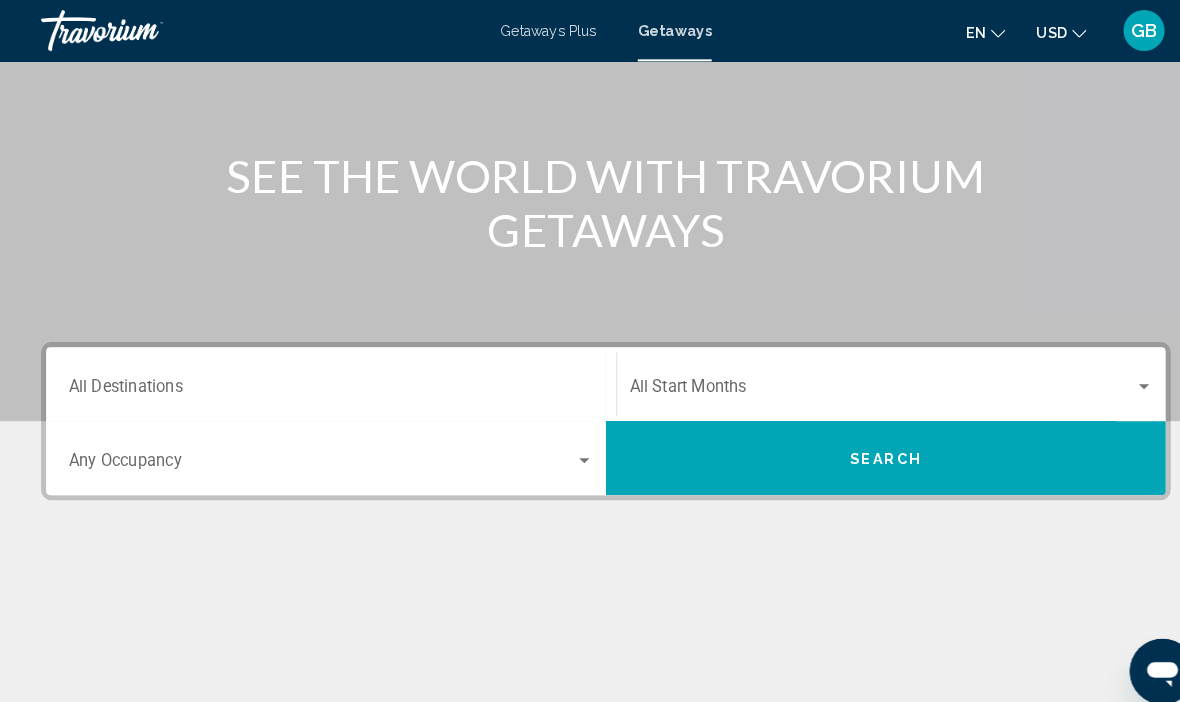 scroll, scrollTop: 174, scrollLeft: 0, axis: vertical 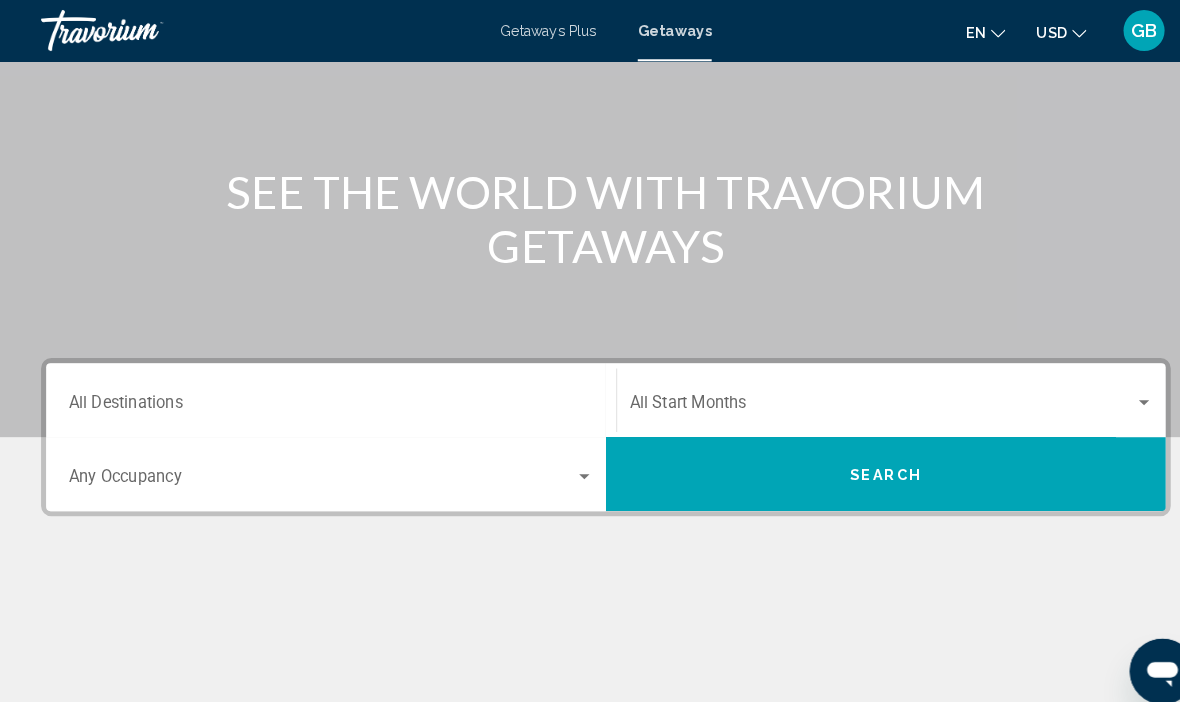 click on "Destination All Destinations" at bounding box center [322, 397] 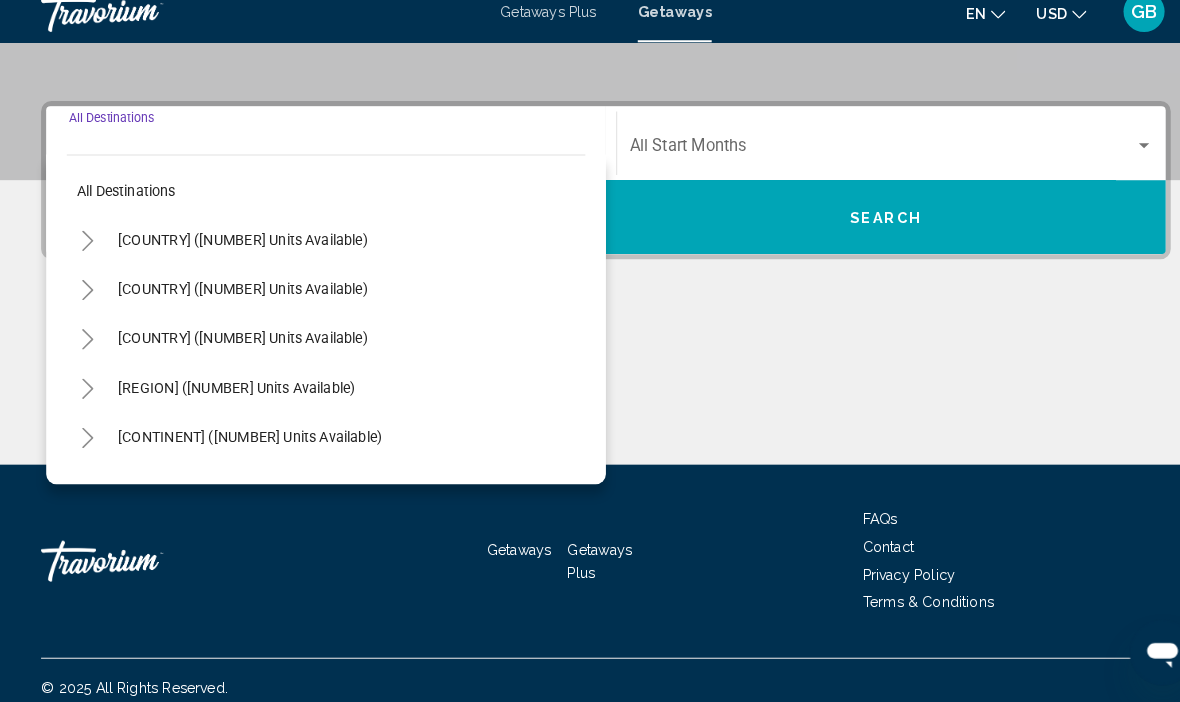scroll, scrollTop: 420, scrollLeft: 0, axis: vertical 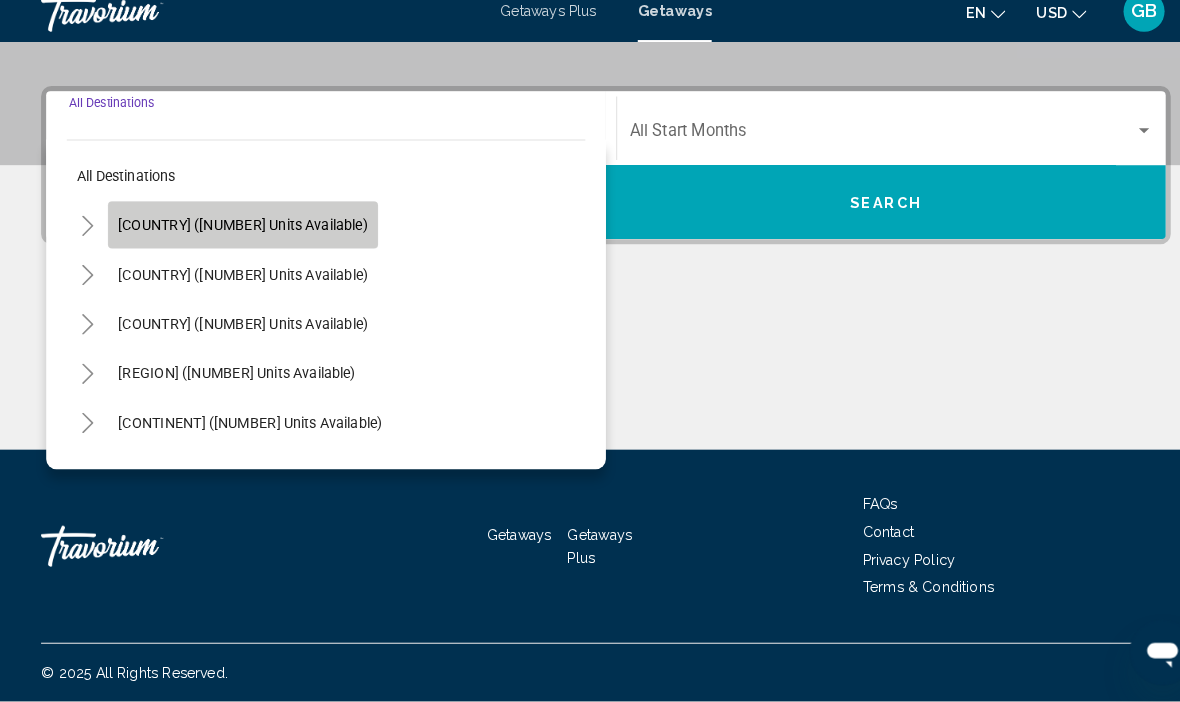 click on "United States (701,368 units available)" at bounding box center (236, 238) 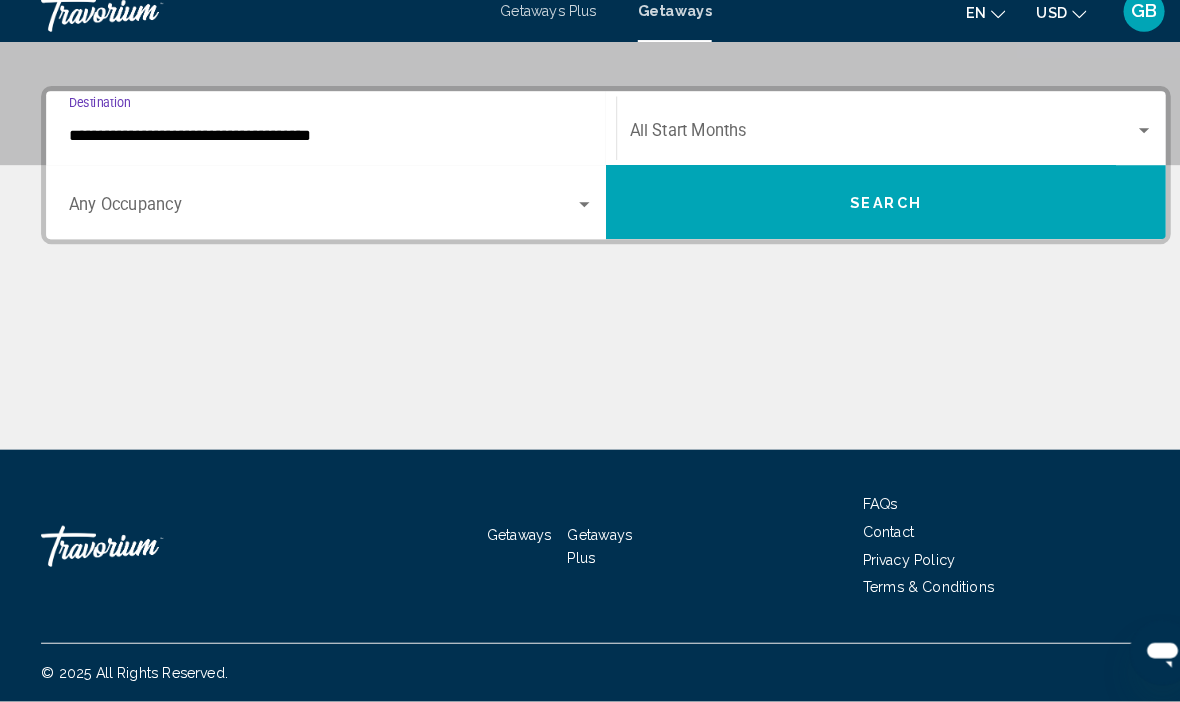click at bounding box center (322, 223) 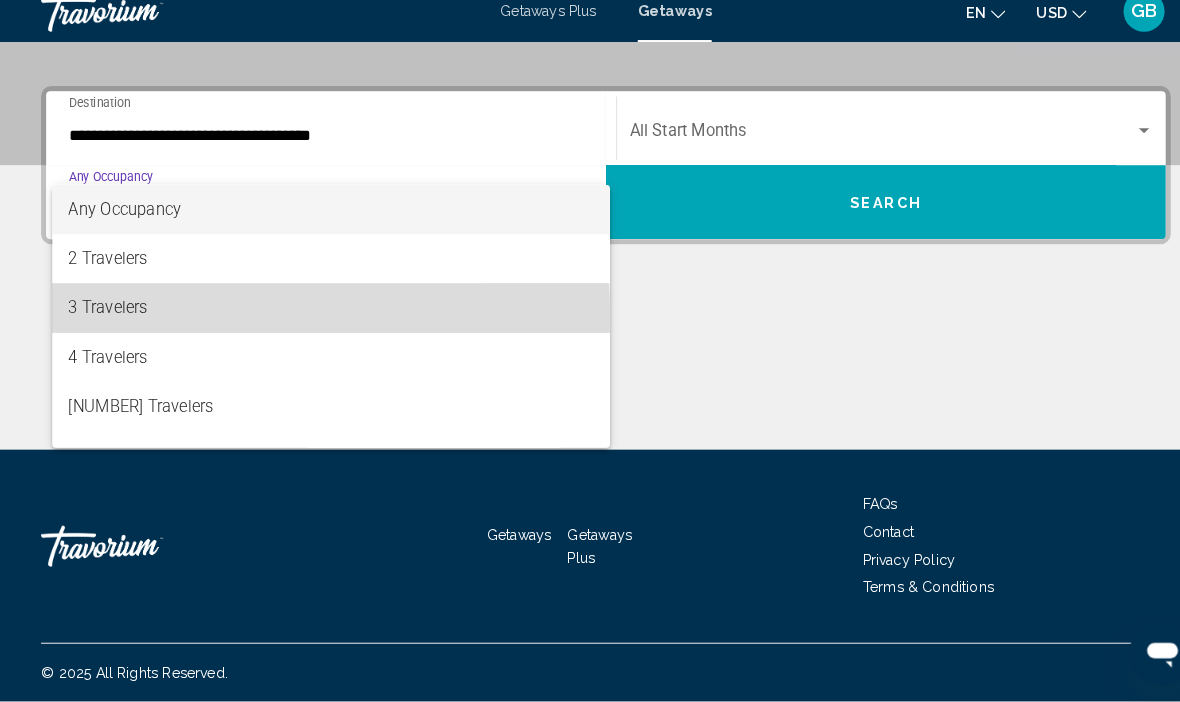 click on "3 Travelers" at bounding box center [322, 319] 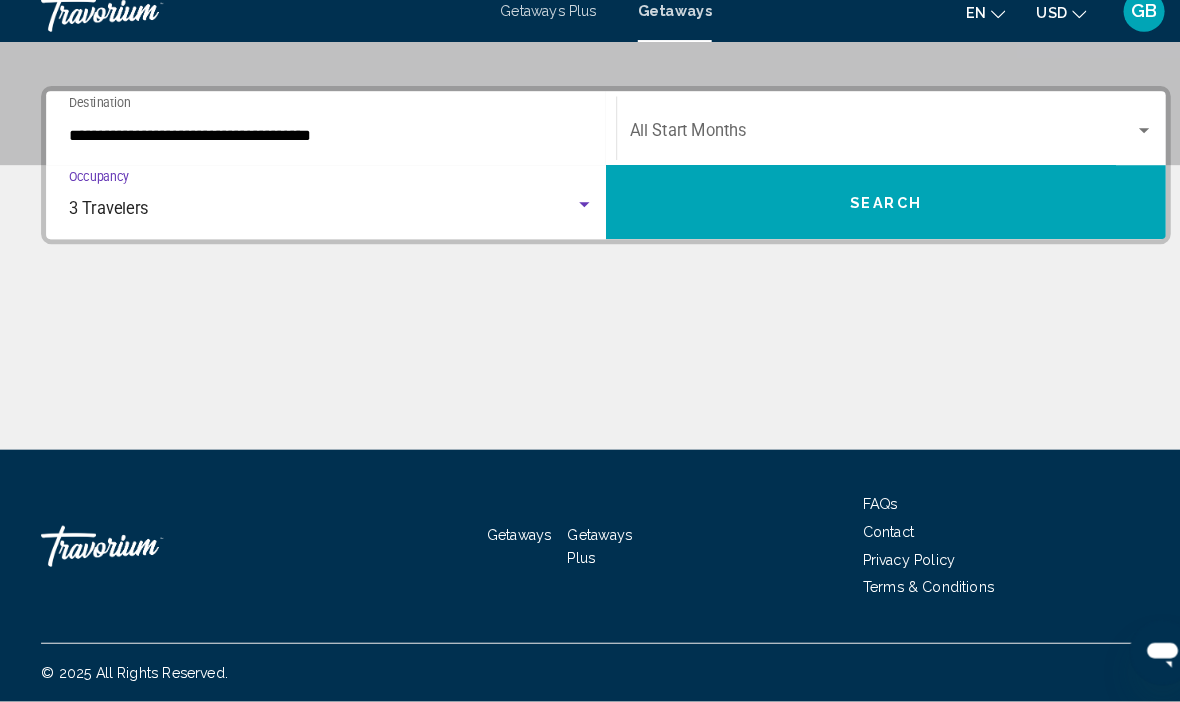 click at bounding box center (1114, 147) 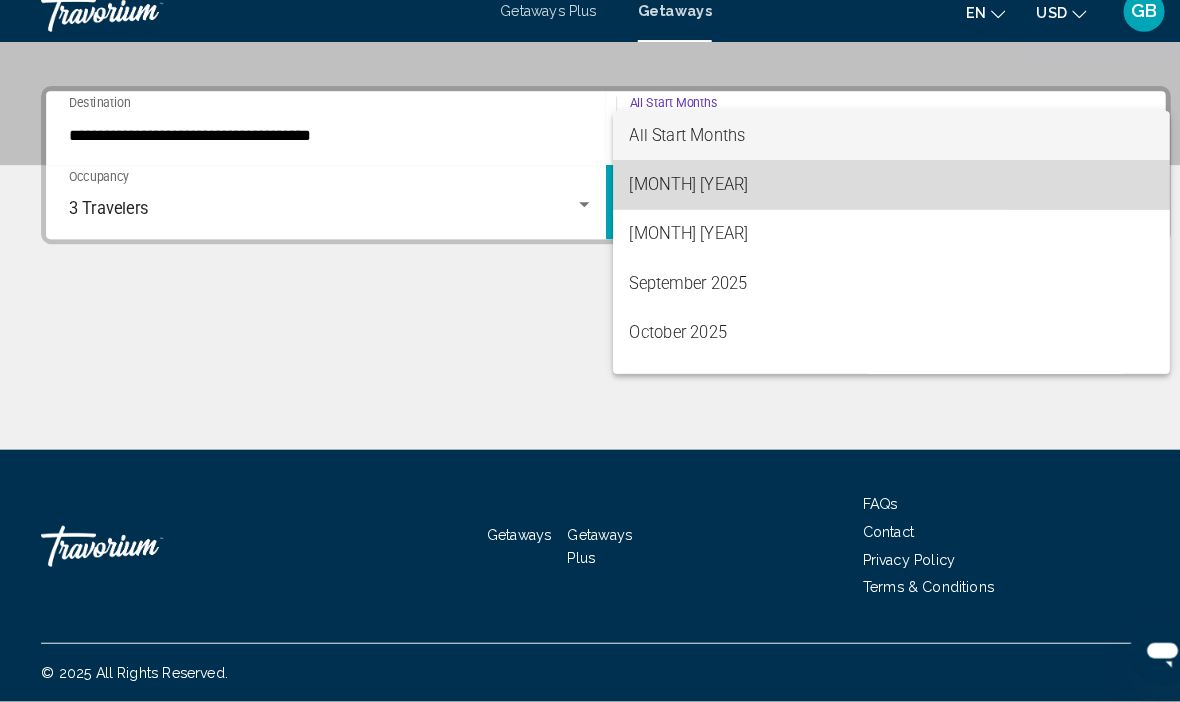 click on "July 2025" at bounding box center [868, 199] 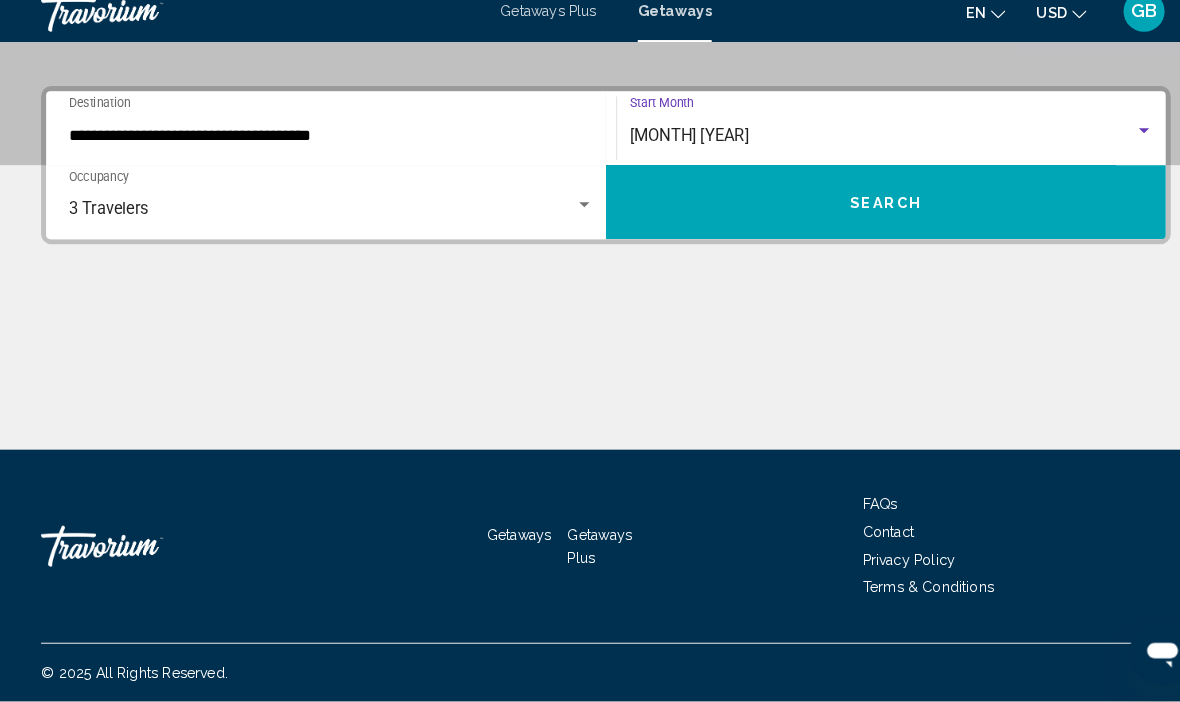 click on "Search" at bounding box center (862, 216) 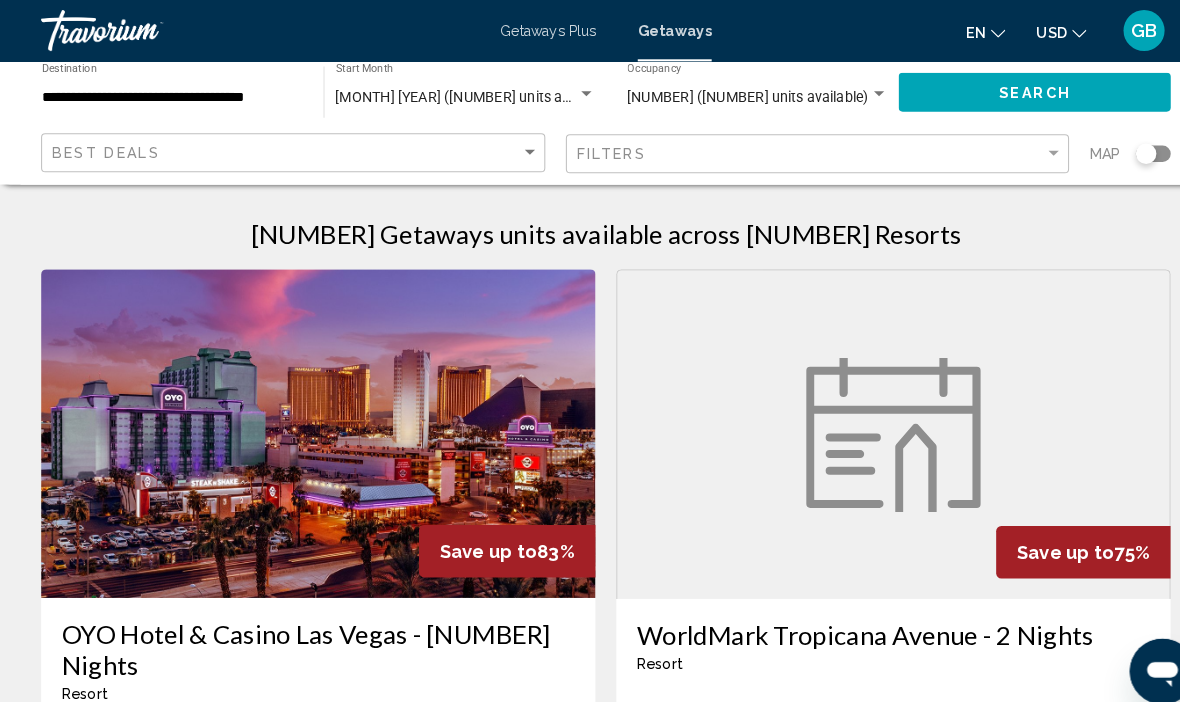 scroll, scrollTop: 0, scrollLeft: 0, axis: both 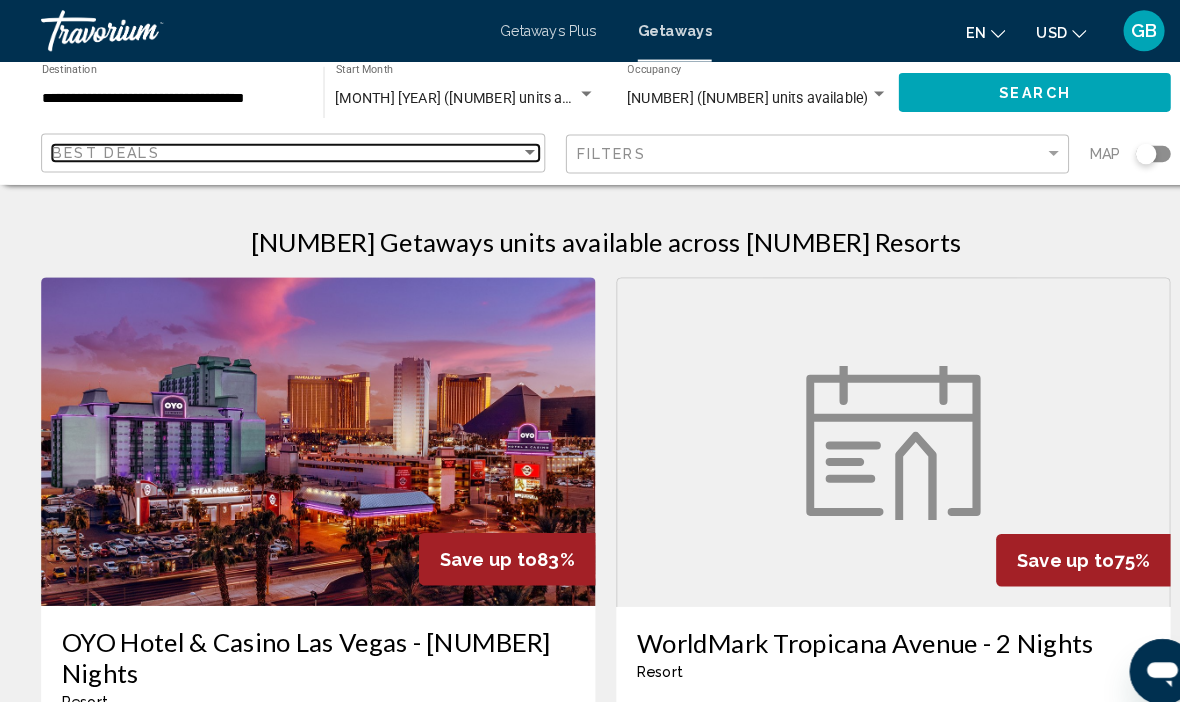 click on "Best Deals" at bounding box center [279, 149] 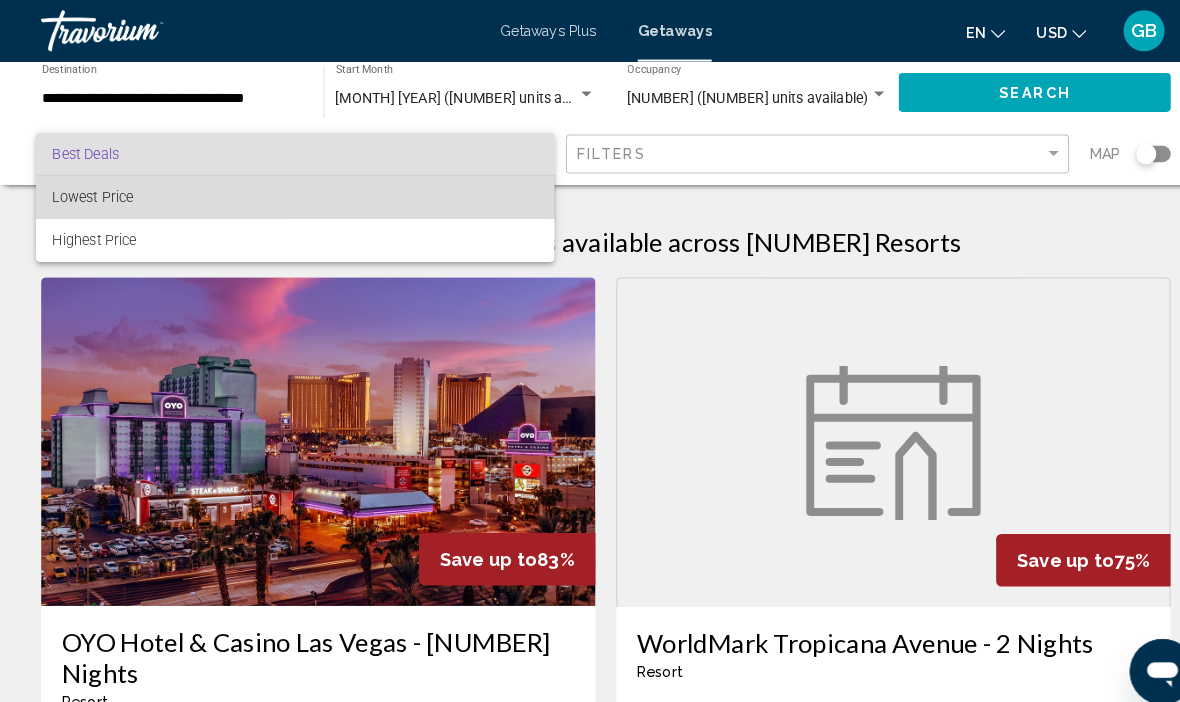 click on "Lowest Price" at bounding box center (287, 192) 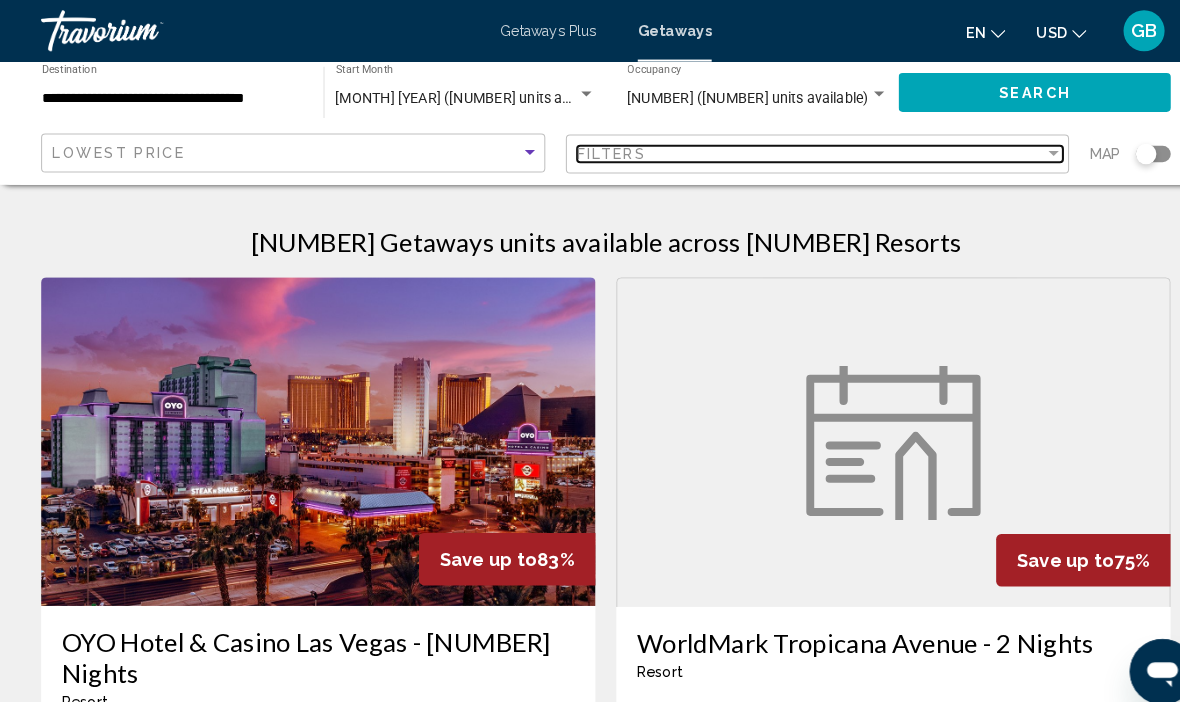 click at bounding box center [1026, 150] 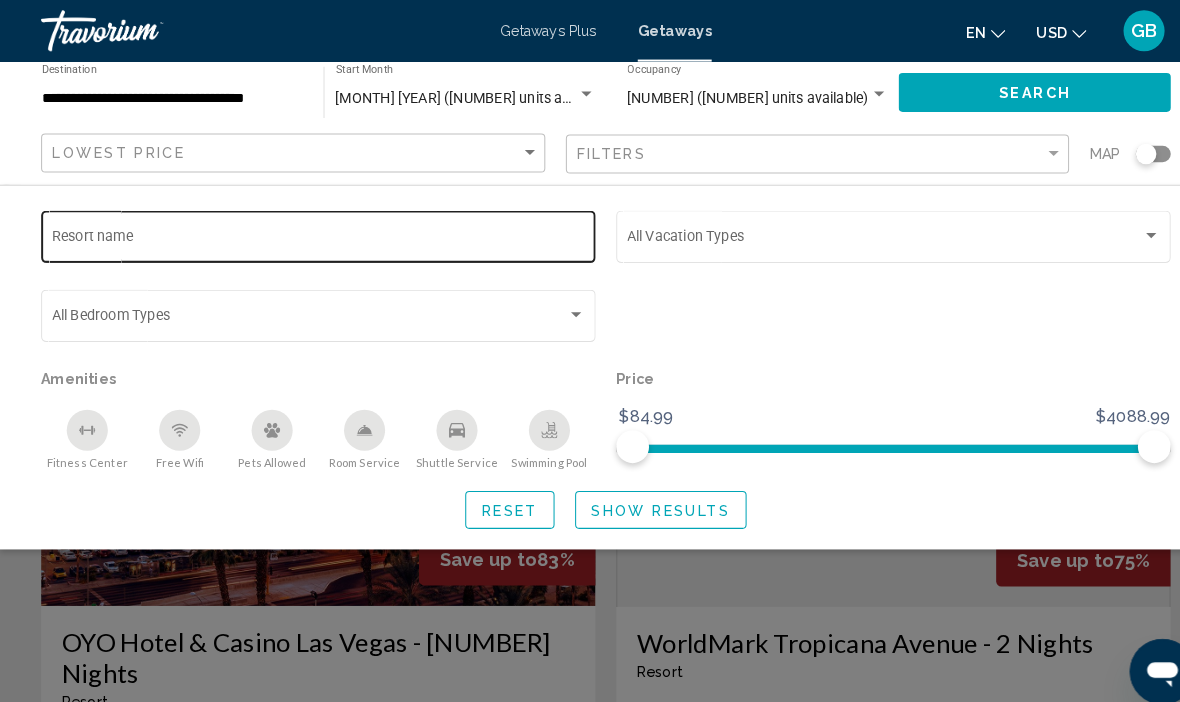click on "Resort name" at bounding box center [310, 234] 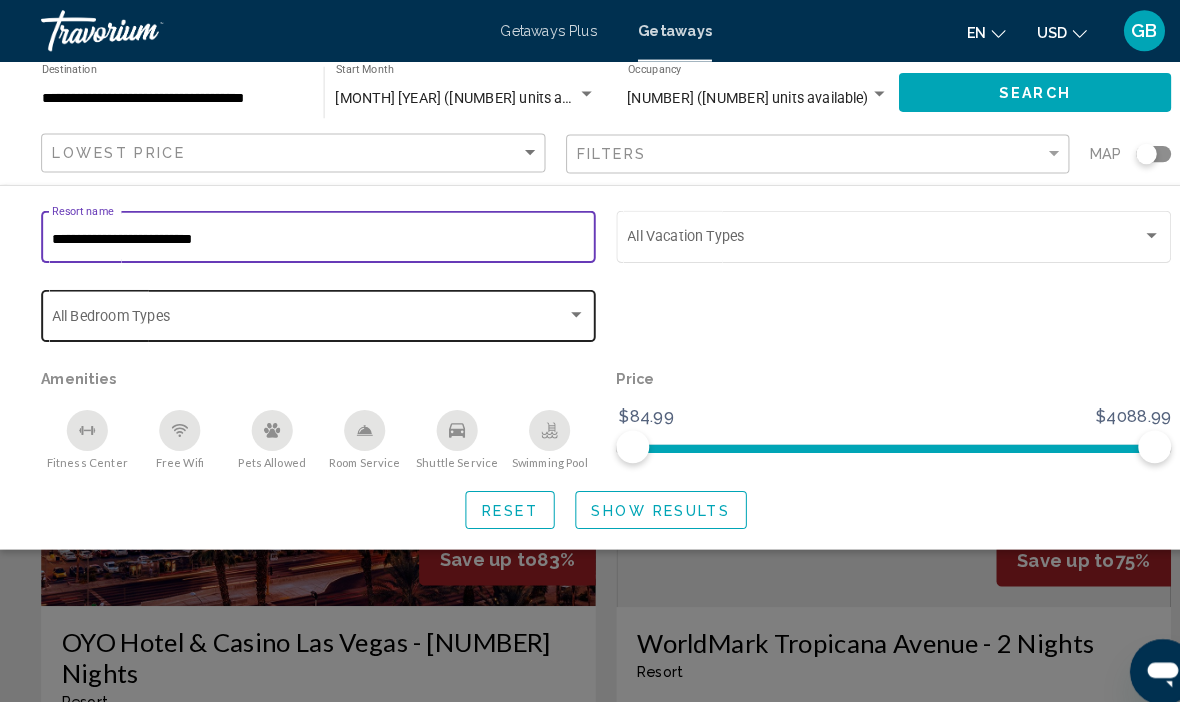 type on "**********" 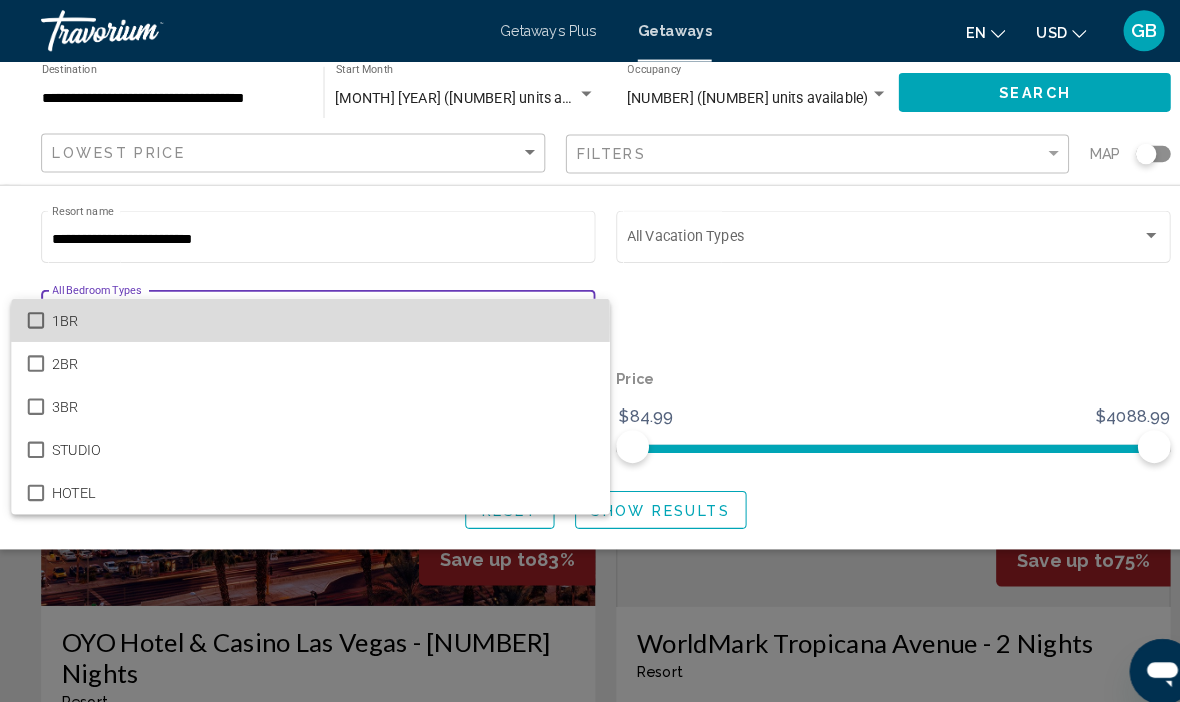 click on "1BR" at bounding box center [302, 312] 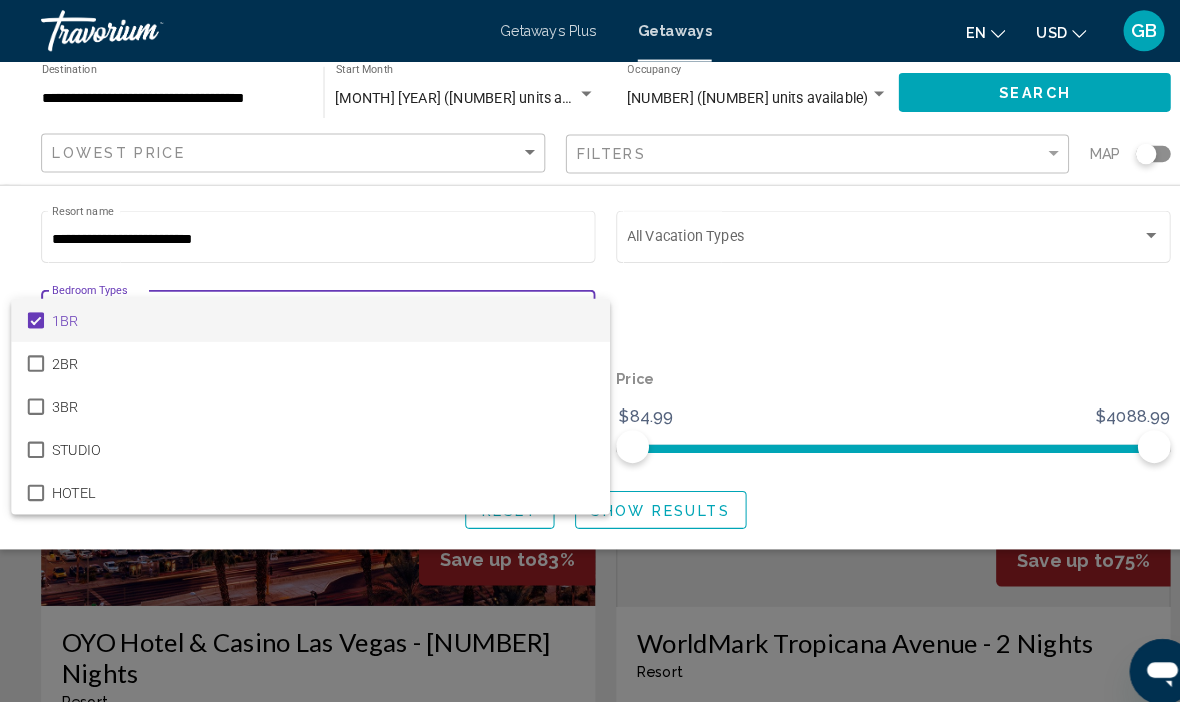 click at bounding box center [590, 351] 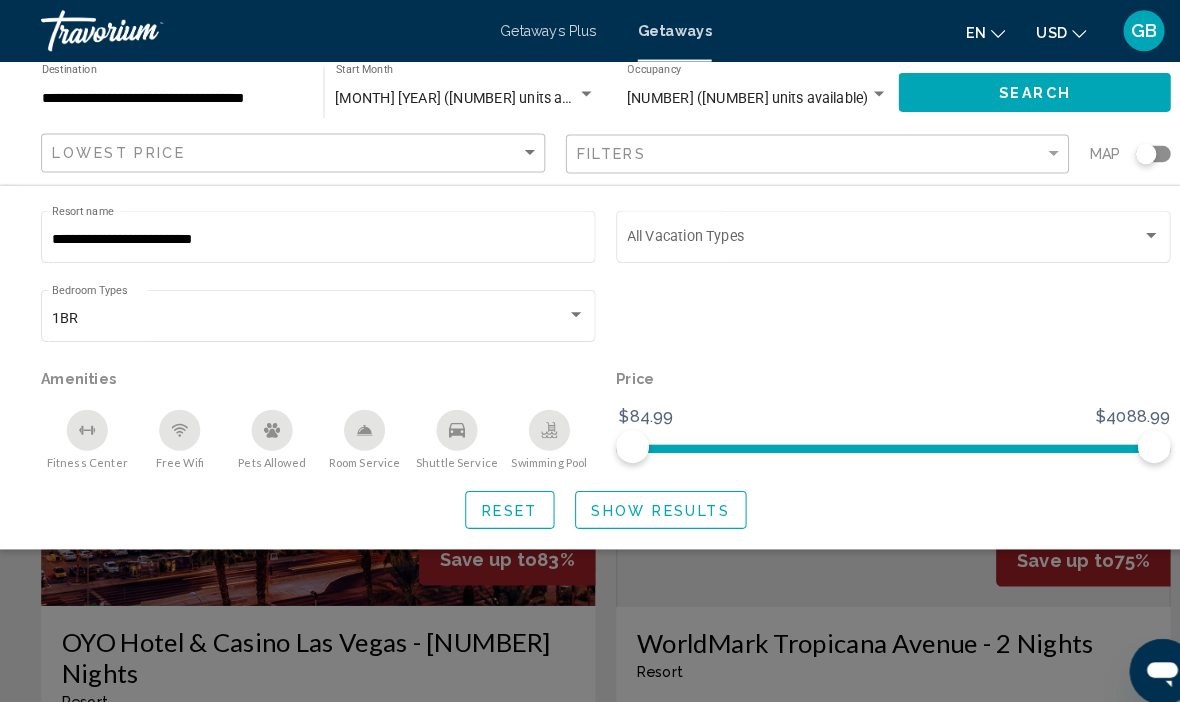 click on "Show Results" at bounding box center [643, 497] 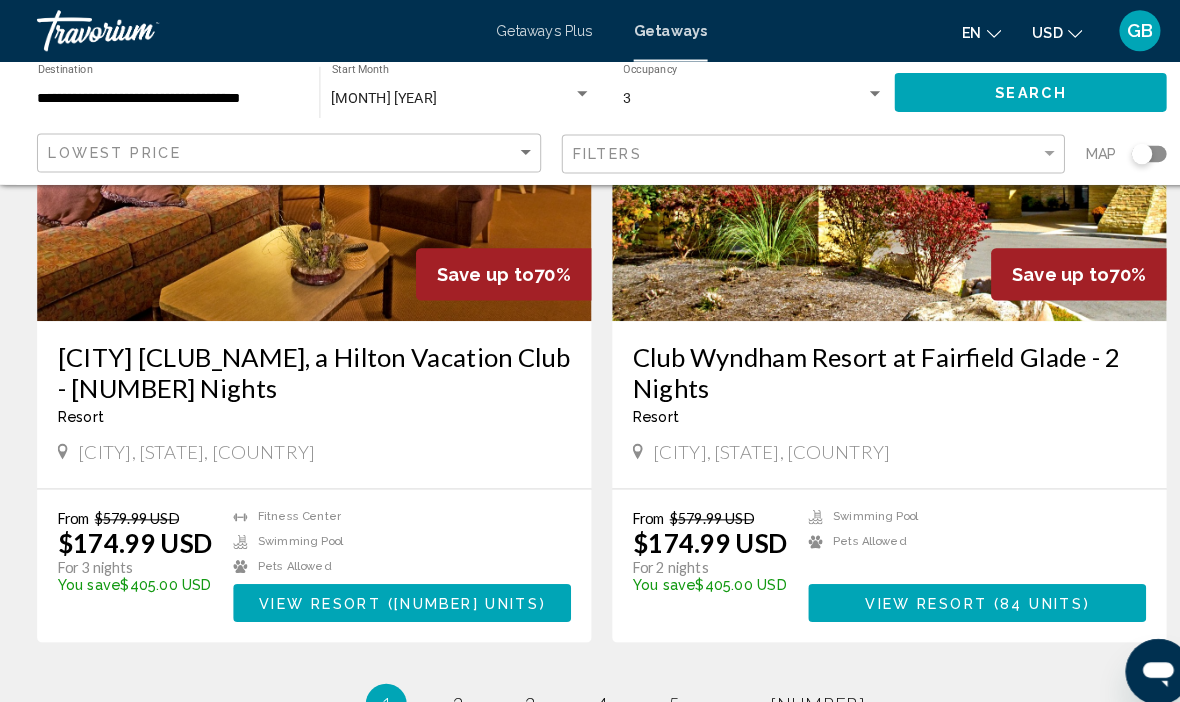 scroll, scrollTop: 3585, scrollLeft: 0, axis: vertical 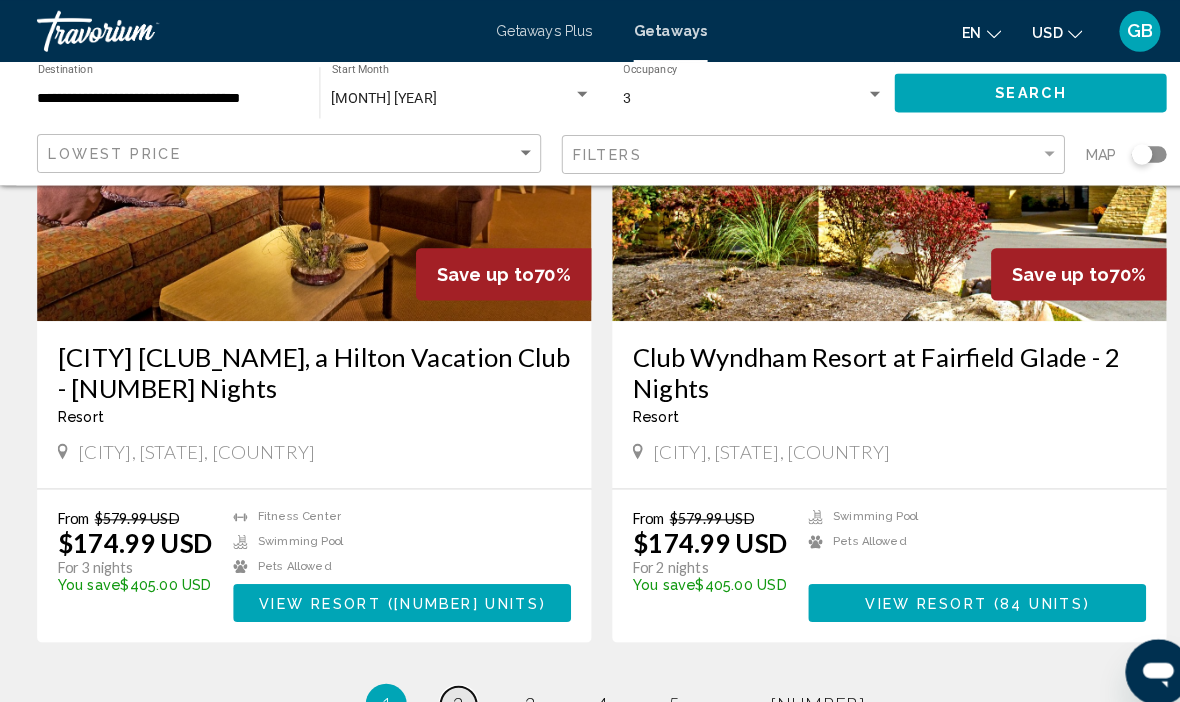click on "page  2" at bounding box center [450, 685] 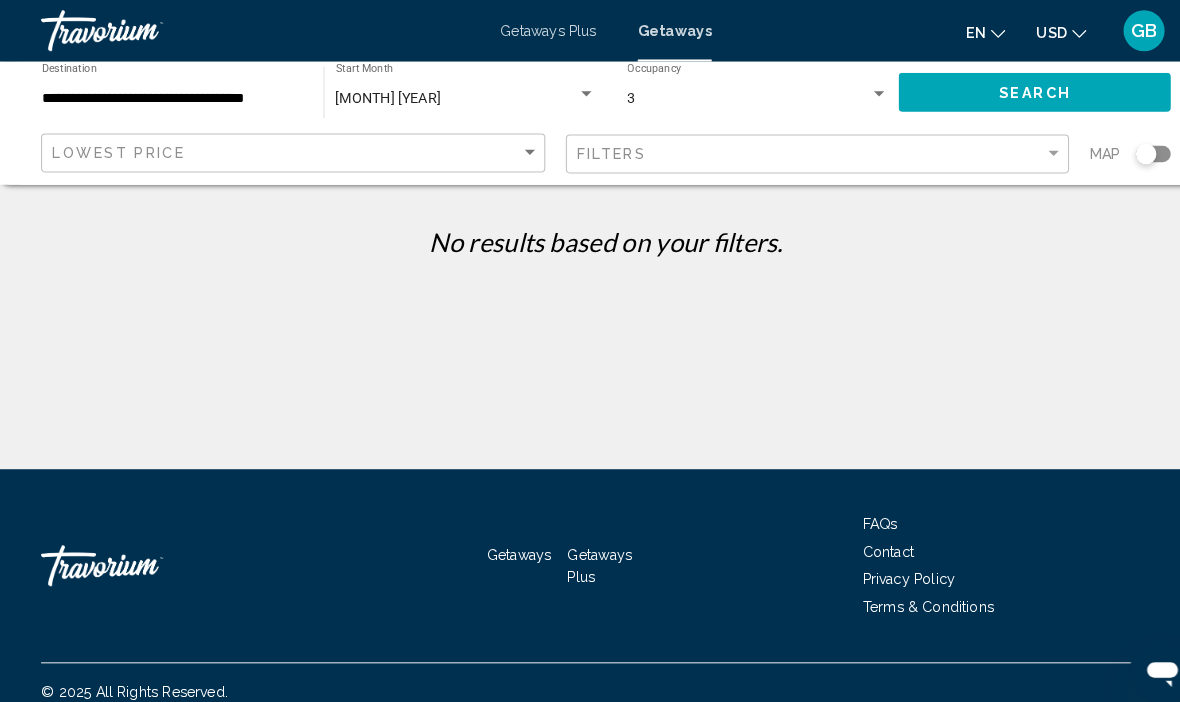 scroll, scrollTop: 0, scrollLeft: 0, axis: both 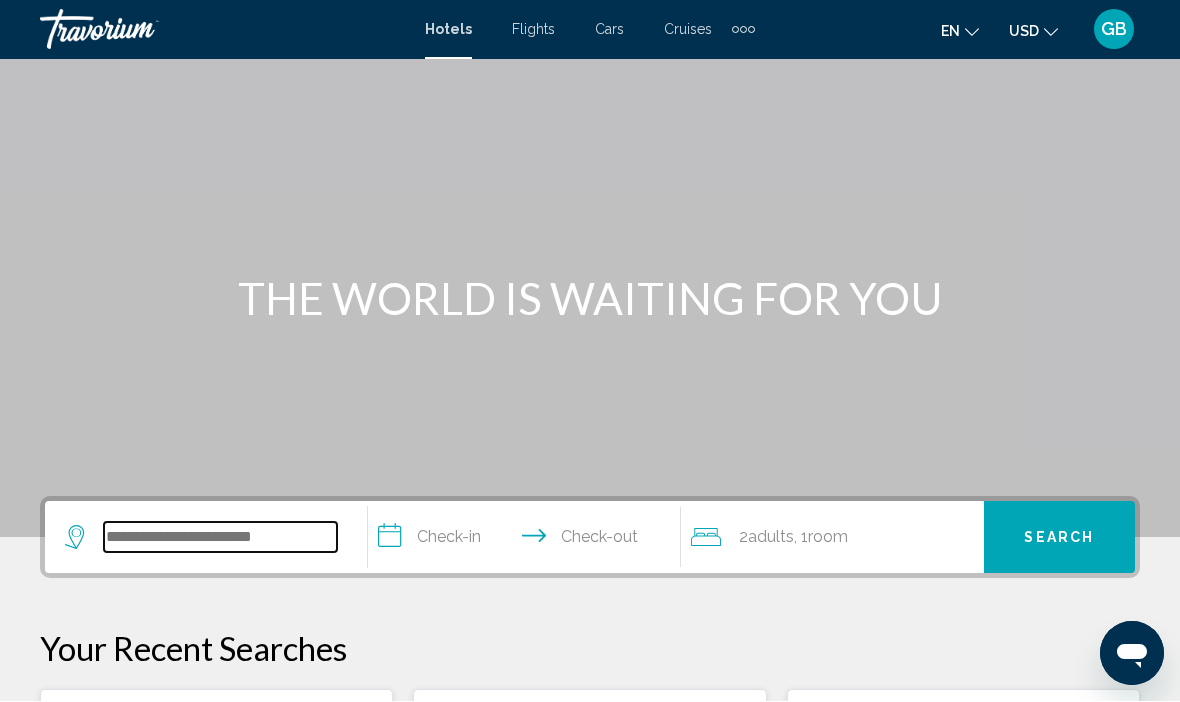 click at bounding box center [220, 538] 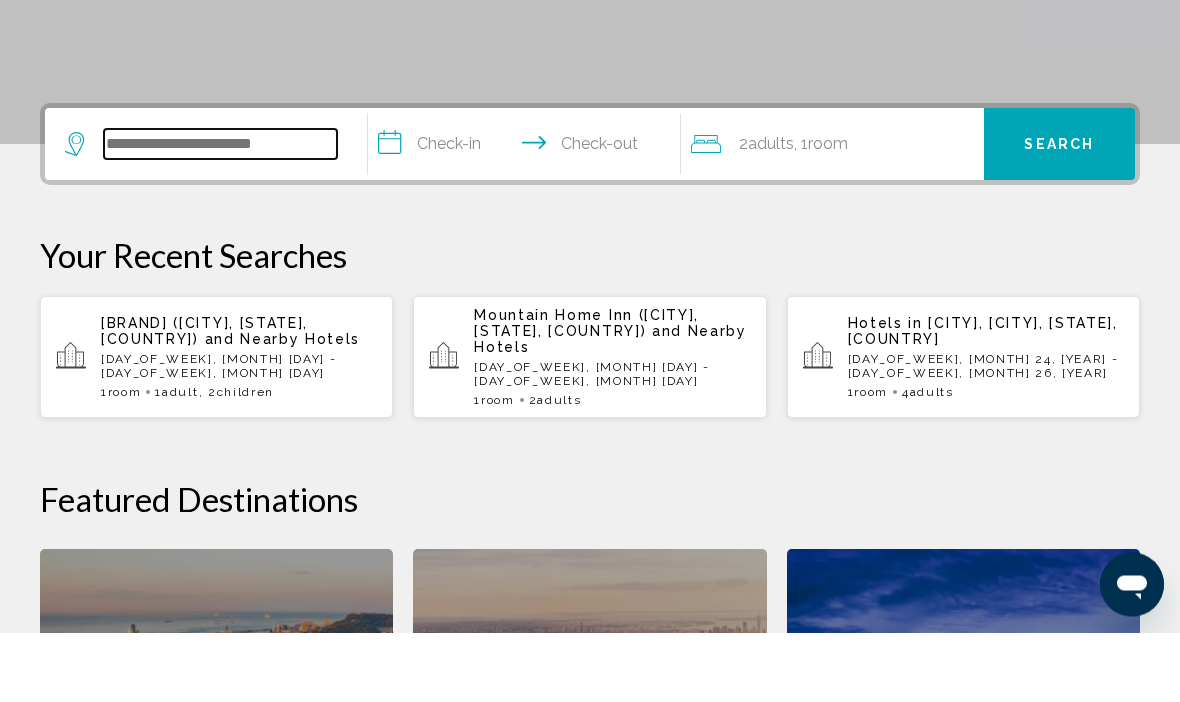 scroll, scrollTop: 424, scrollLeft: 0, axis: vertical 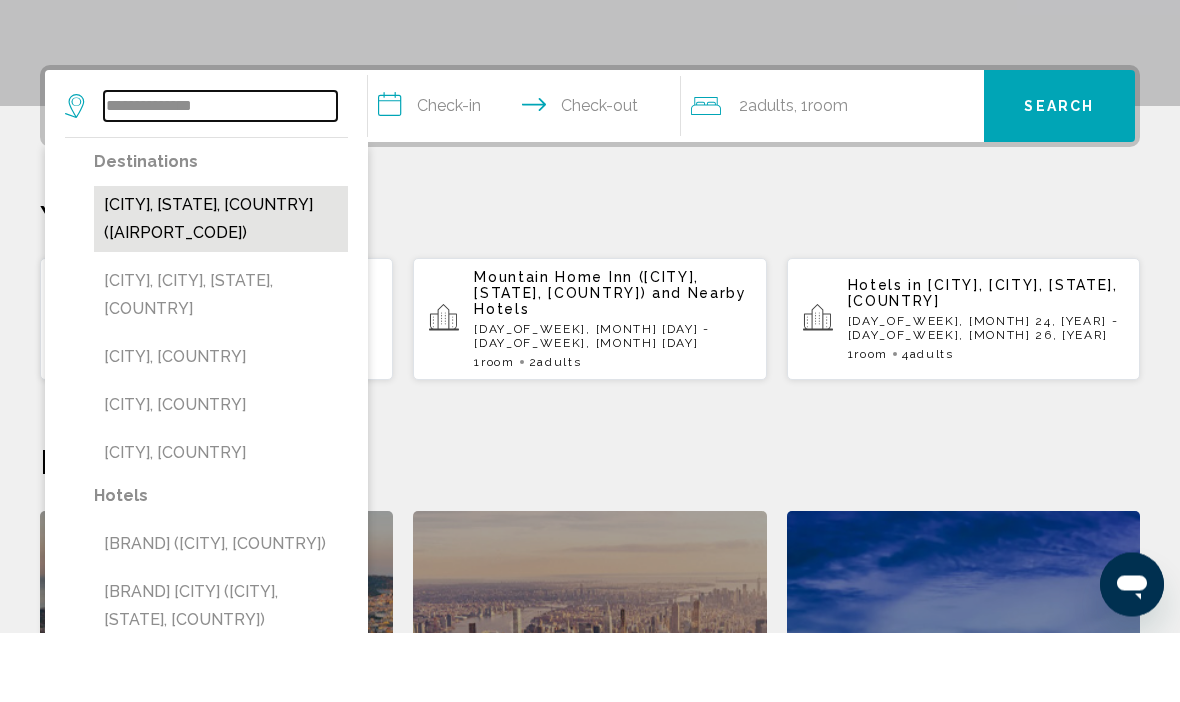 type on "**********" 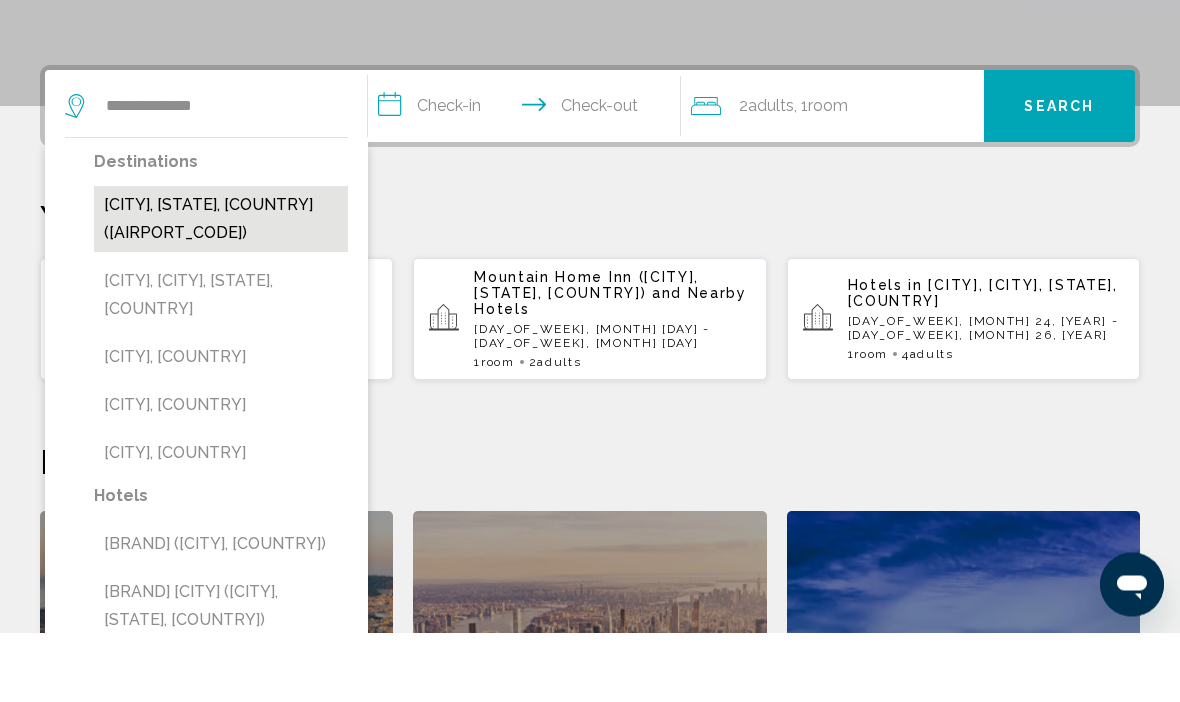 click on "[CITY], [STATE], [COUNTRY] ([AIRPORT_CODE])" at bounding box center (221, 289) 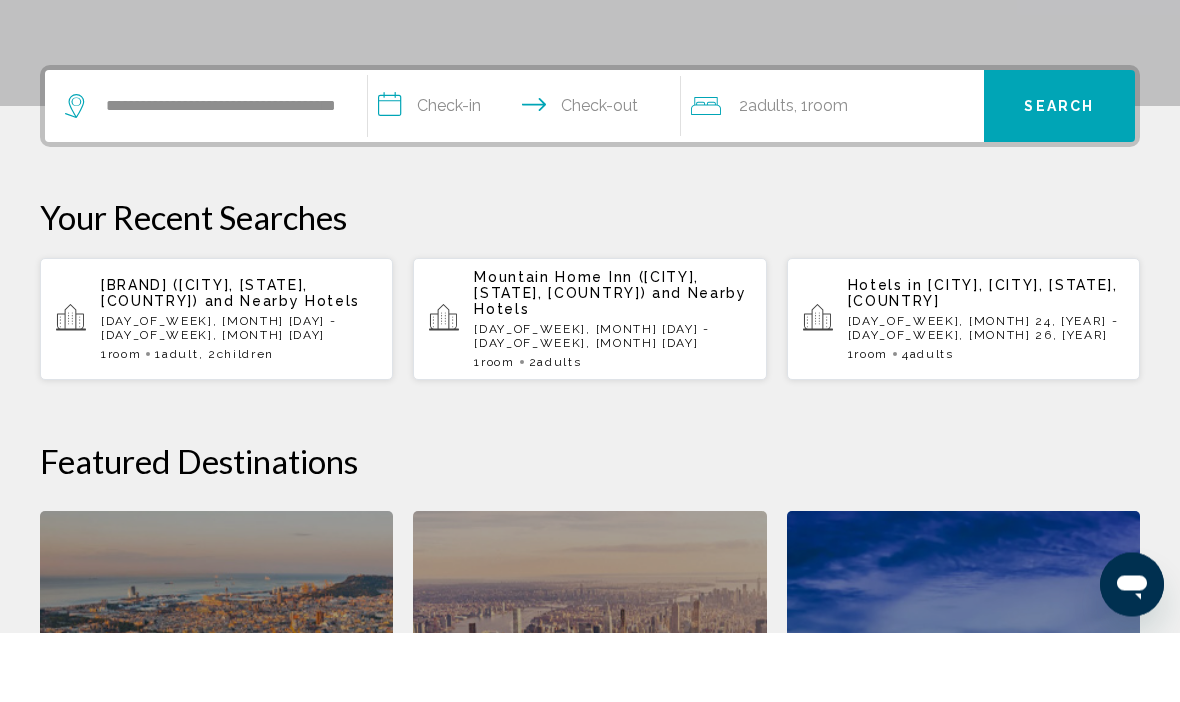 click on "**********" at bounding box center (528, 179) 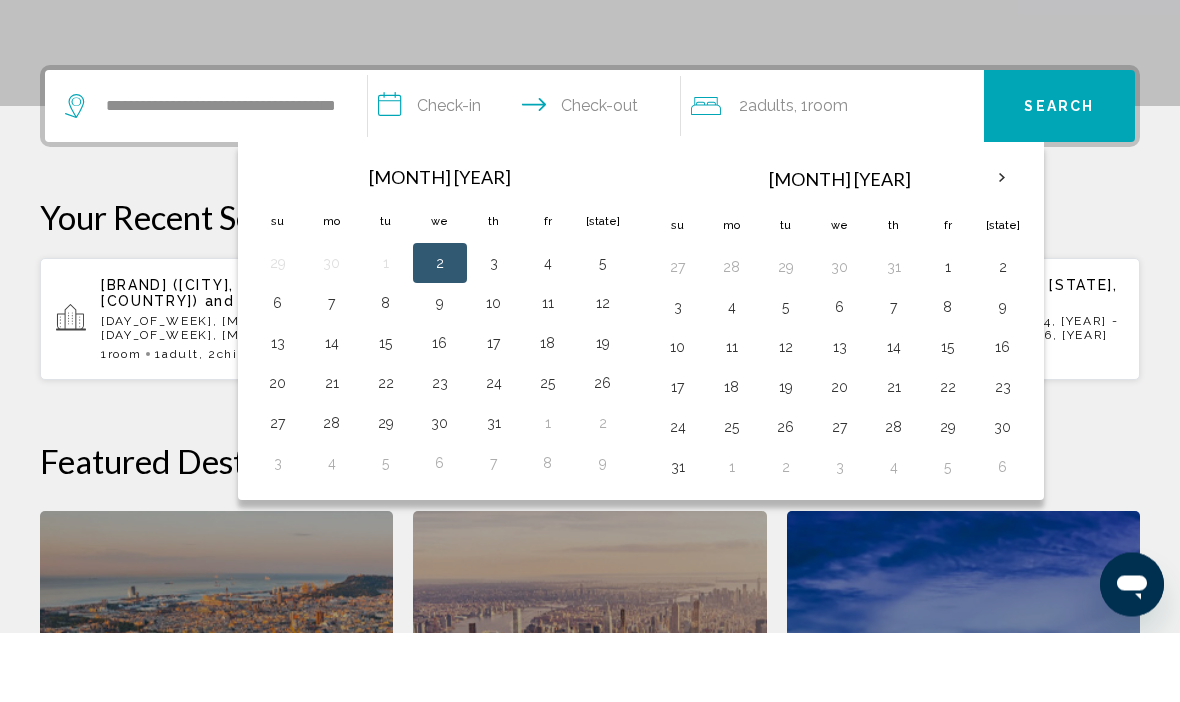 scroll, scrollTop: 494, scrollLeft: 0, axis: vertical 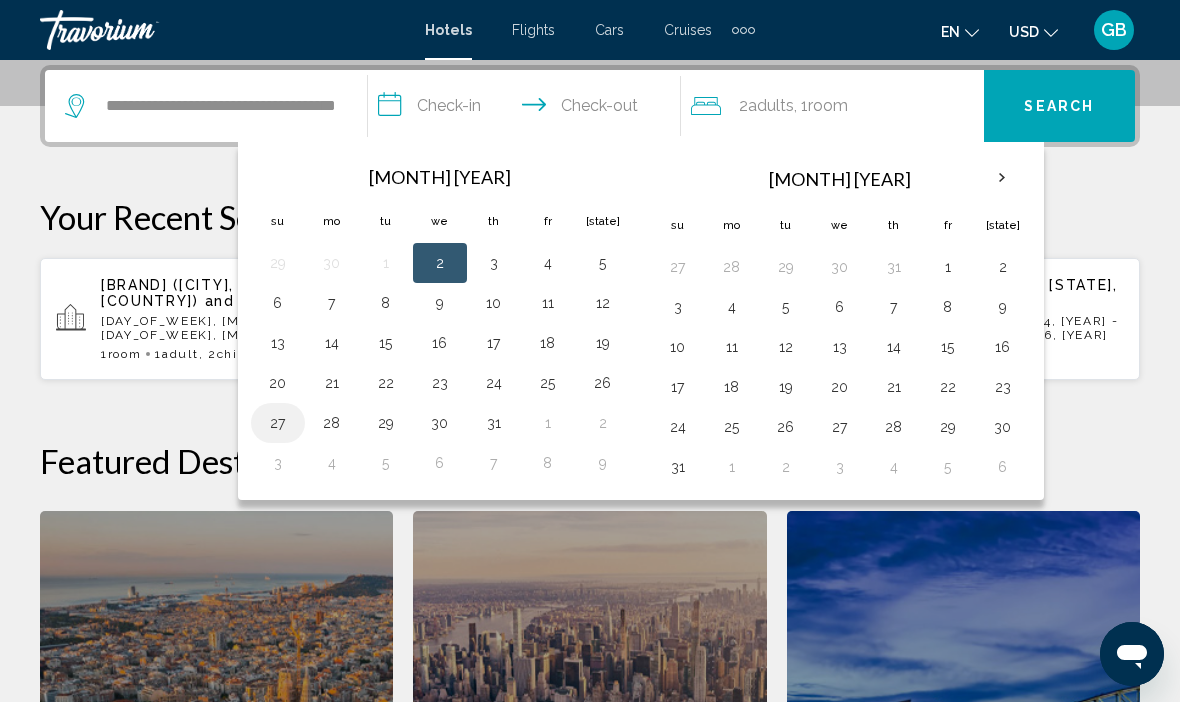 click on "27" at bounding box center [278, 423] 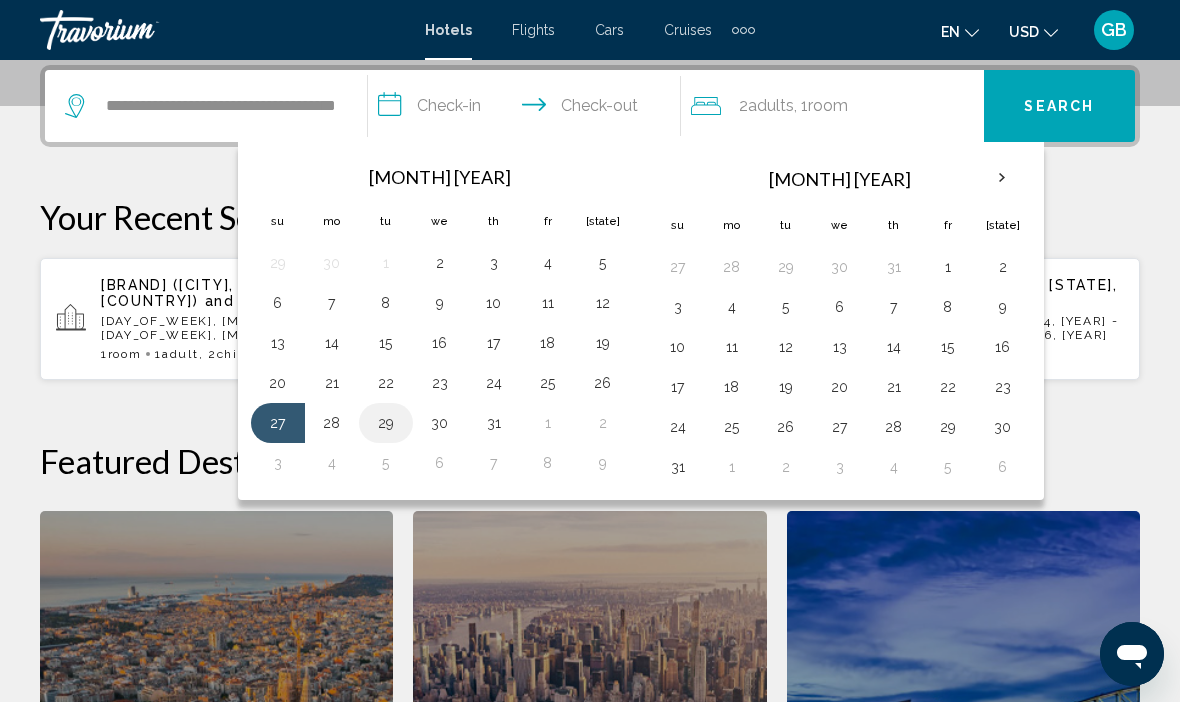click on "29" at bounding box center (386, 423) 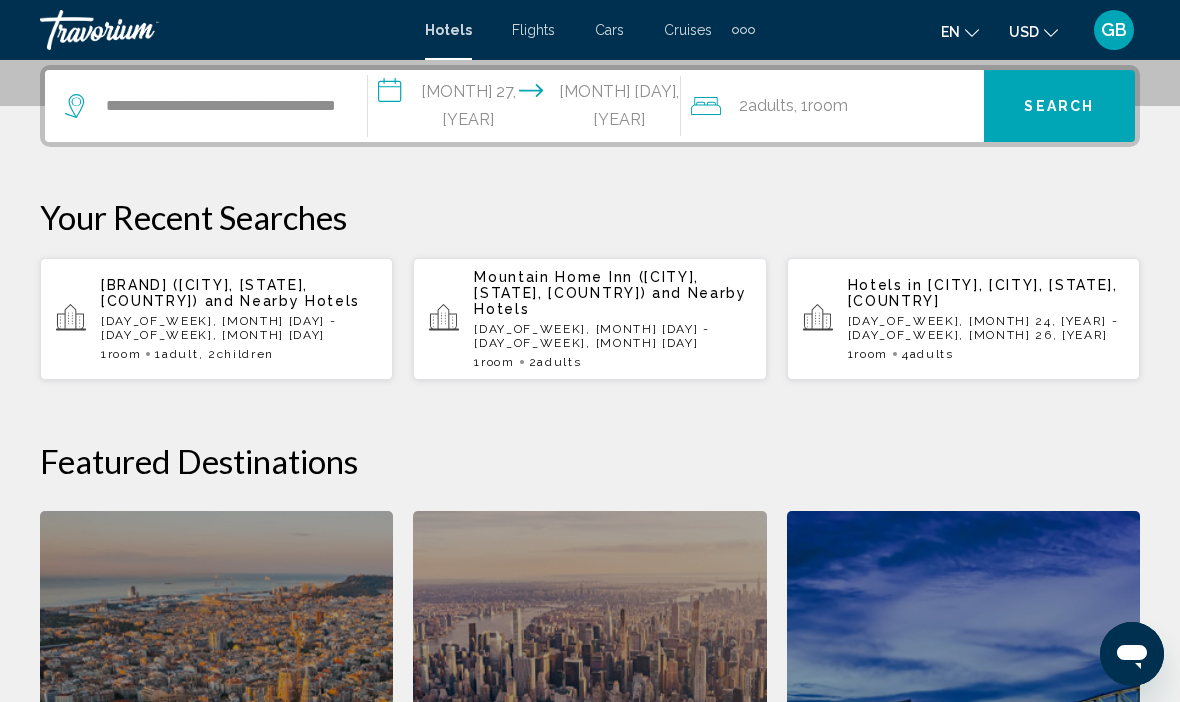 click on ", 1  Room rooms" at bounding box center [821, 106] 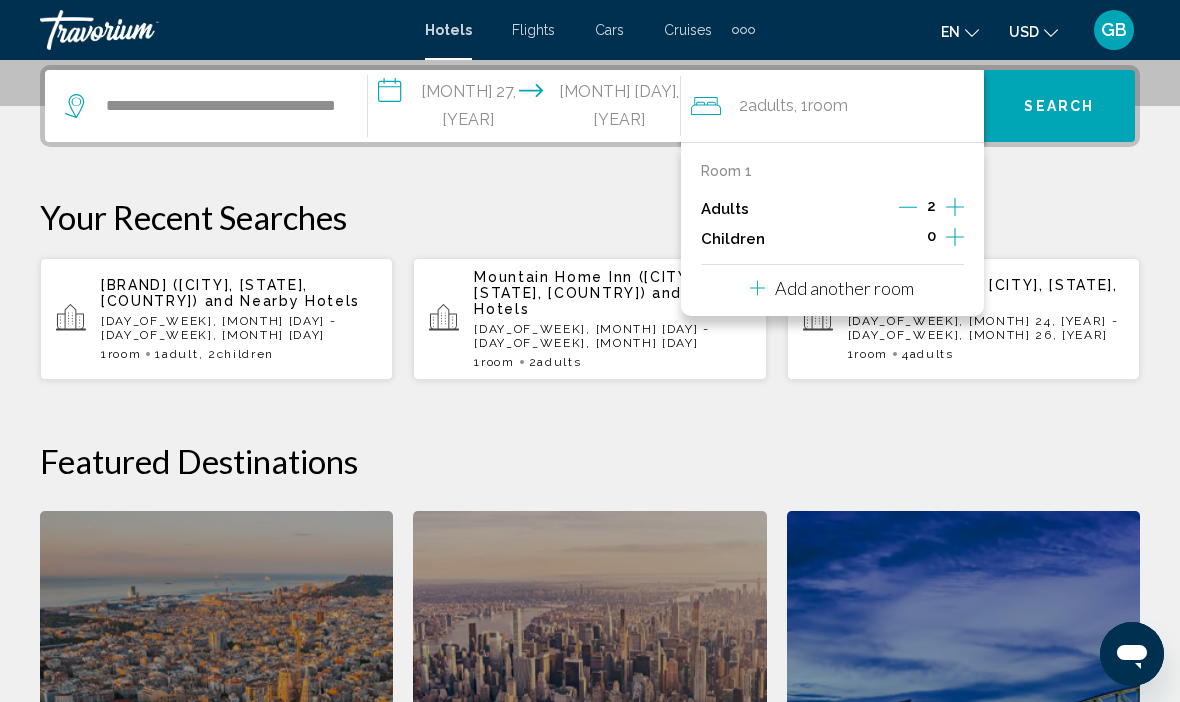 click at bounding box center [908, 207] 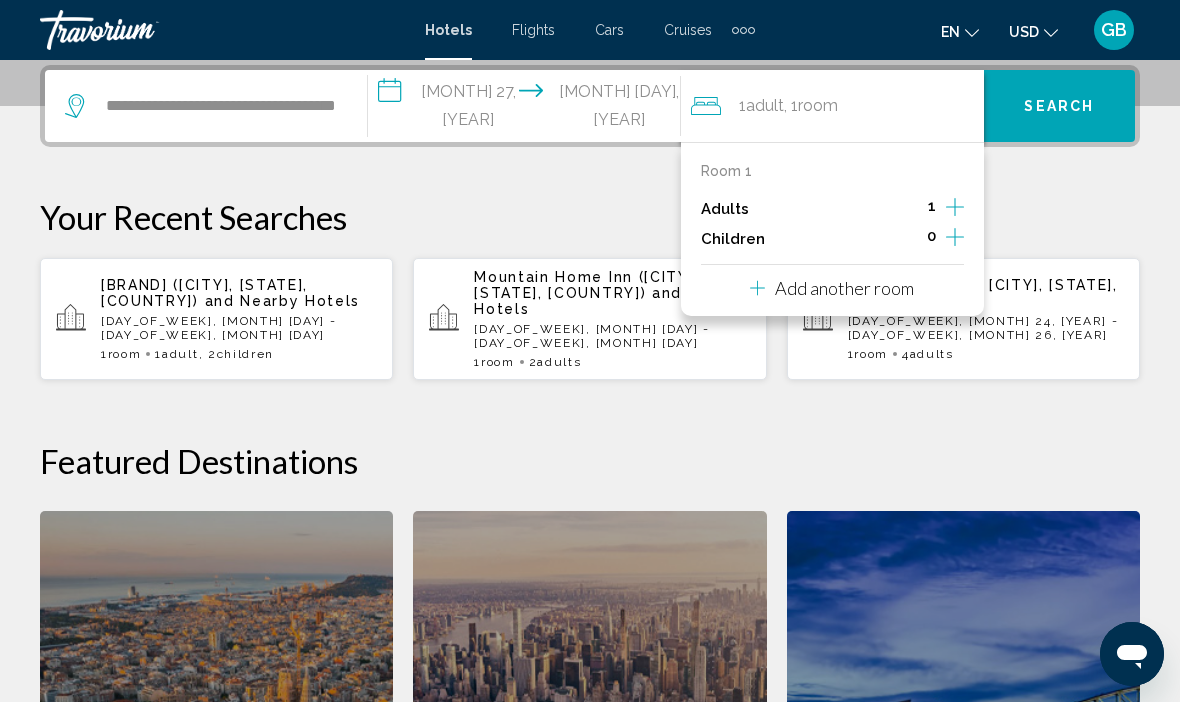 click at bounding box center (955, 239) 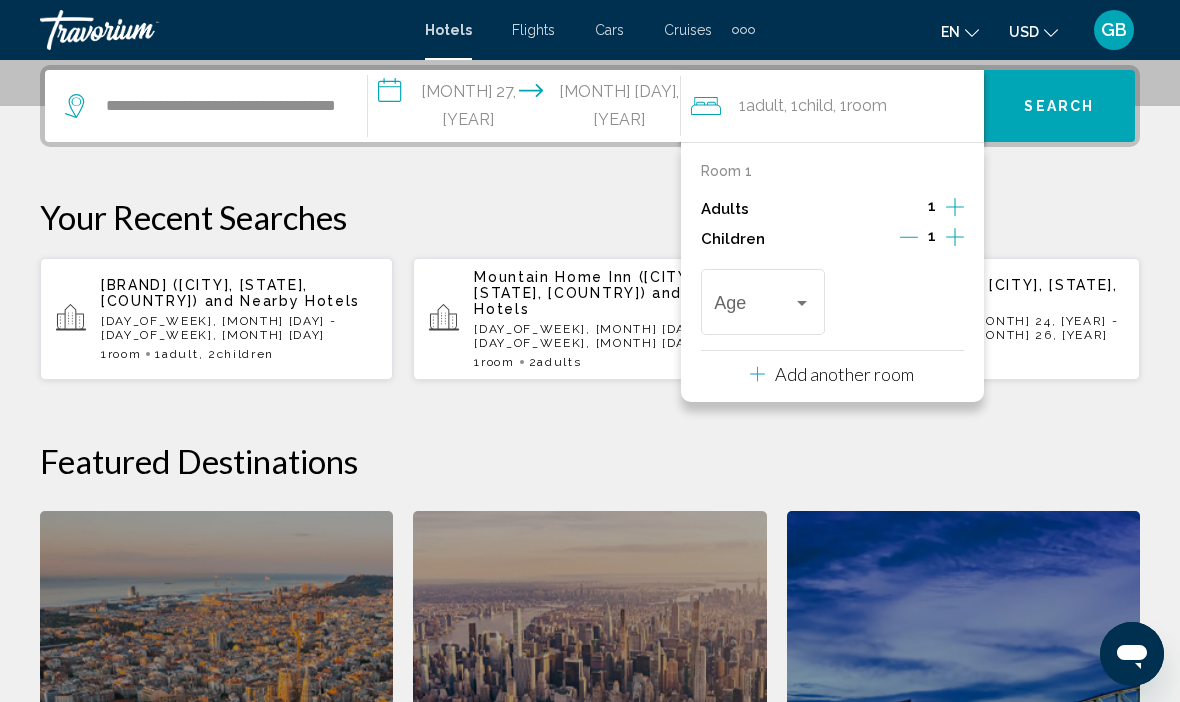 click at bounding box center [955, 237] 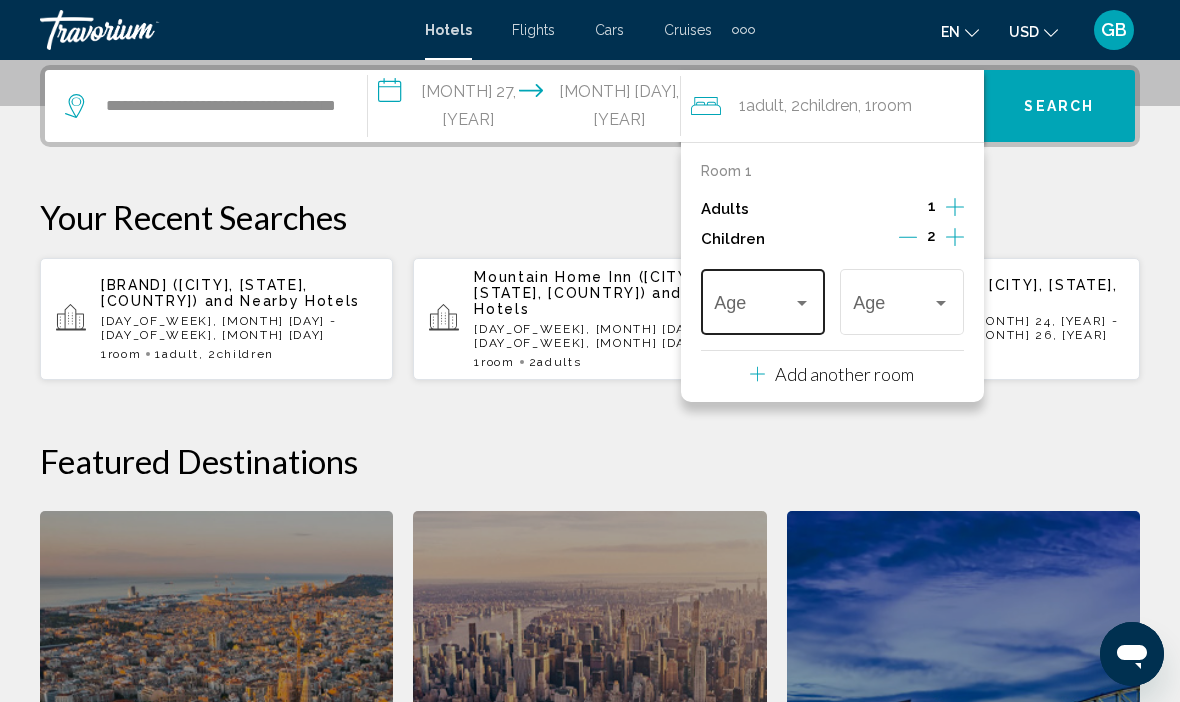 click at bounding box center [753, 307] 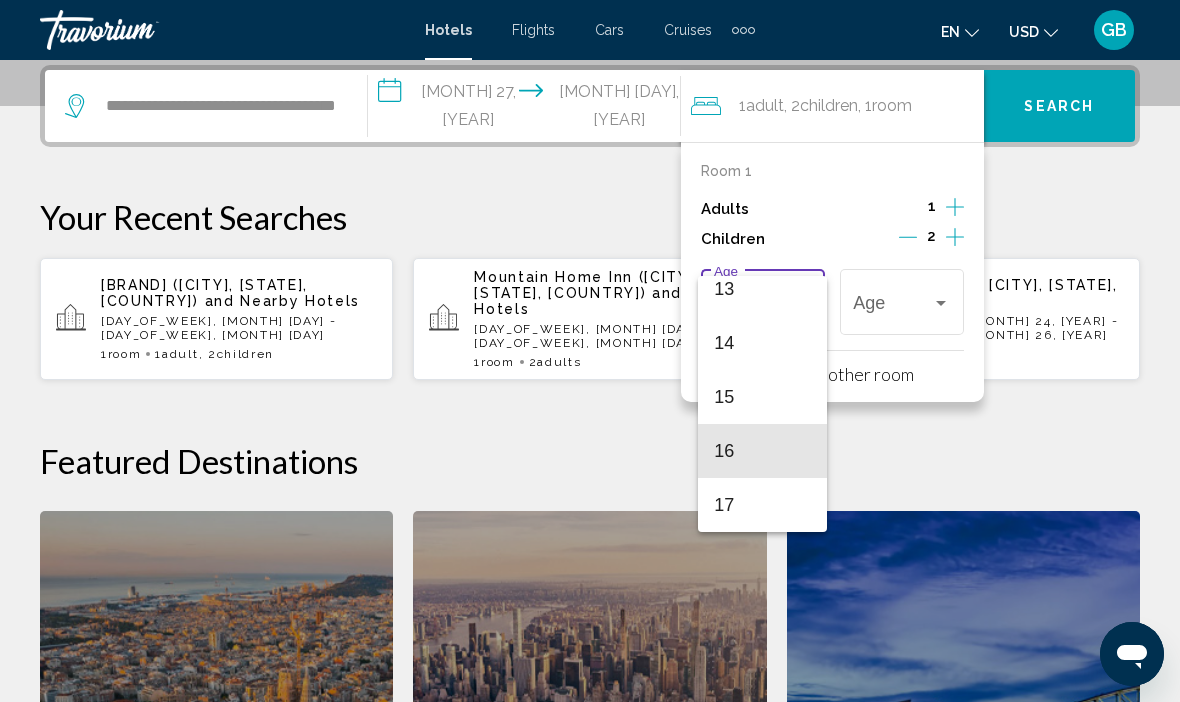 scroll, scrollTop: 695, scrollLeft: 0, axis: vertical 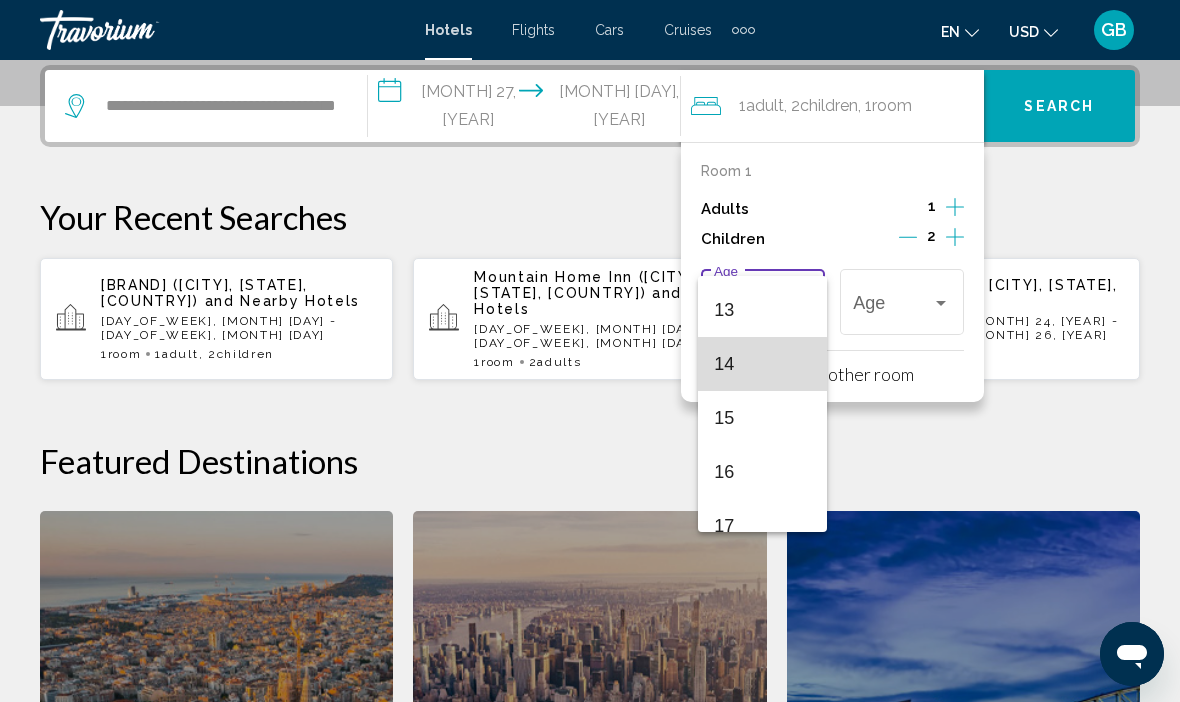 click on "14" at bounding box center [762, 364] 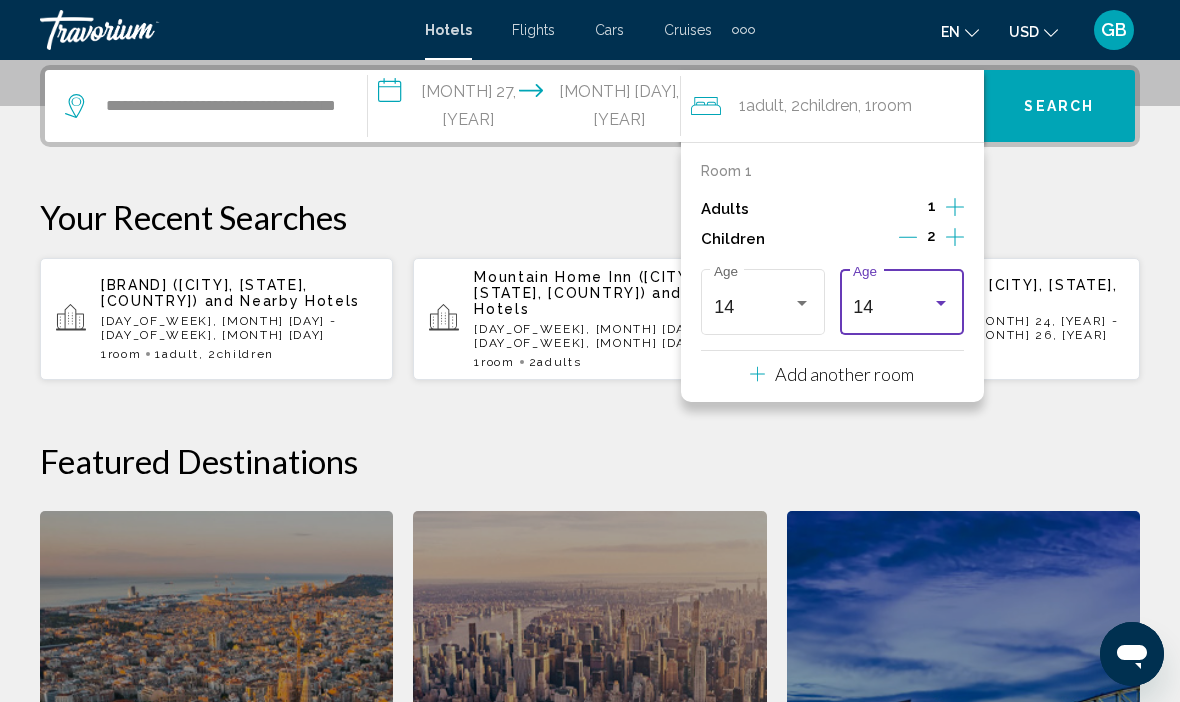 click on "14" at bounding box center [901, 307] 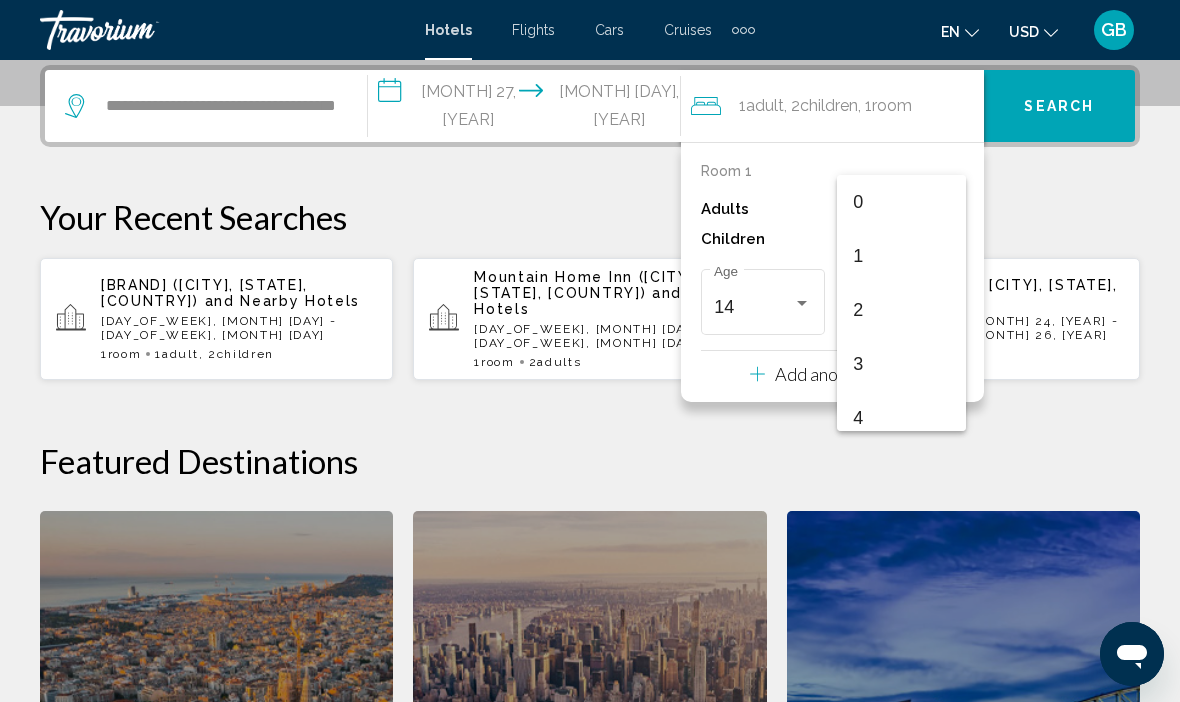 scroll, scrollTop: 655, scrollLeft: 0, axis: vertical 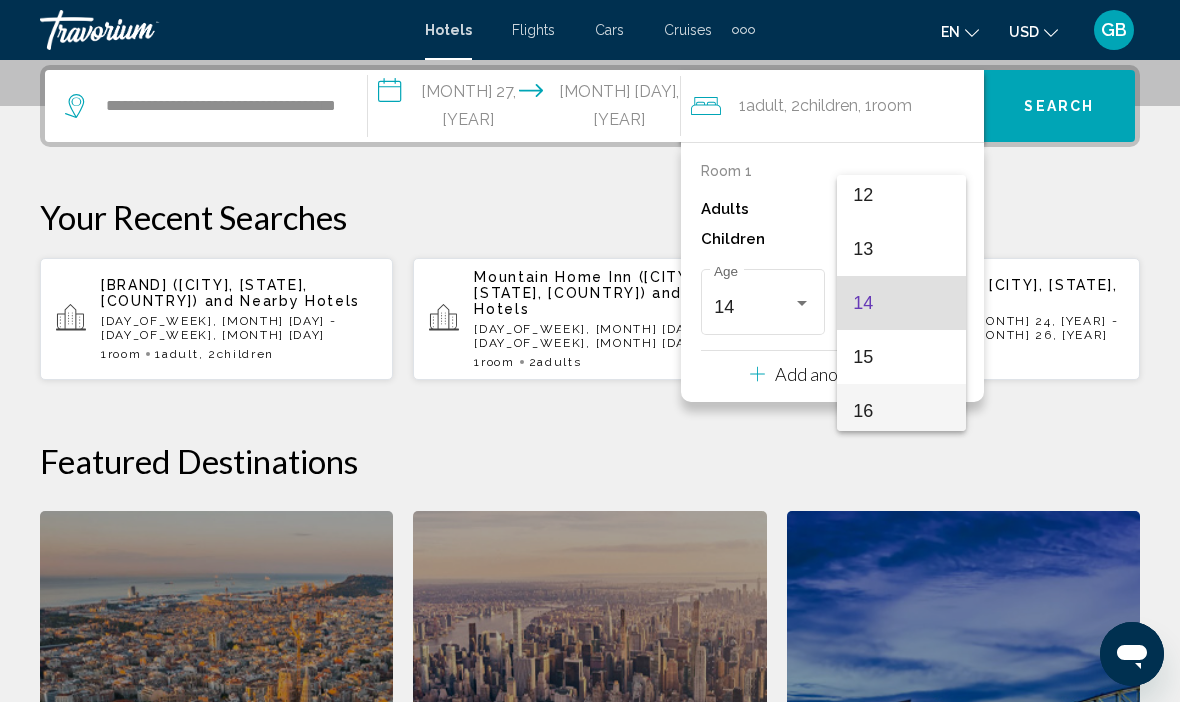 click on "16" at bounding box center [901, 411] 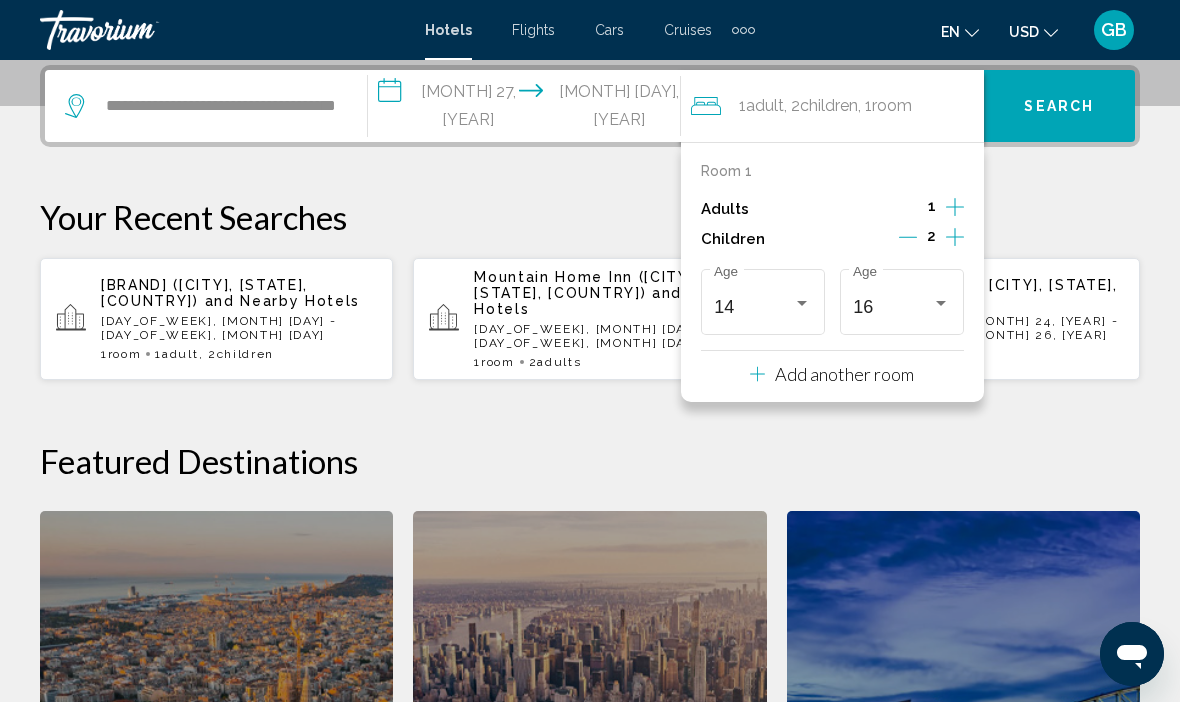 click on "Your Recent Searches" at bounding box center [590, 217] 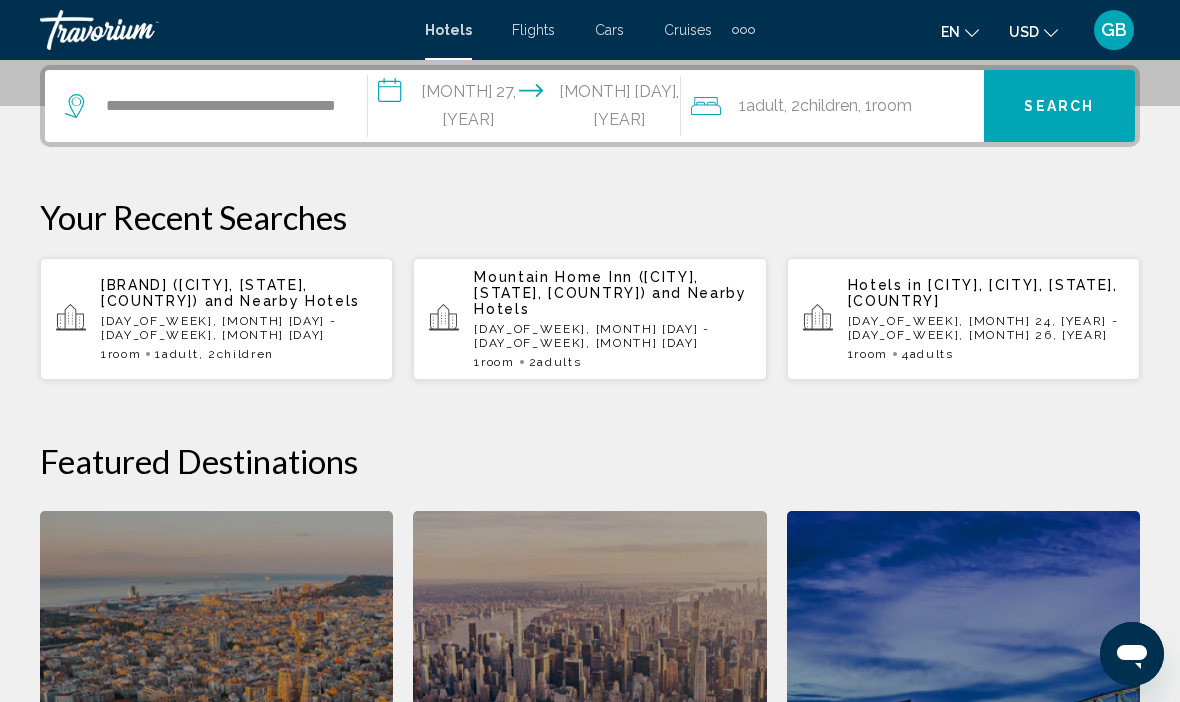 click on "Your Recent Searches" at bounding box center (590, 217) 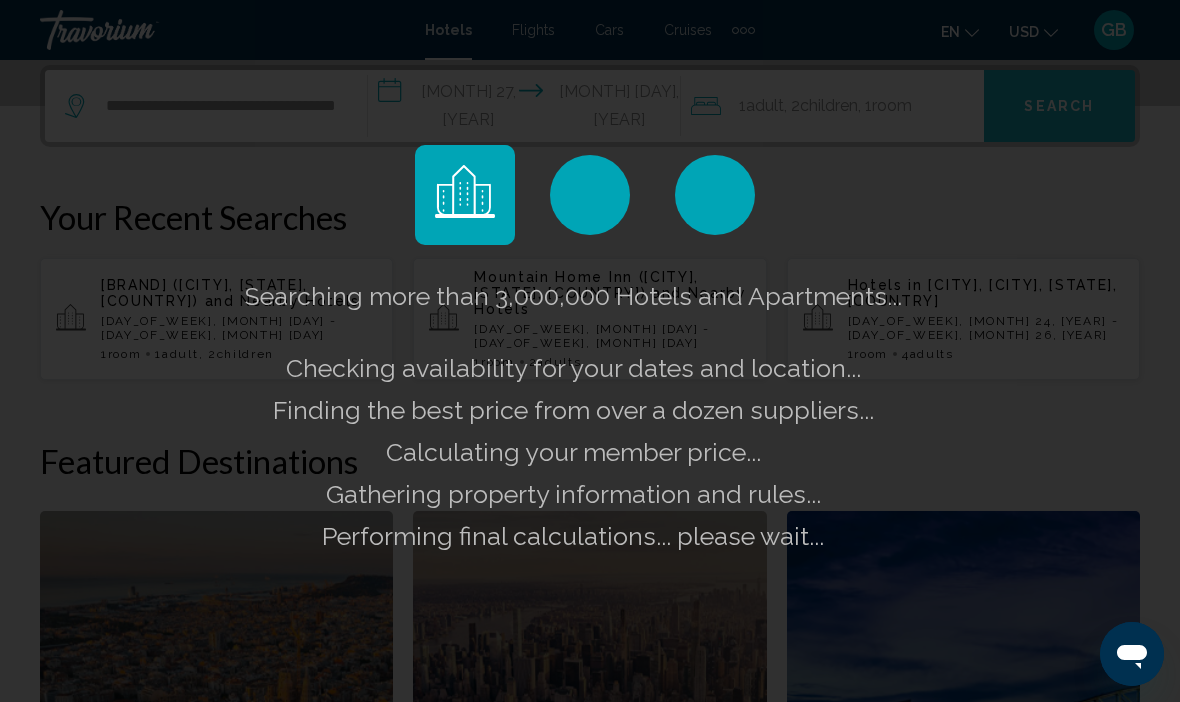 click on "Searching more than 3,000,000 Hotels and Apartments...
Checking availability for your dates and location..." at bounding box center [590, 351] 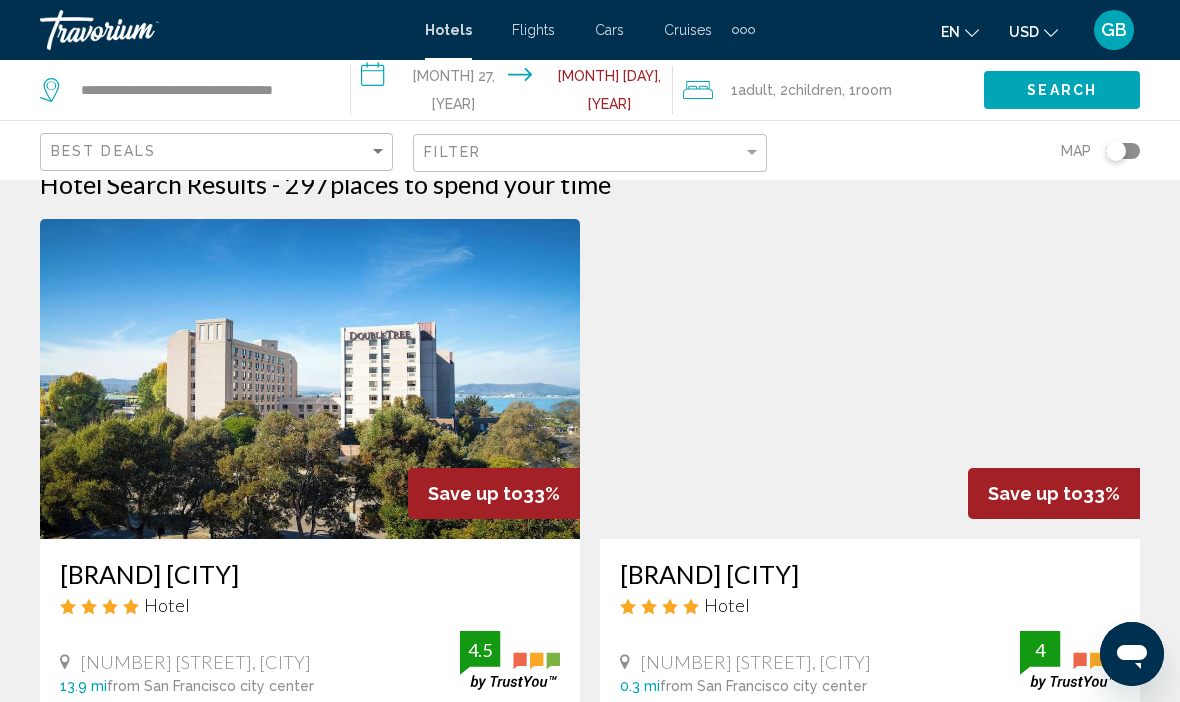 scroll, scrollTop: 0, scrollLeft: 0, axis: both 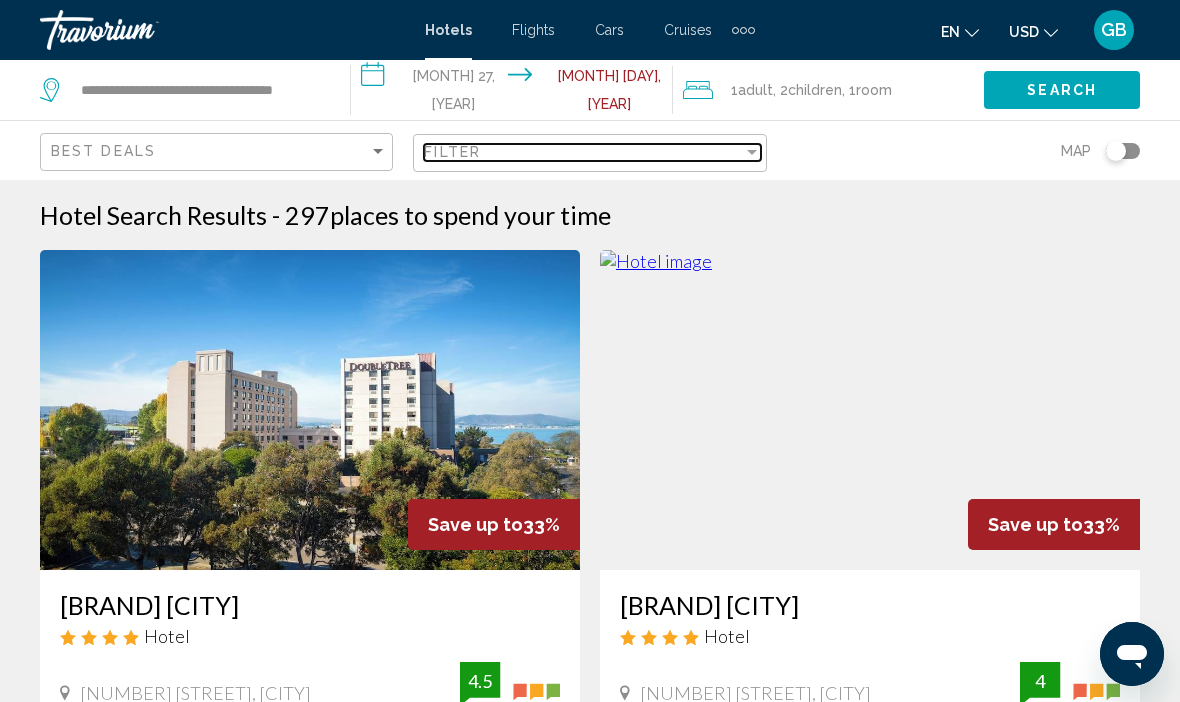 click at bounding box center (752, 152) 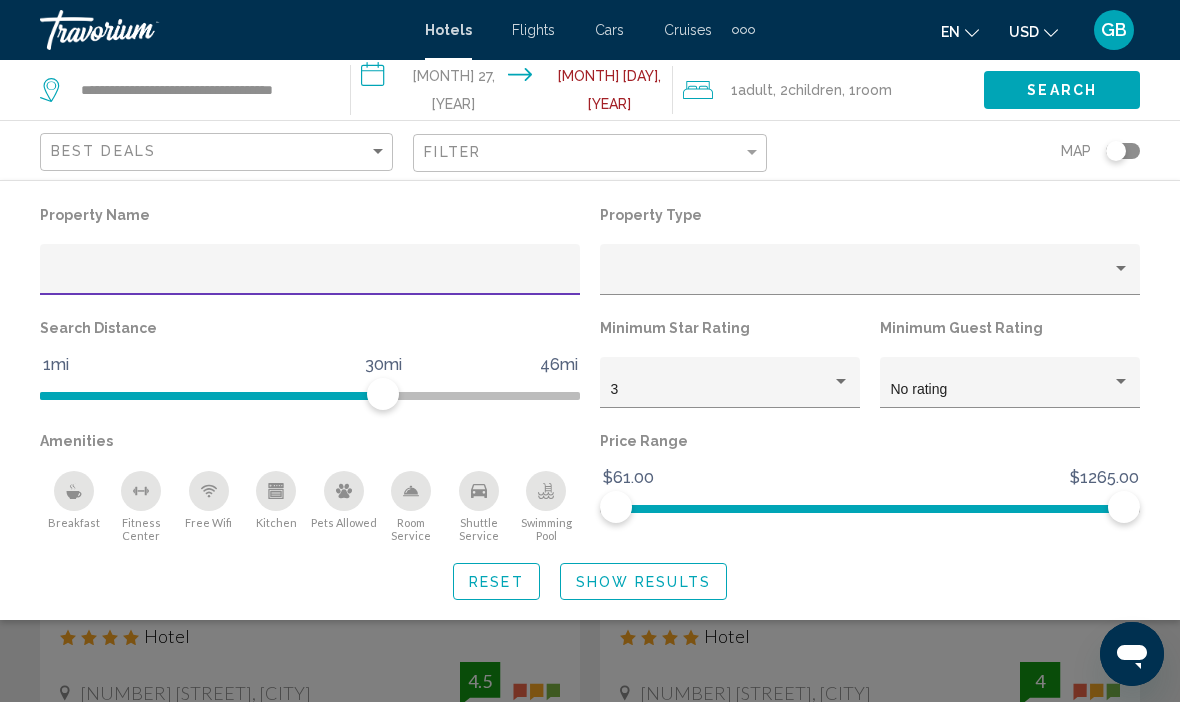 click at bounding box center [310, 277] 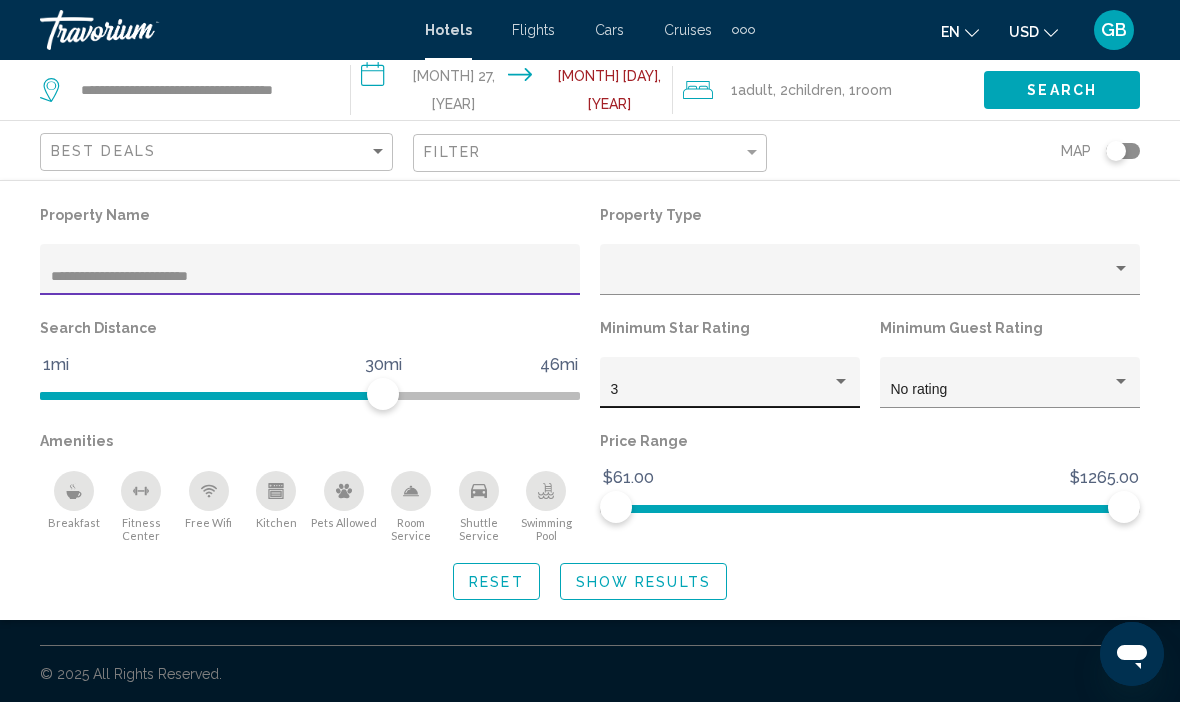 type on "**********" 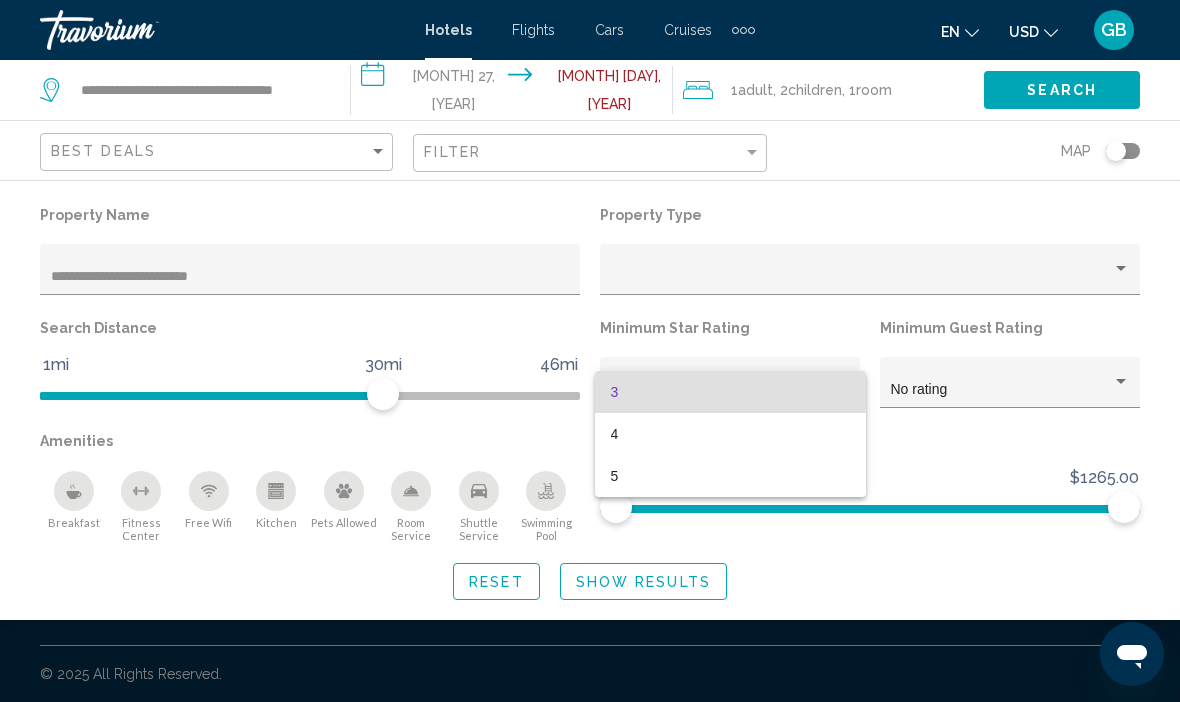 click at bounding box center (590, 351) 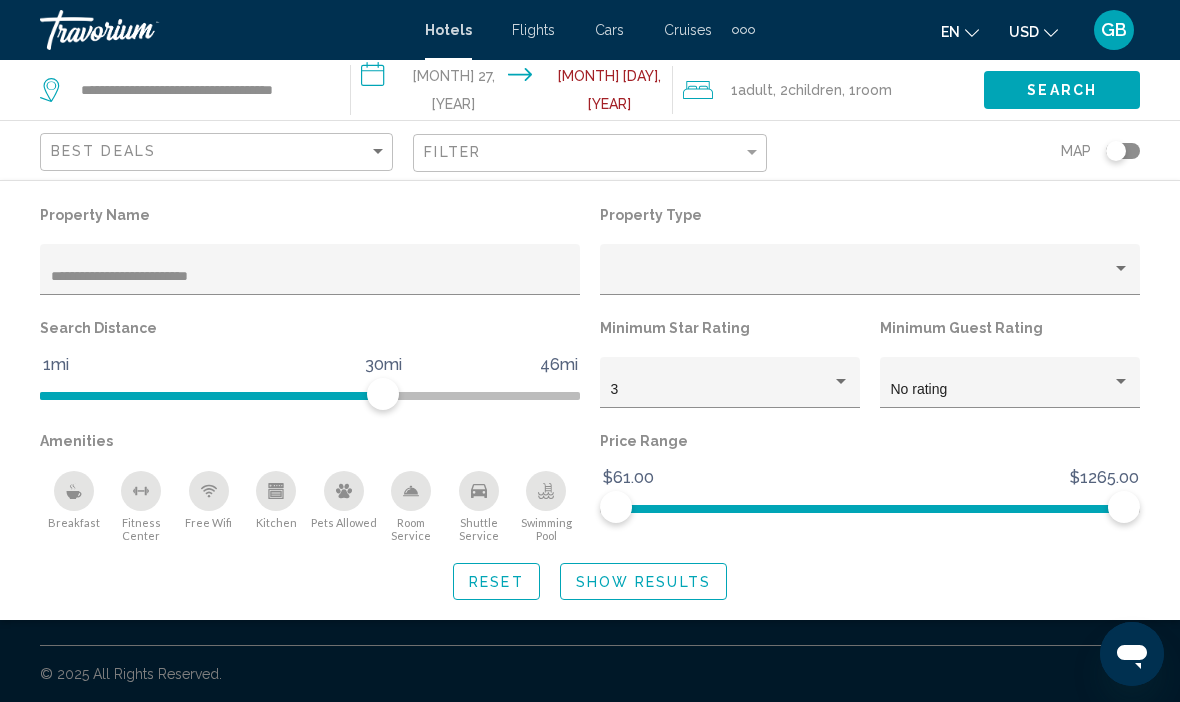 click on "Show Results" at bounding box center [643, 582] 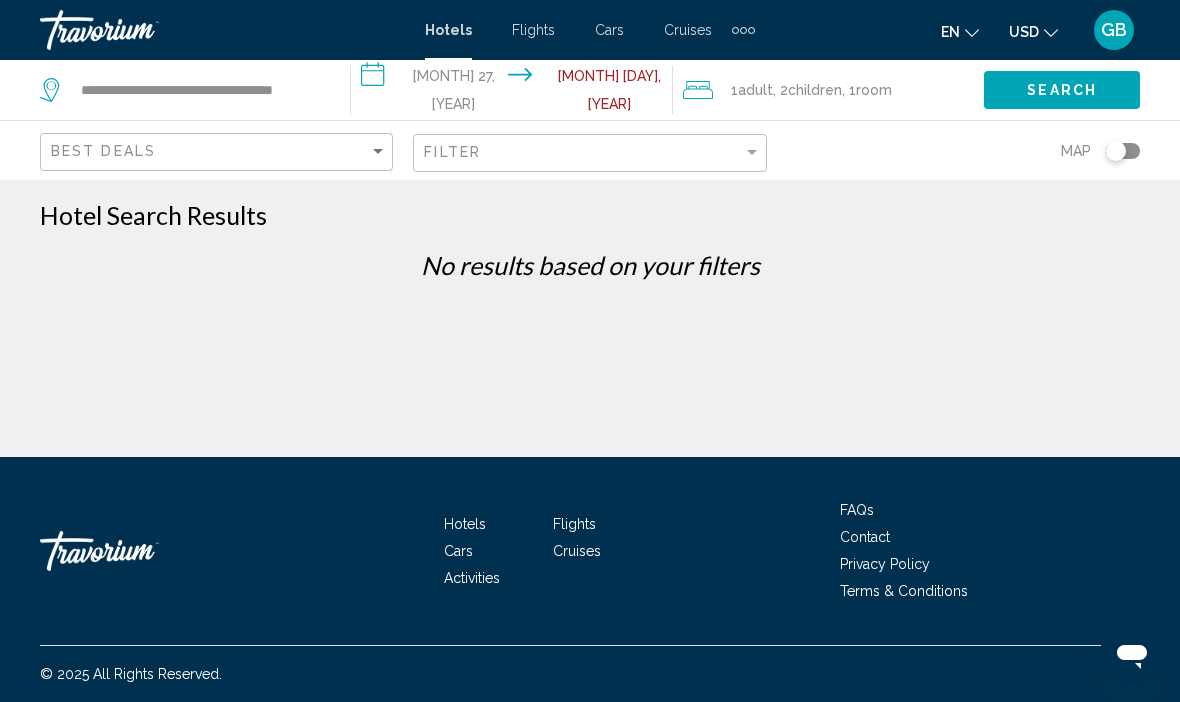 click on "Children" at bounding box center [815, 90] 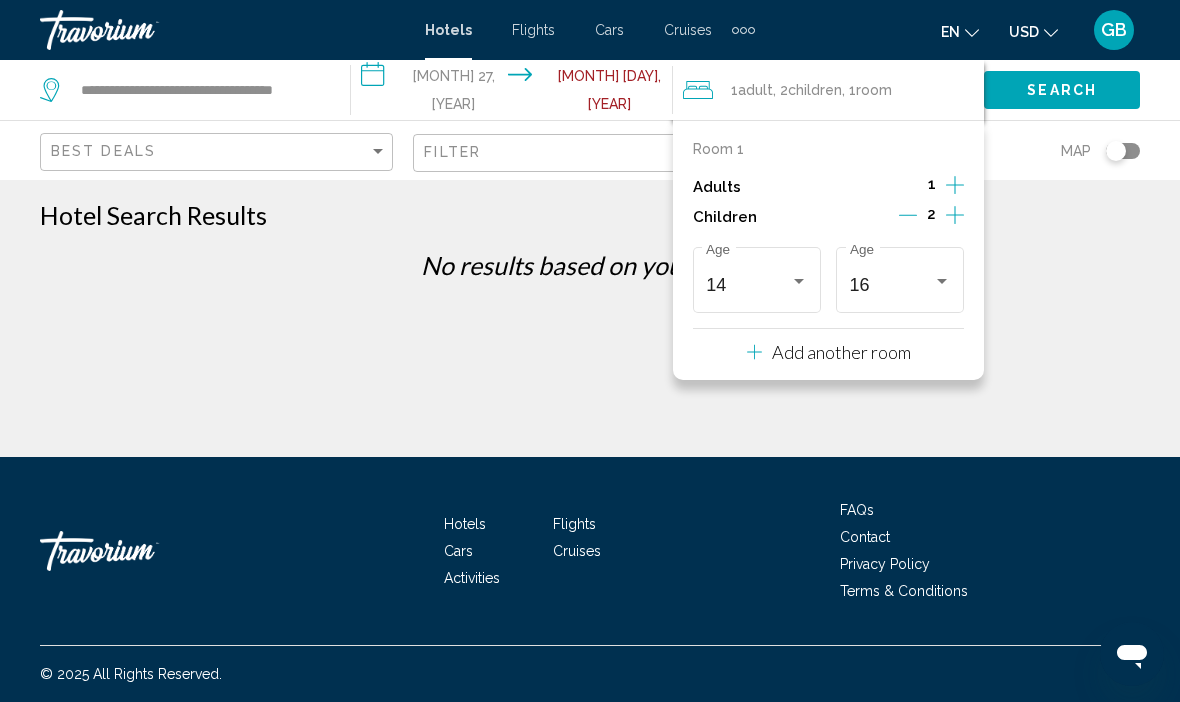 click at bounding box center [955, 185] 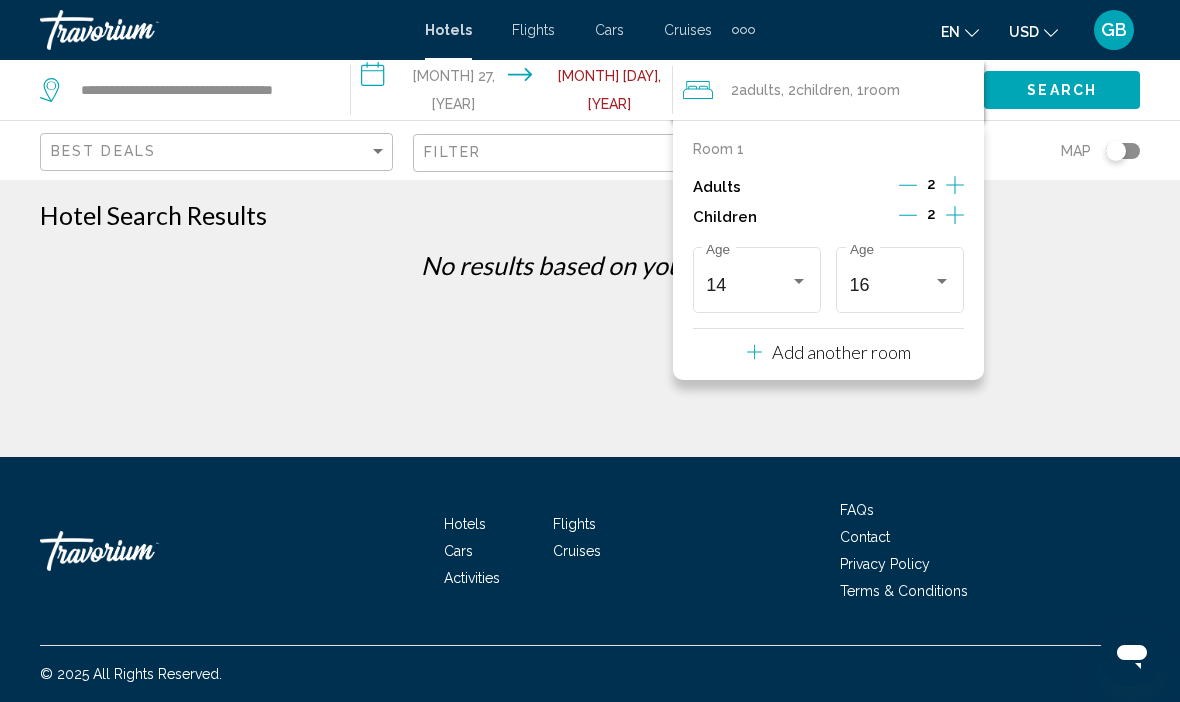 click at bounding box center [955, 185] 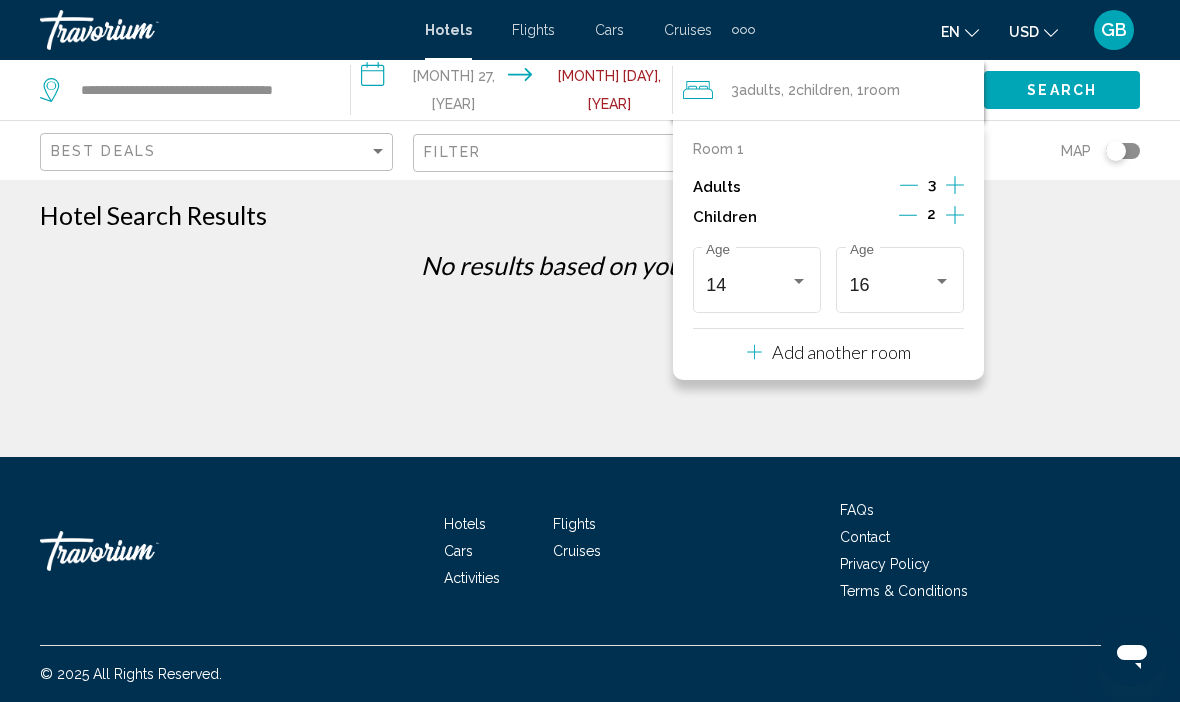 click at bounding box center (908, 215) 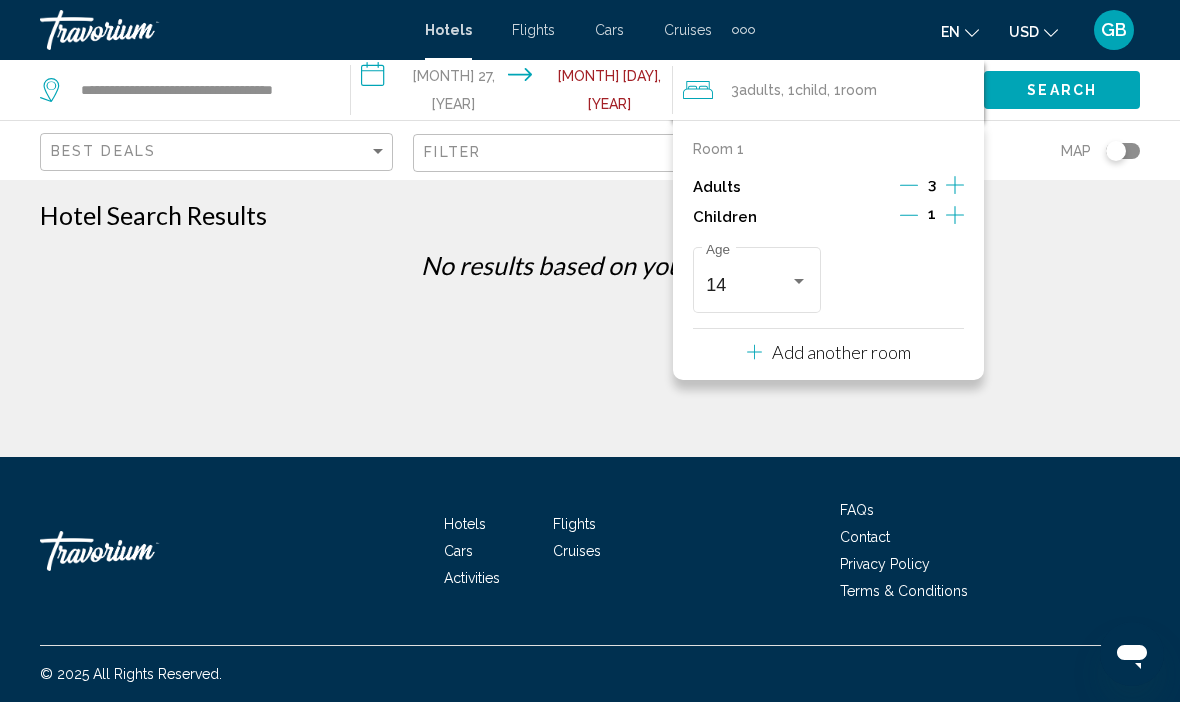 click at bounding box center (909, 215) 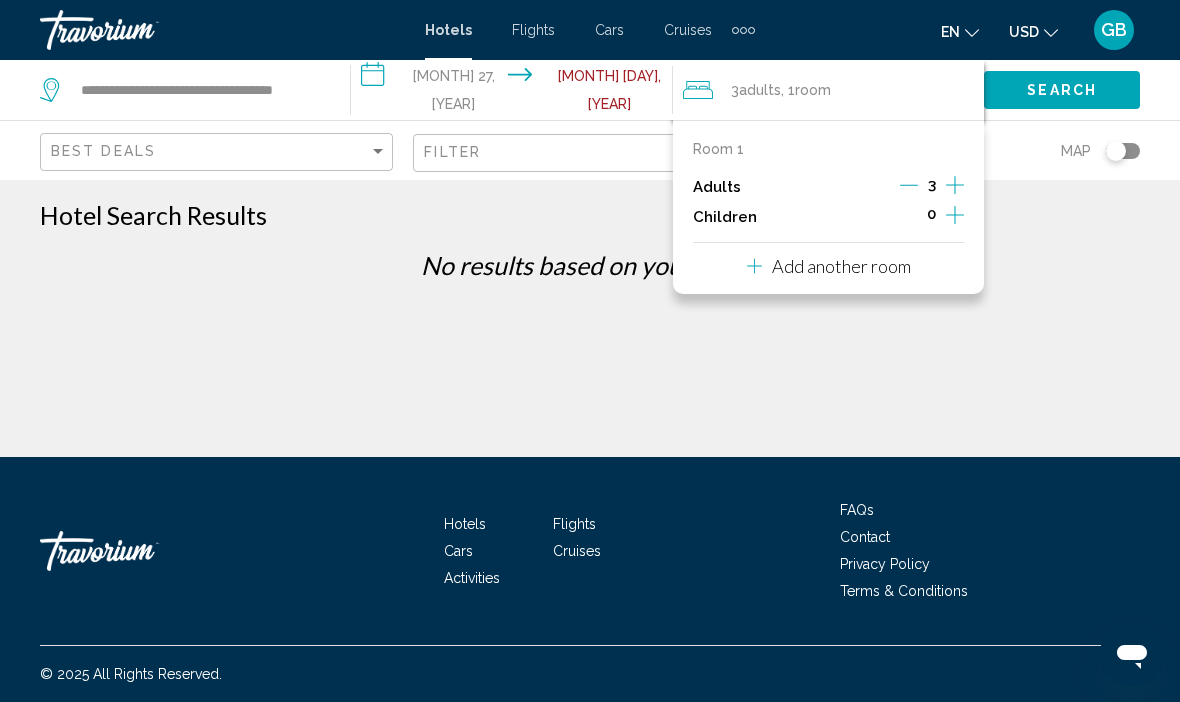 click on "Room 1 Adults
3
Children
0
Add another room" at bounding box center (828, 207) 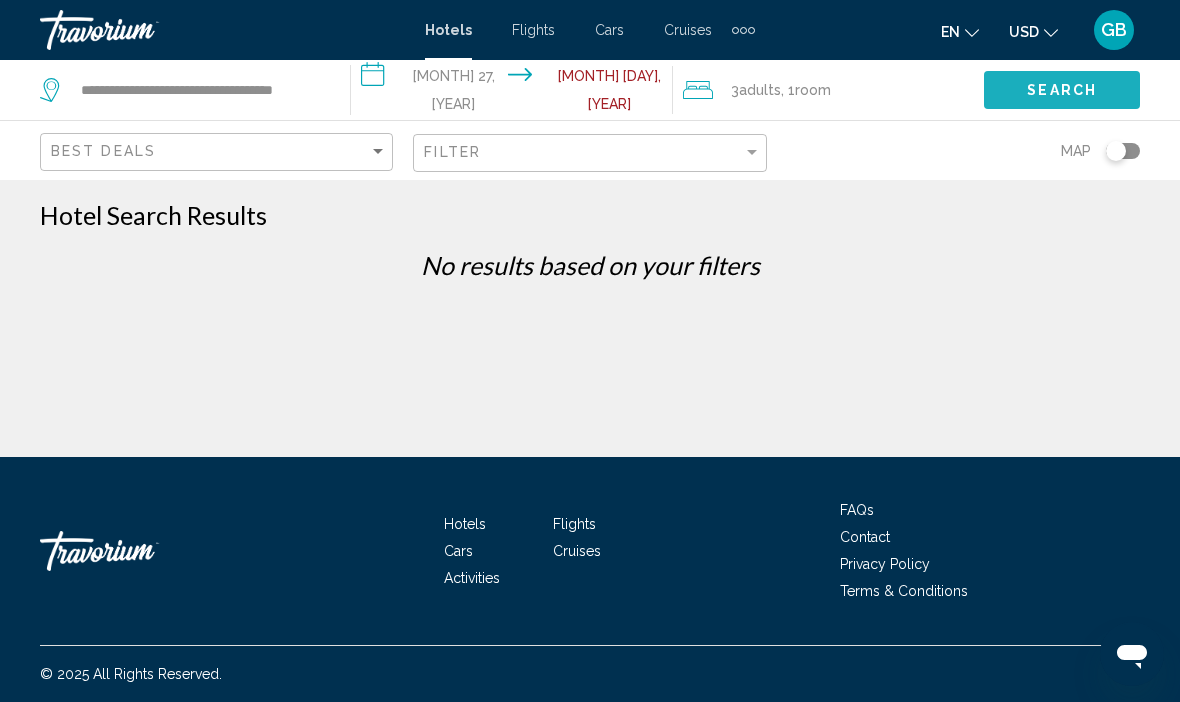 click on "Search" at bounding box center [1062, 89] 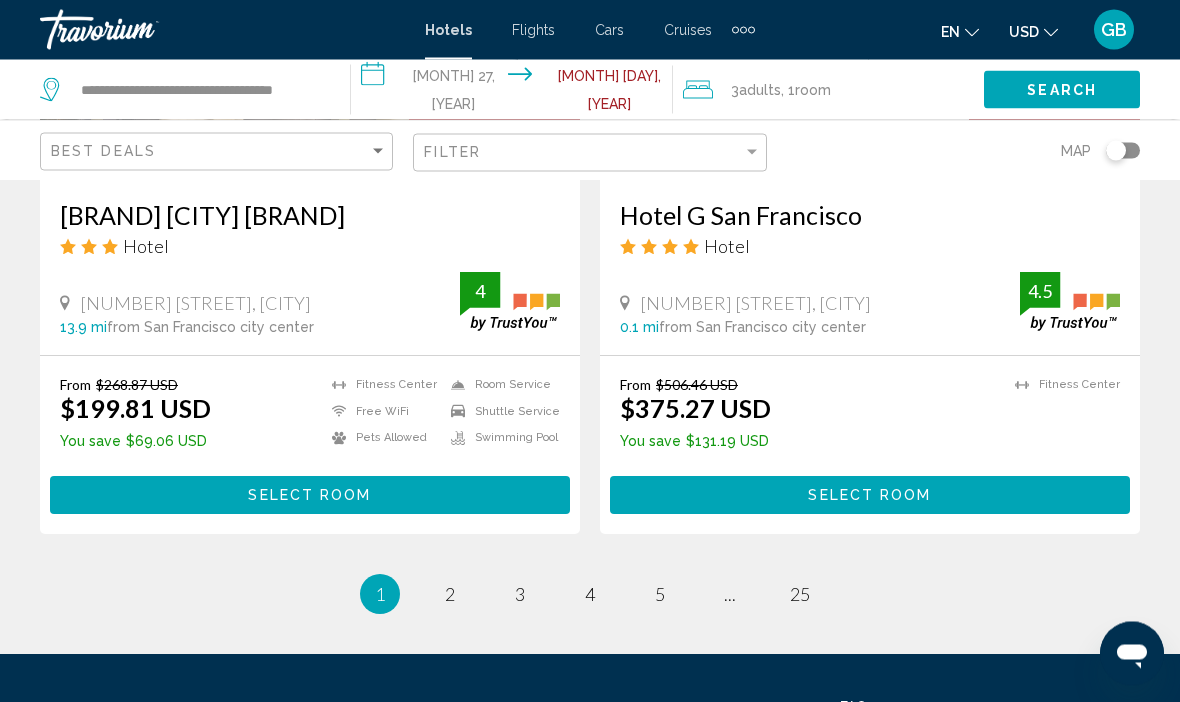scroll, scrollTop: 3990, scrollLeft: 0, axis: vertical 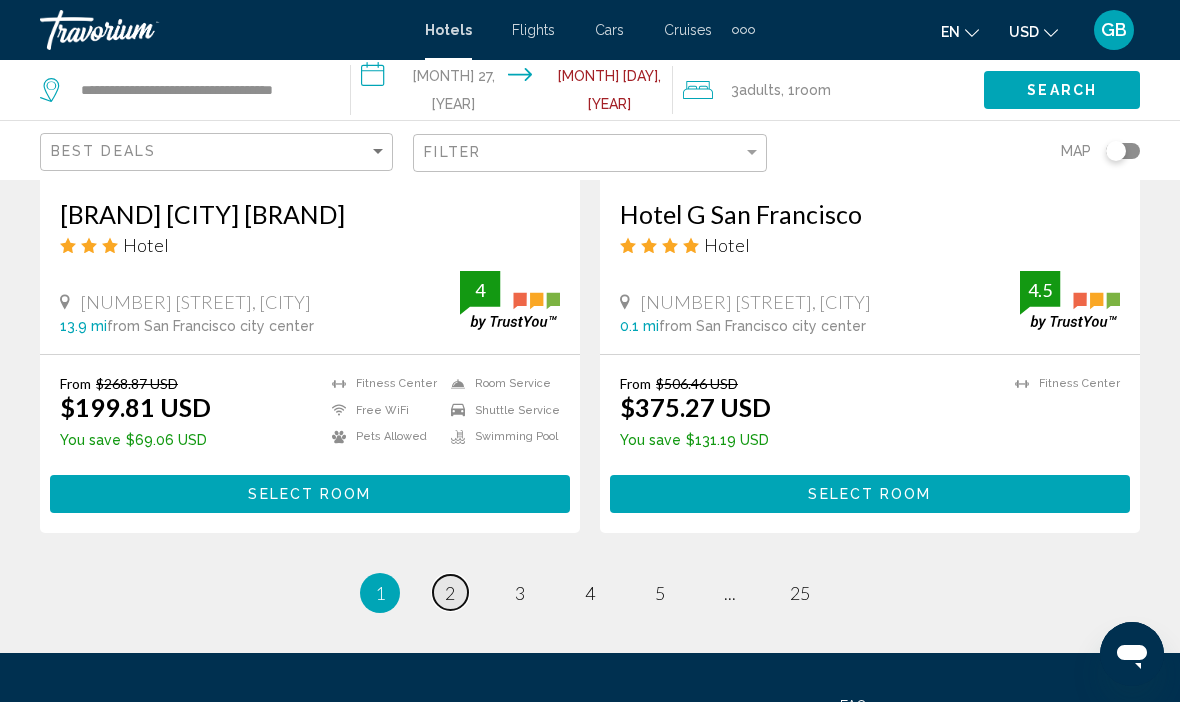 click on "page  2" at bounding box center [450, 592] 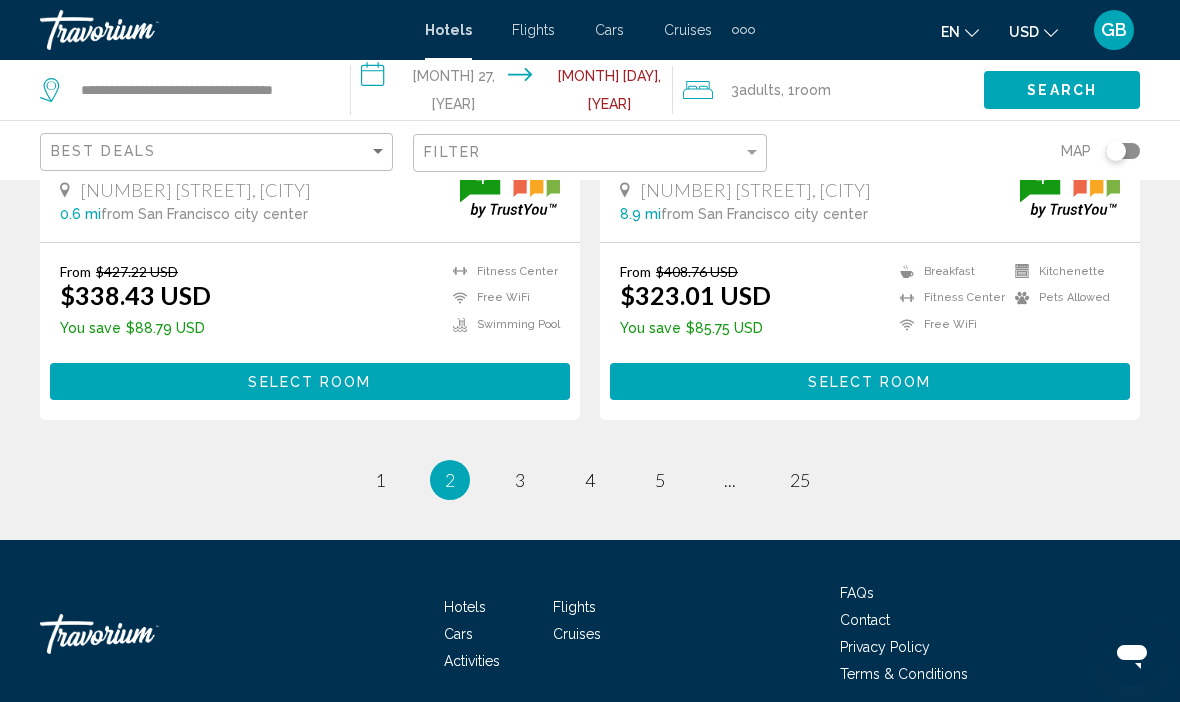 scroll, scrollTop: 4133, scrollLeft: 0, axis: vertical 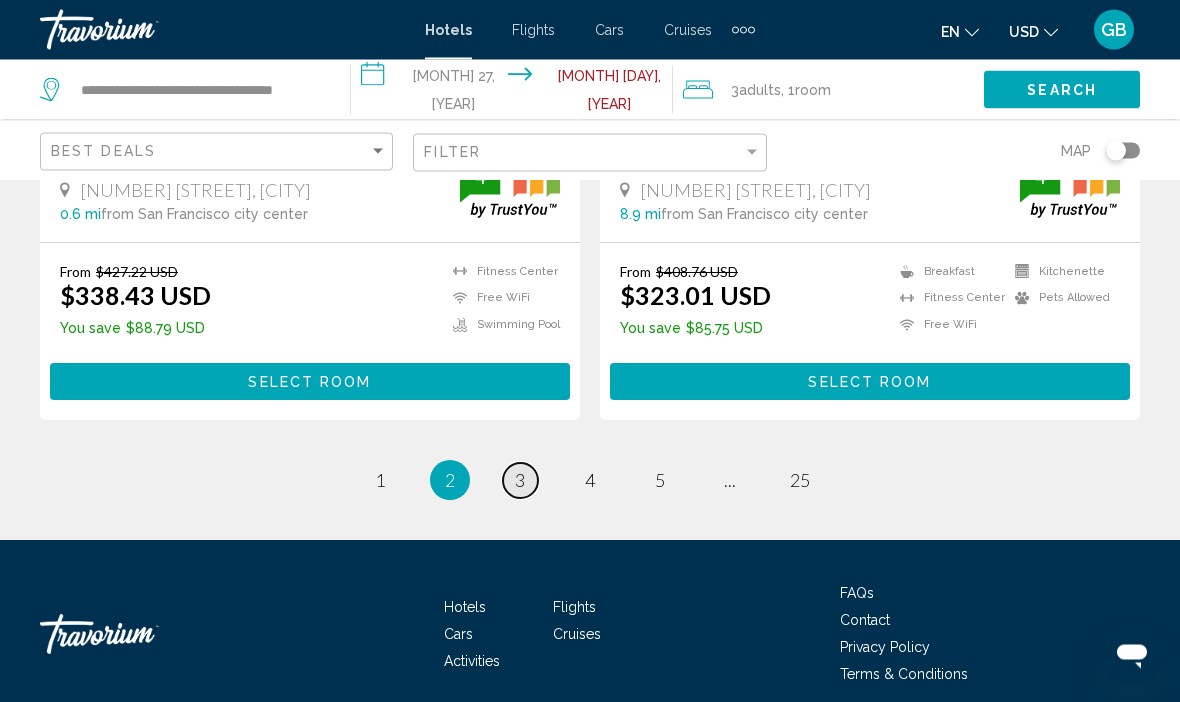 click on "3" at bounding box center (380, 481) 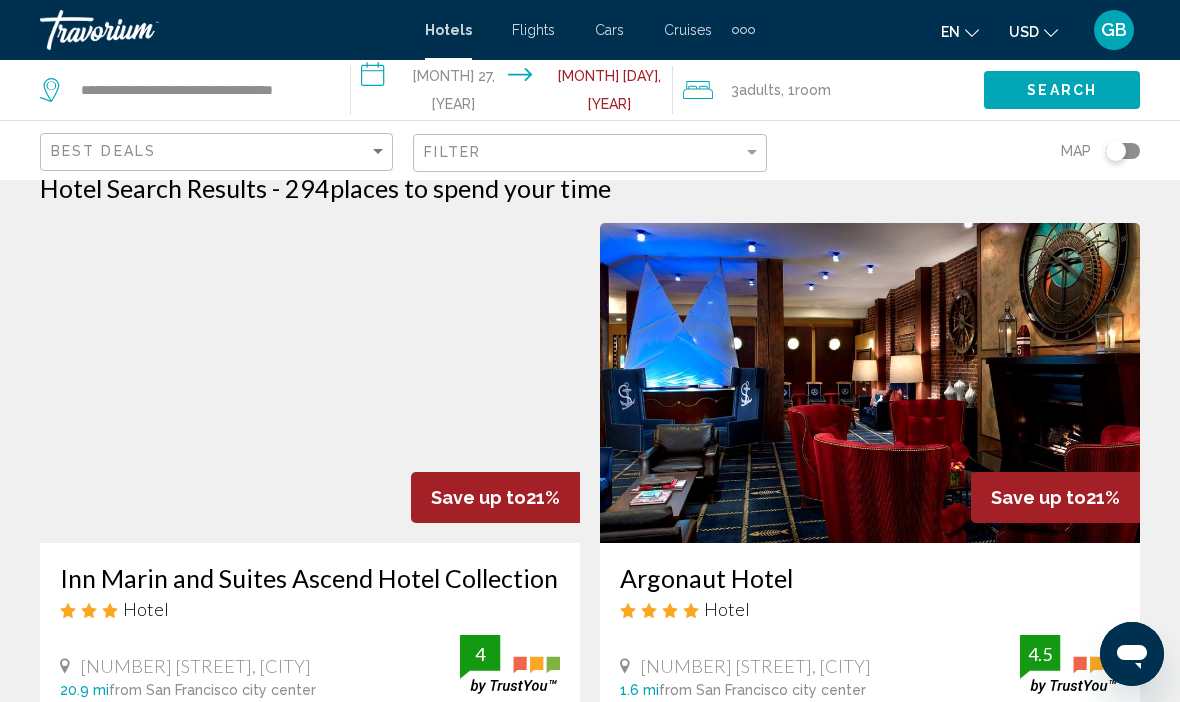 scroll, scrollTop: 0, scrollLeft: 0, axis: both 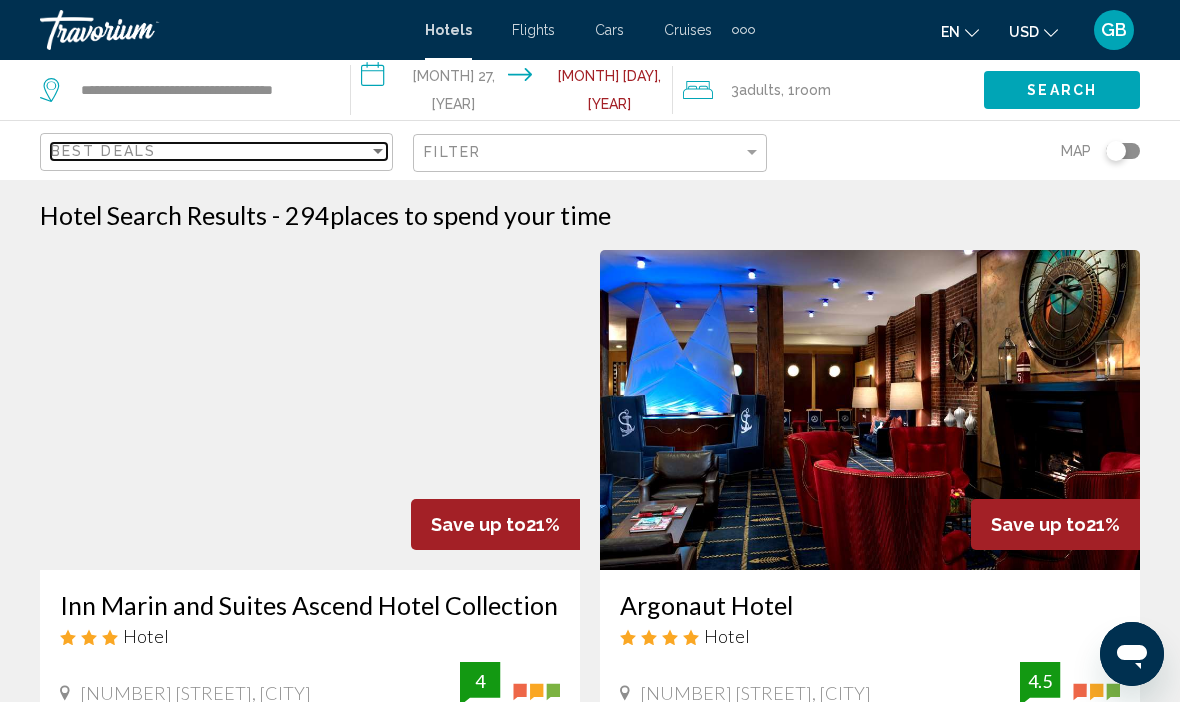 click at bounding box center [378, 151] 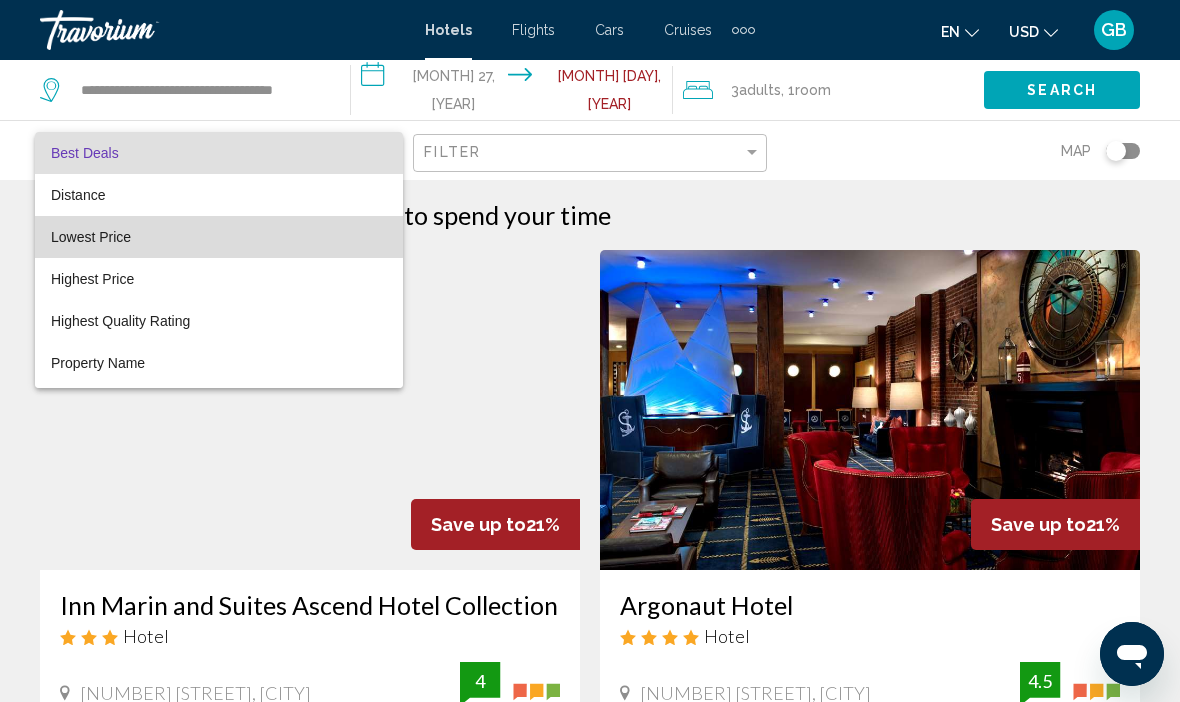 click on "Lowest Price" at bounding box center [91, 237] 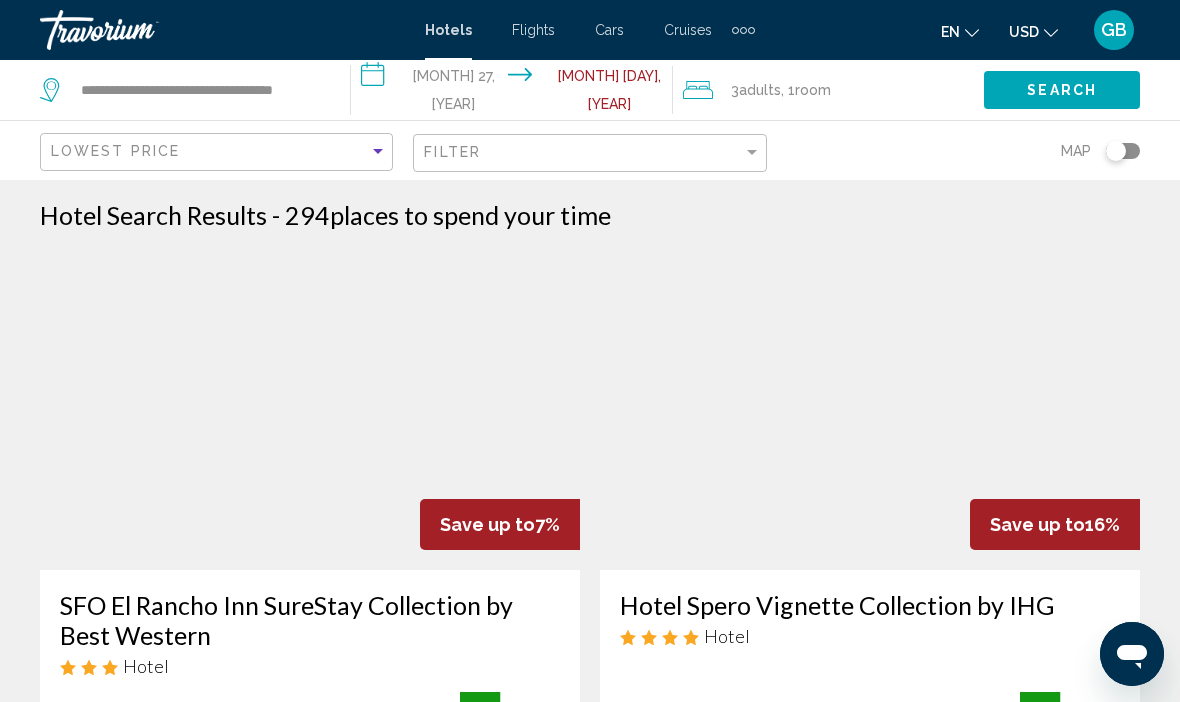 click at bounding box center (870, 410) 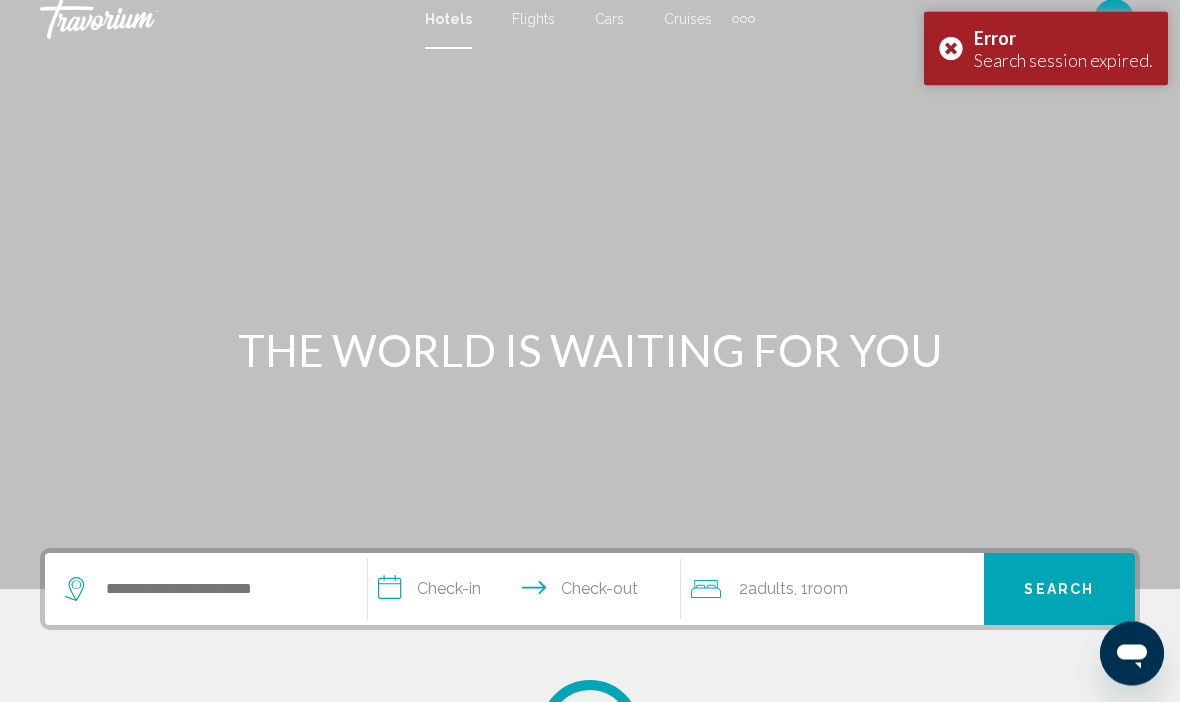 scroll, scrollTop: 0, scrollLeft: 0, axis: both 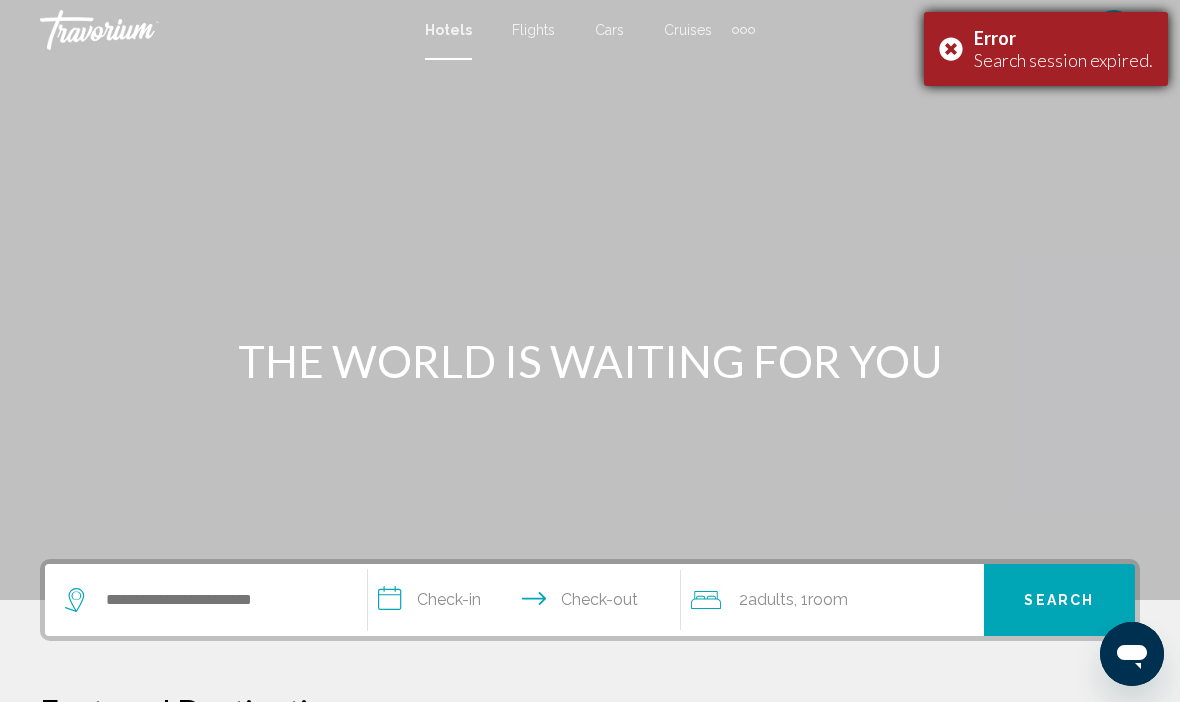 click on "Search session expired." at bounding box center [1063, 60] 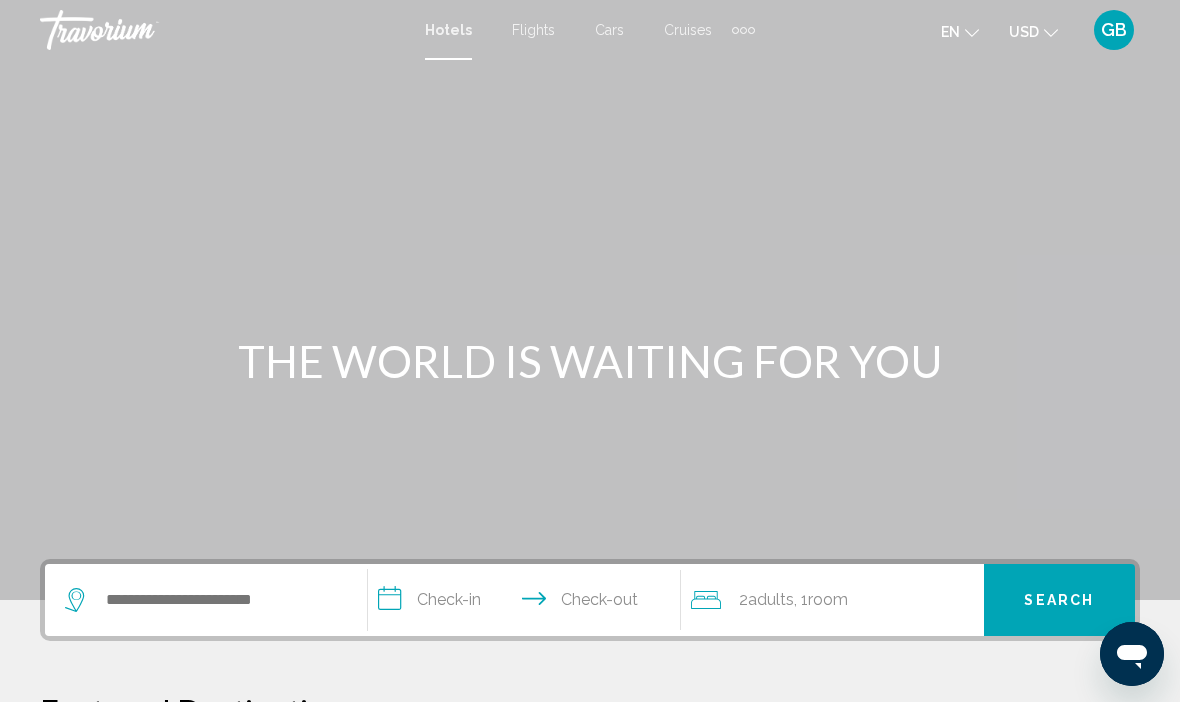 scroll, scrollTop: 2, scrollLeft: 0, axis: vertical 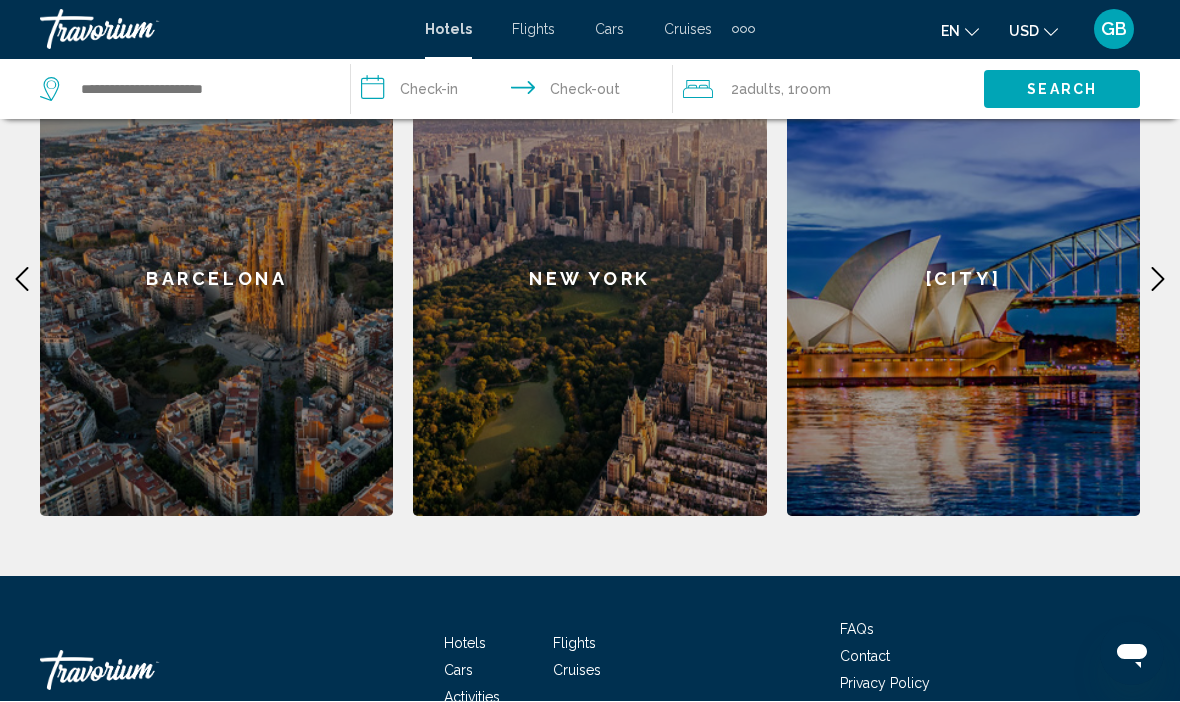 click at bounding box center (1158, 280) 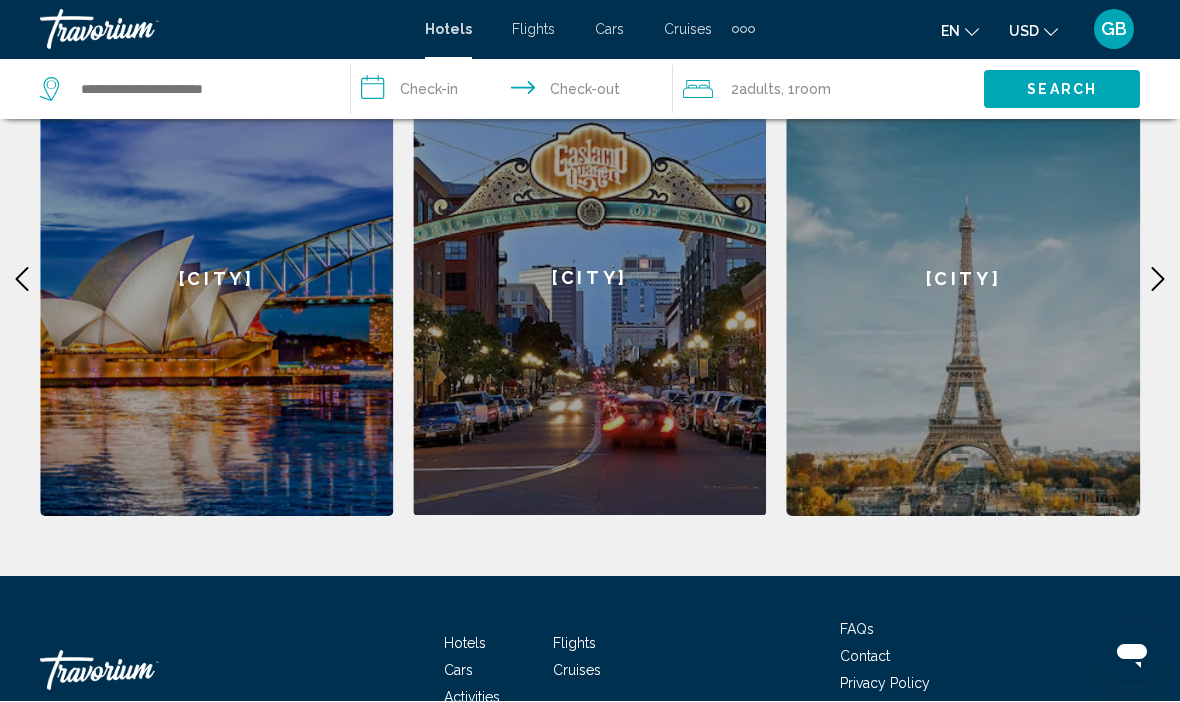 scroll, scrollTop: 720, scrollLeft: 0, axis: vertical 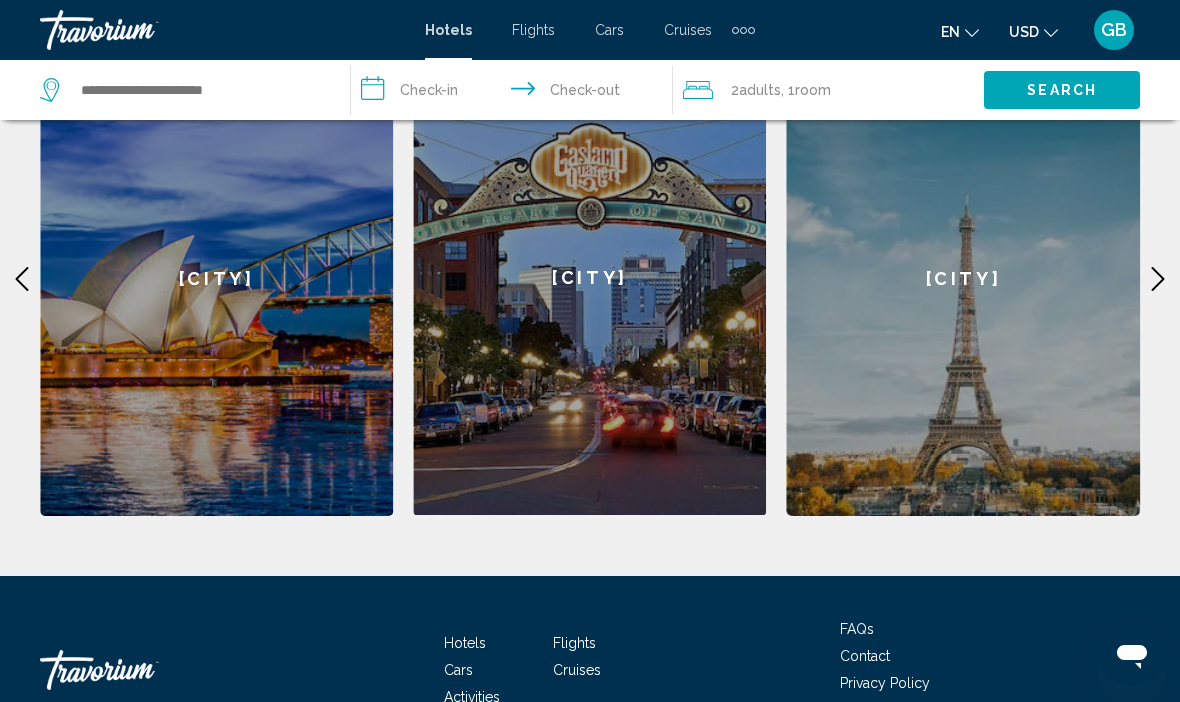 click at bounding box center [1158, 279] 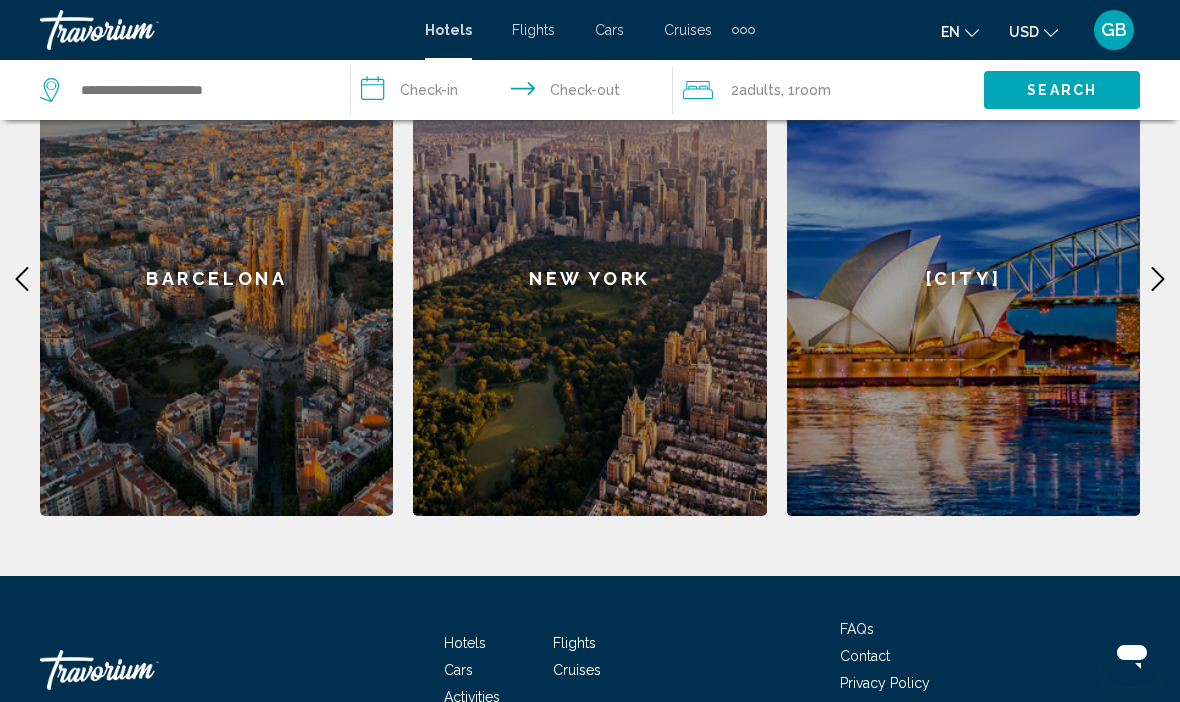 click at bounding box center (1158, 279) 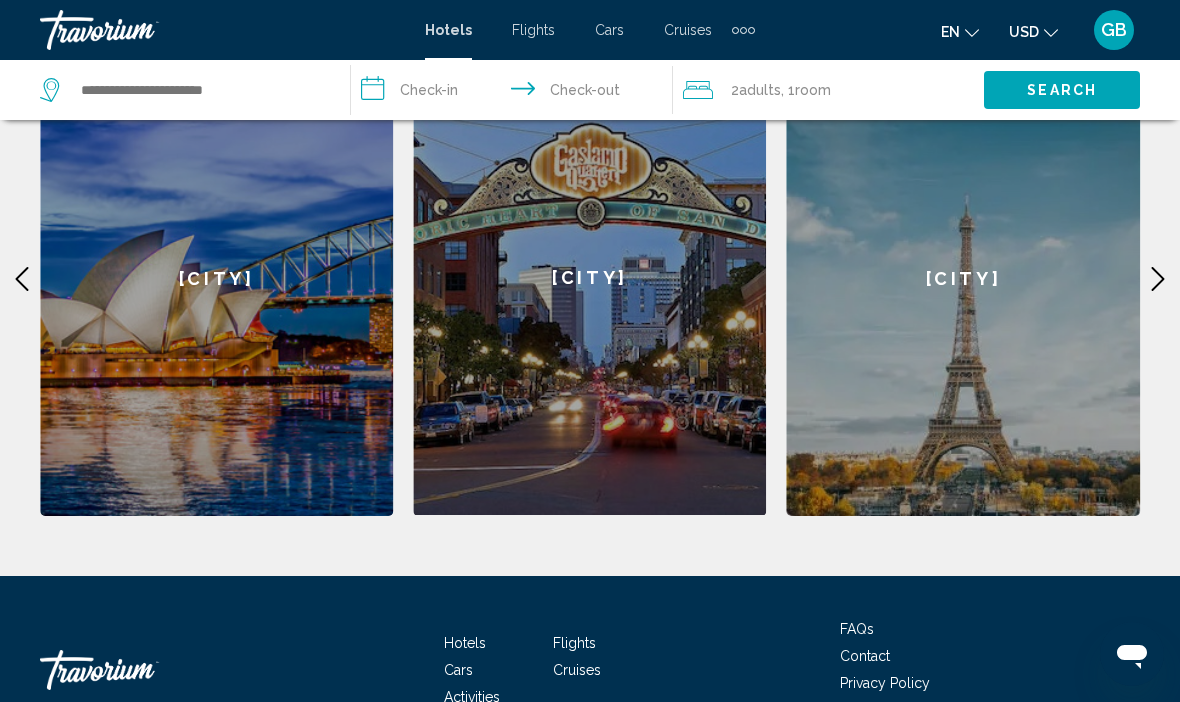 click at bounding box center (1158, 279) 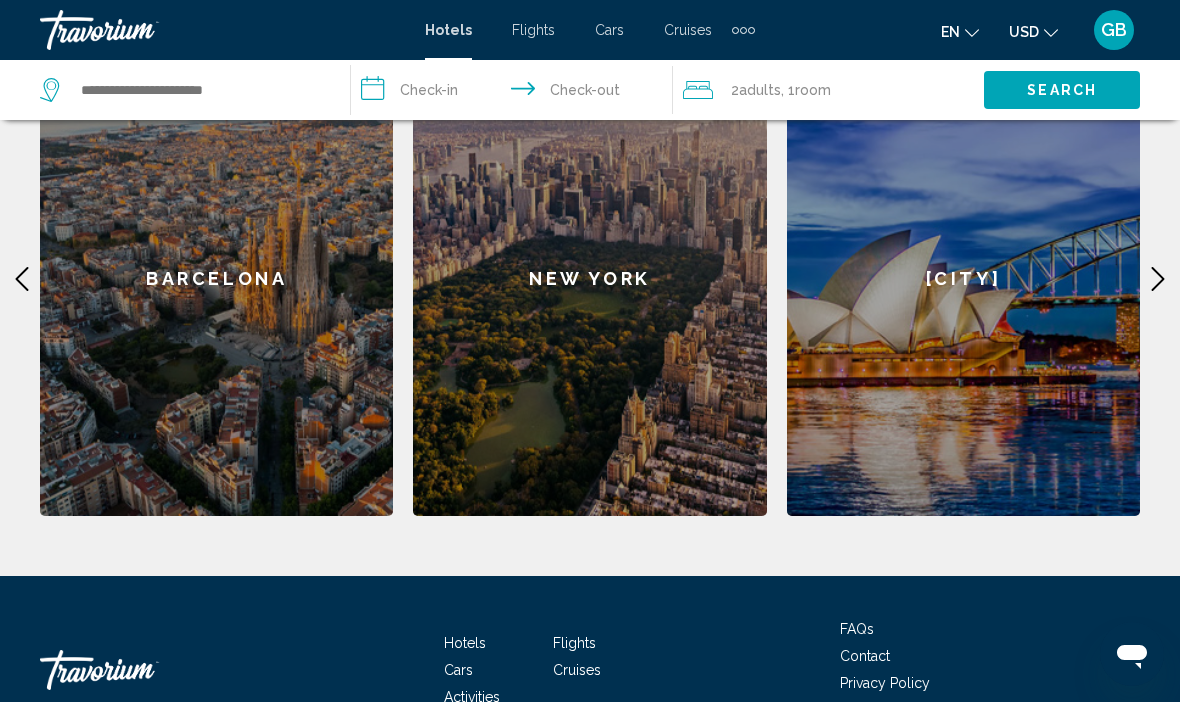 click at bounding box center [1158, 279] 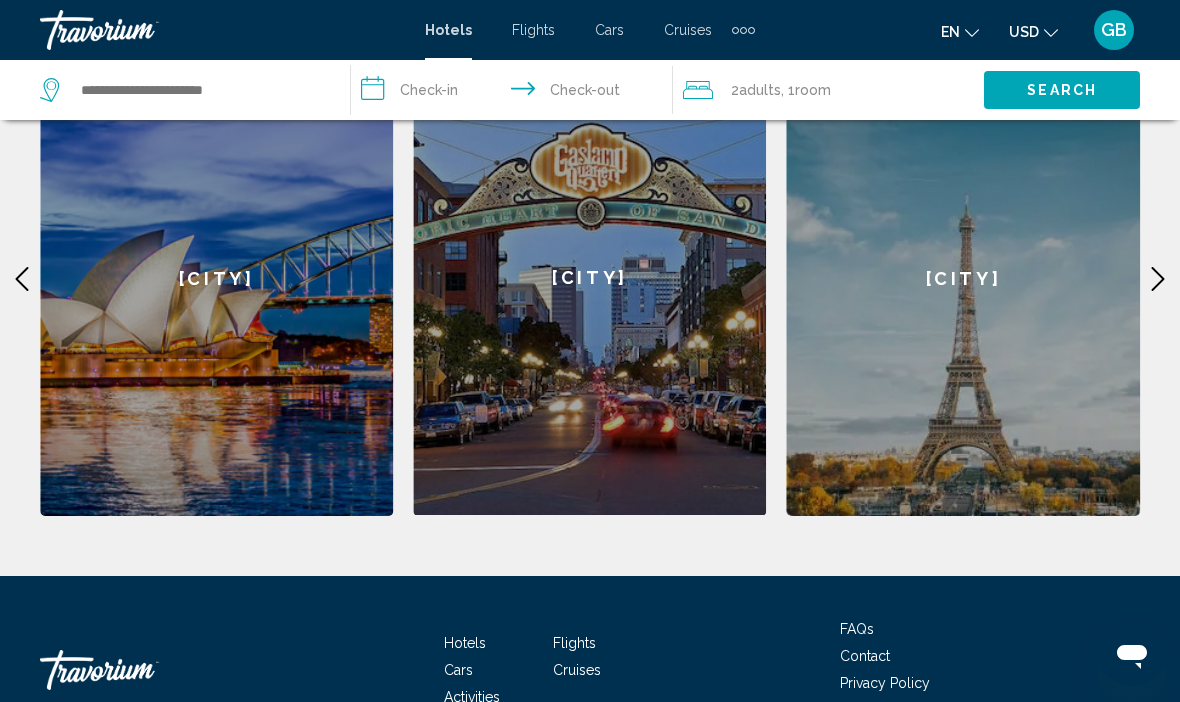 click at bounding box center (1158, 279) 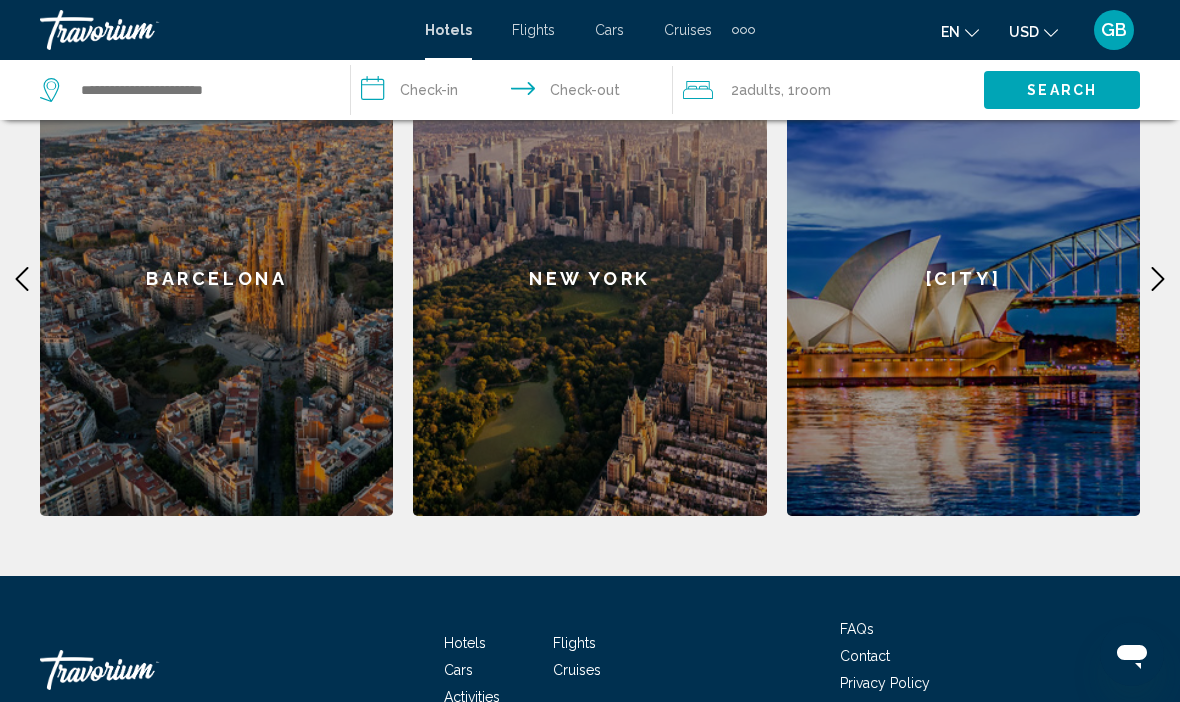 click at bounding box center [22, 279] 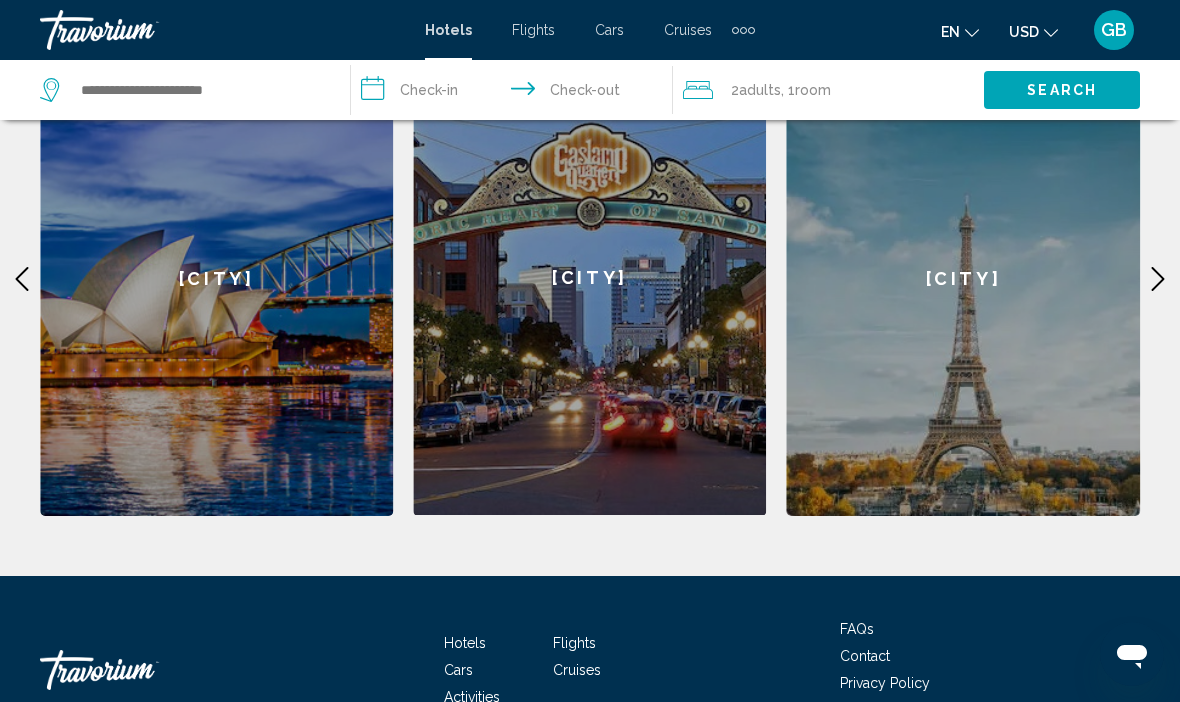 click at bounding box center (22, 279) 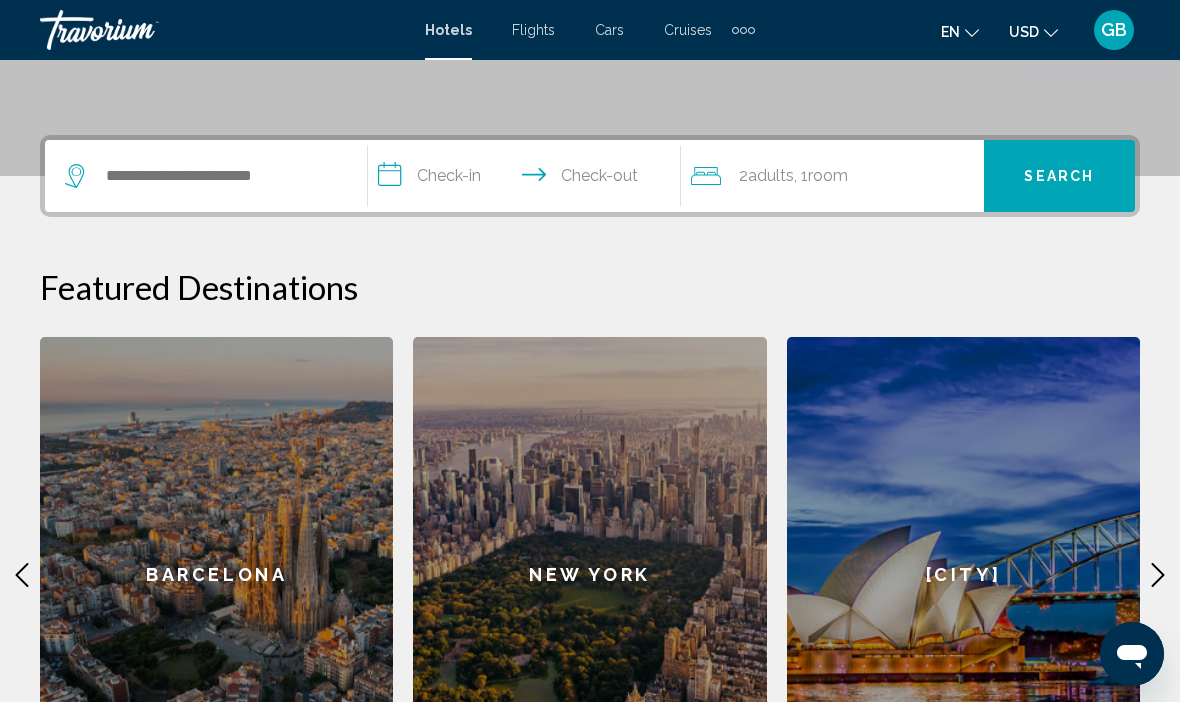 scroll, scrollTop: 426, scrollLeft: 0, axis: vertical 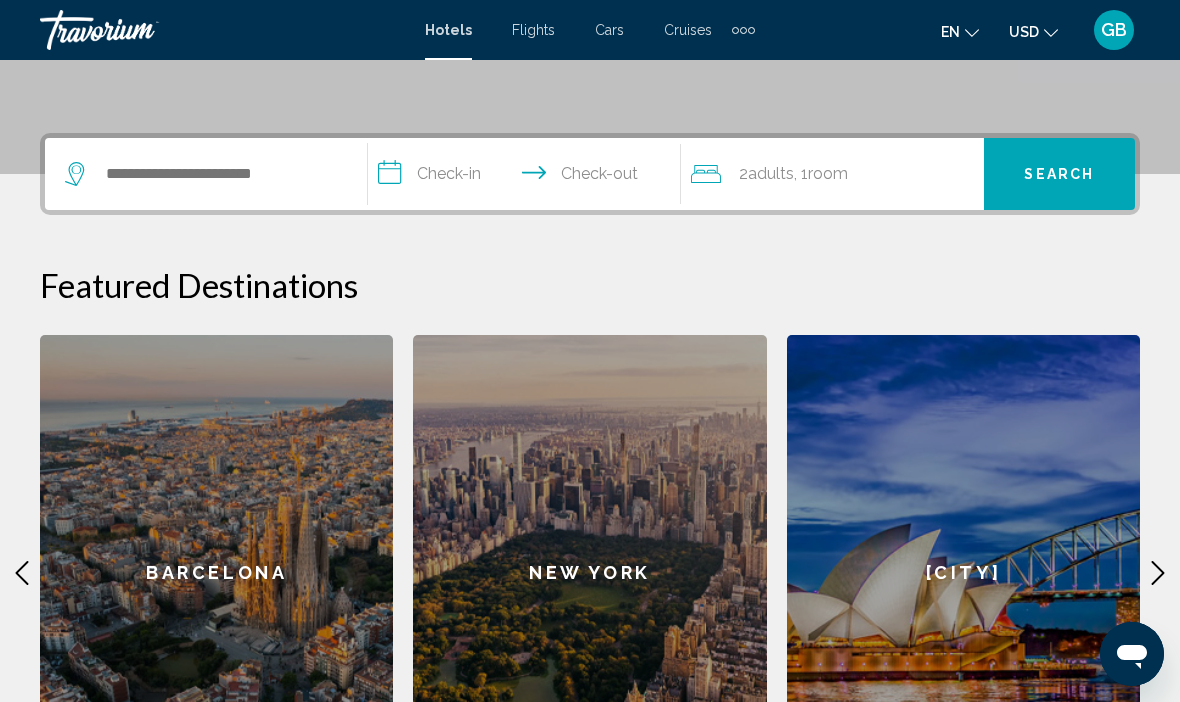 click on "[CITY]" at bounding box center [963, 572] 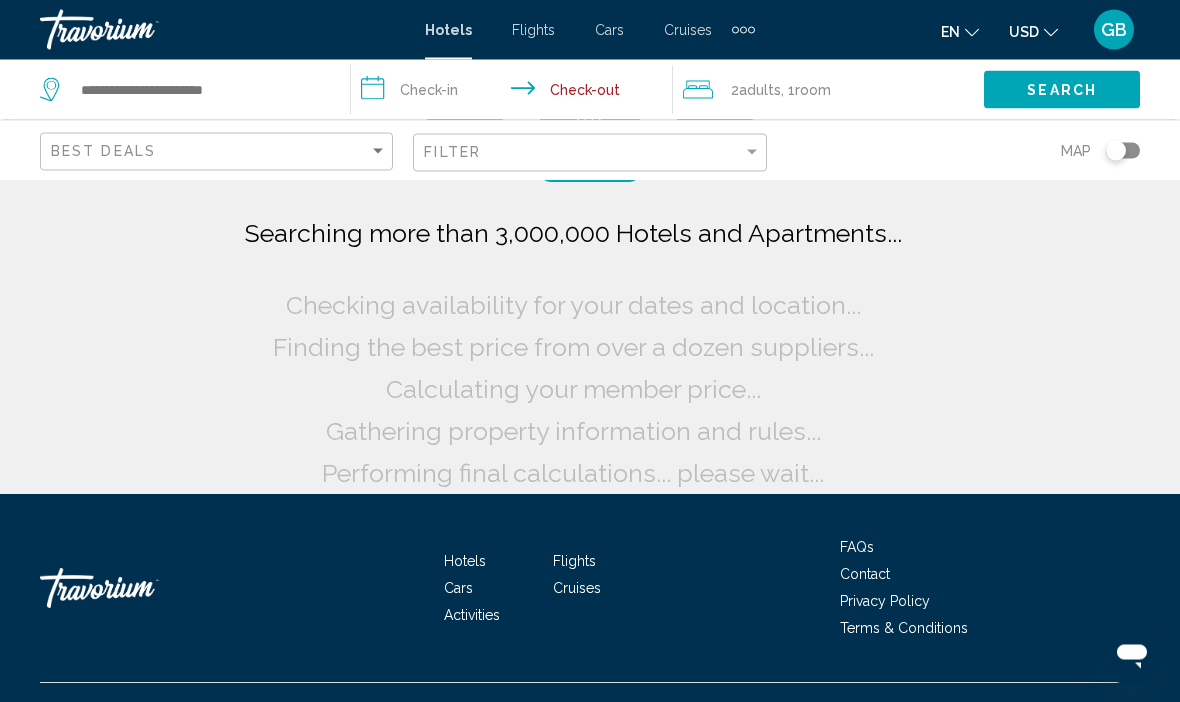 scroll, scrollTop: 63, scrollLeft: 0, axis: vertical 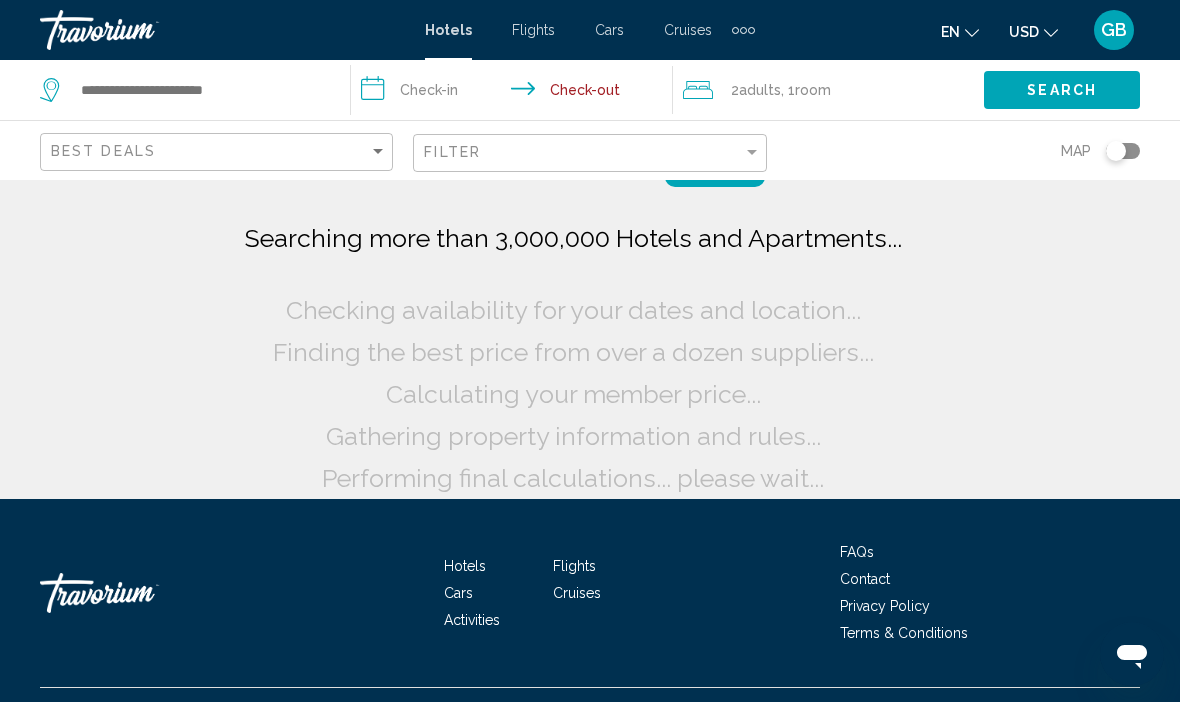 click on "2  Adult Adults , 1  Room rooms" at bounding box center [833, 90] 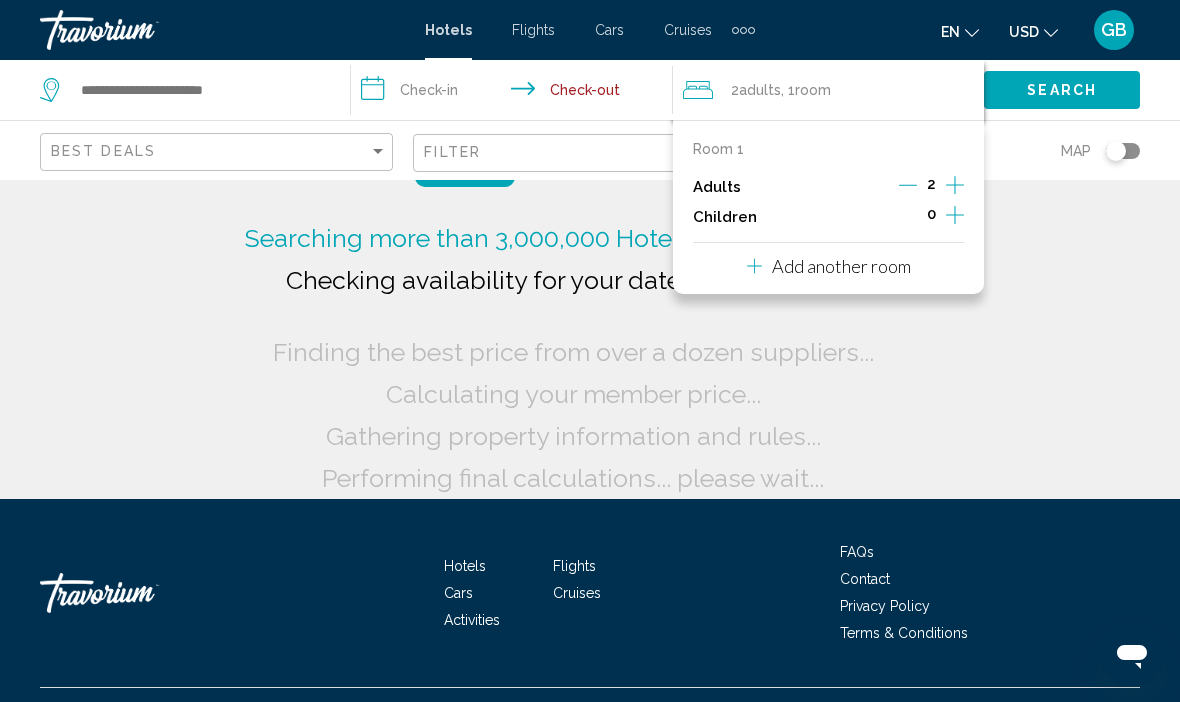 click at bounding box center (955, 185) 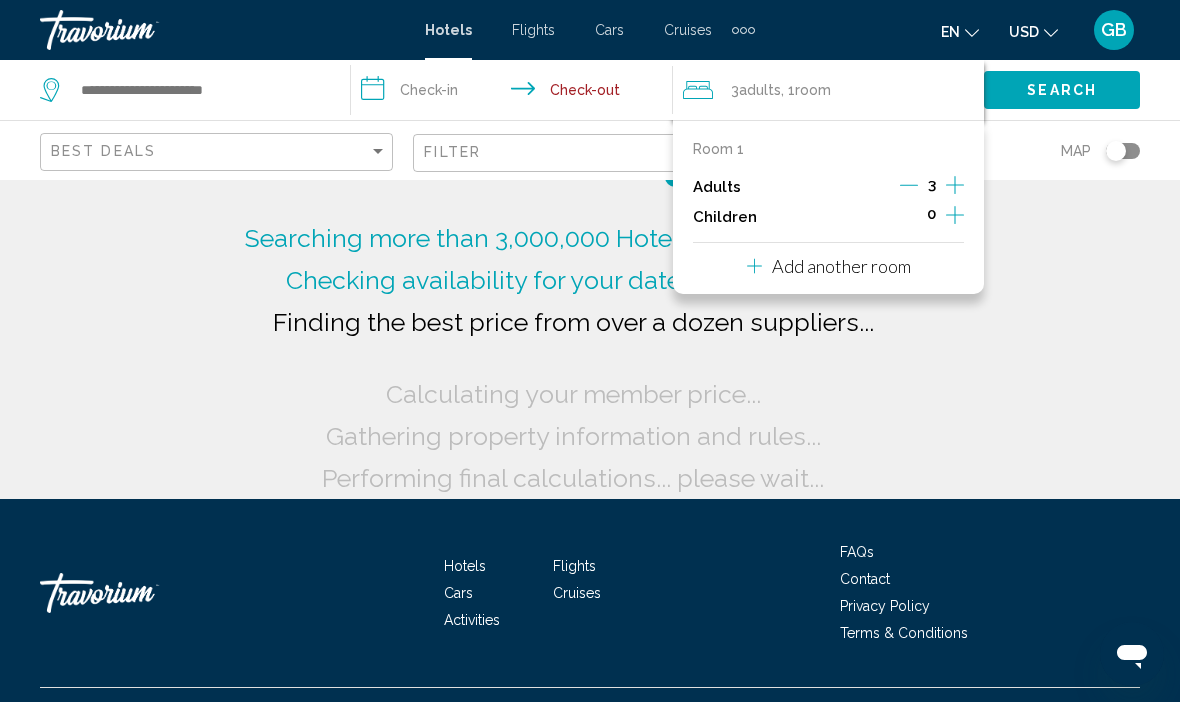 click on "Searching more than 3,000,000 Hotels and Apartments...
Checking availability for your dates and location..." at bounding box center [590, 218] 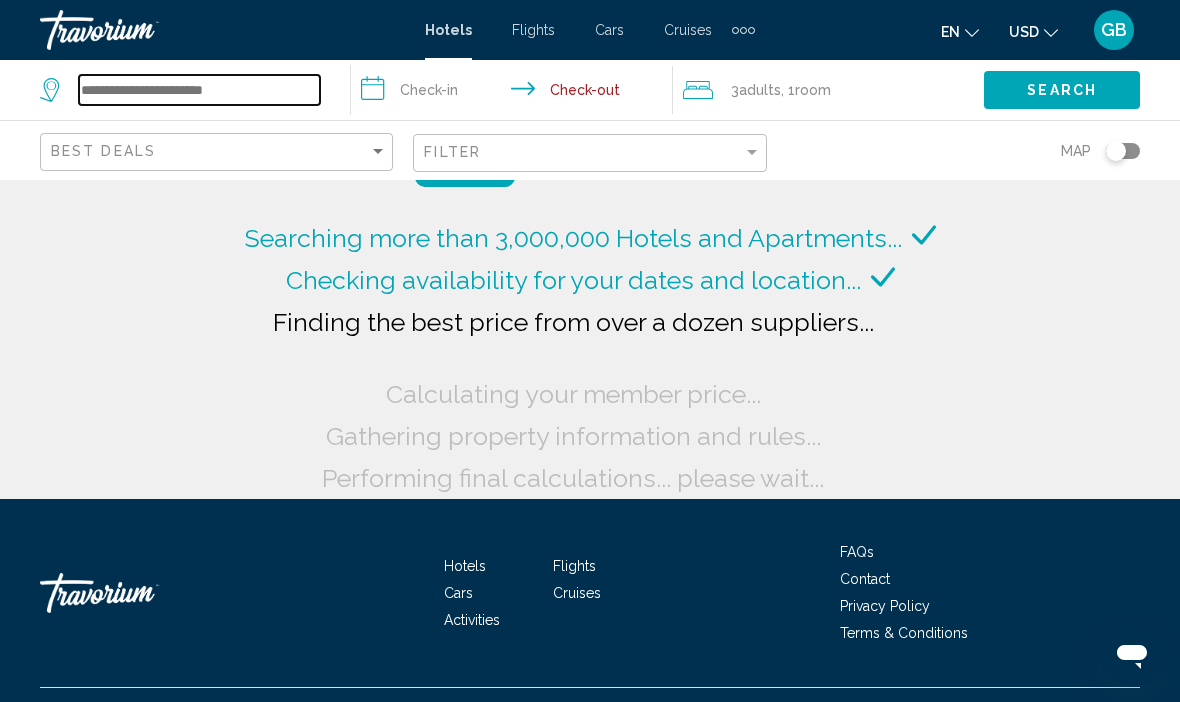 click at bounding box center [199, 90] 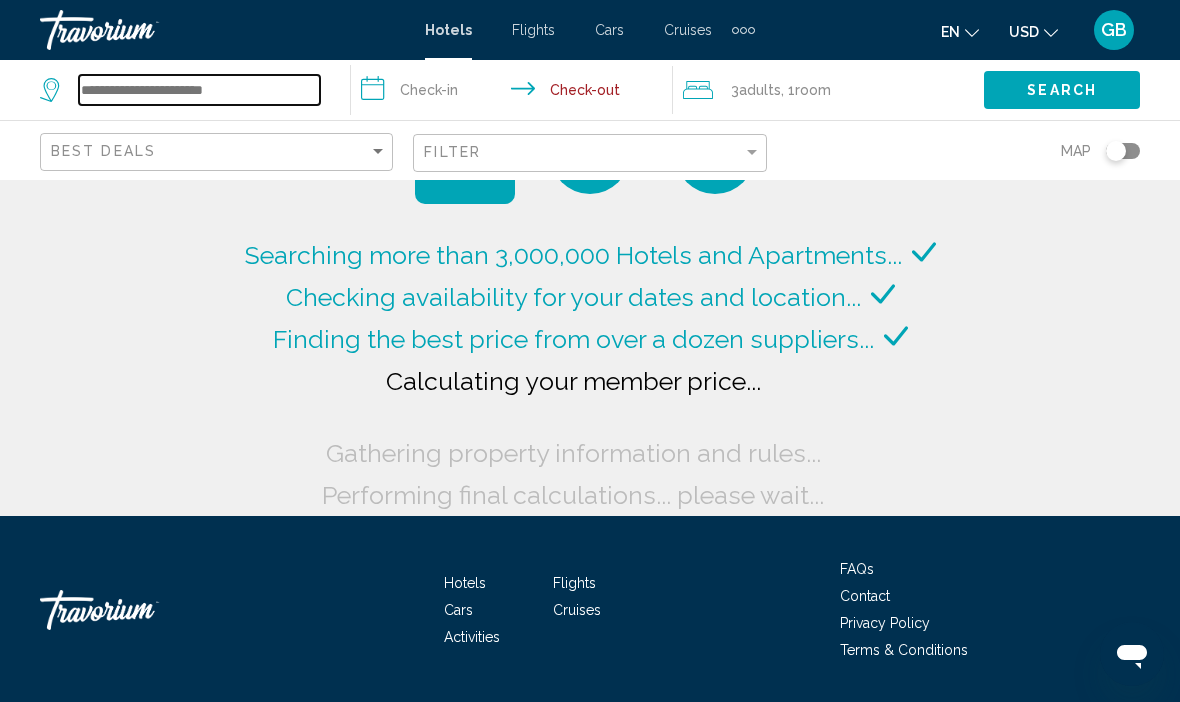 scroll, scrollTop: 0, scrollLeft: 0, axis: both 